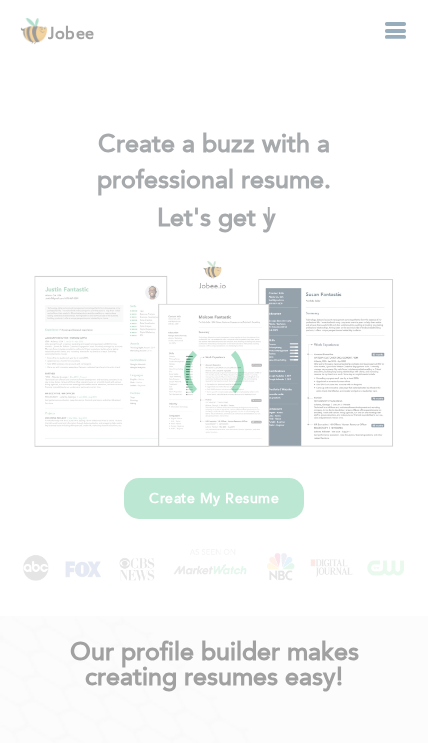 scroll, scrollTop: 0, scrollLeft: 0, axis: both 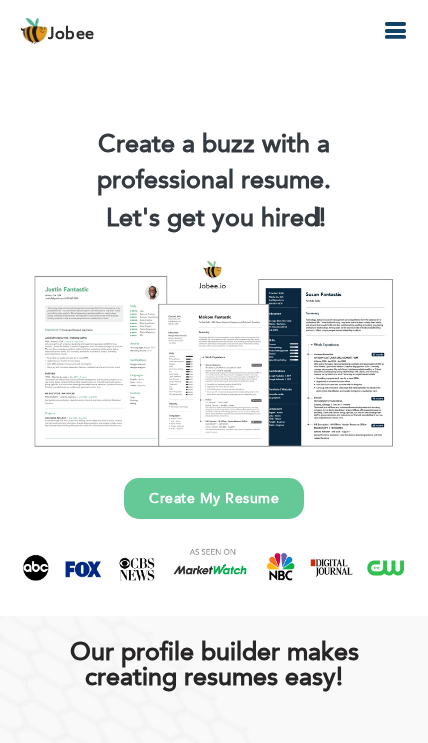 click on "Create My Resume" at bounding box center [214, 498] 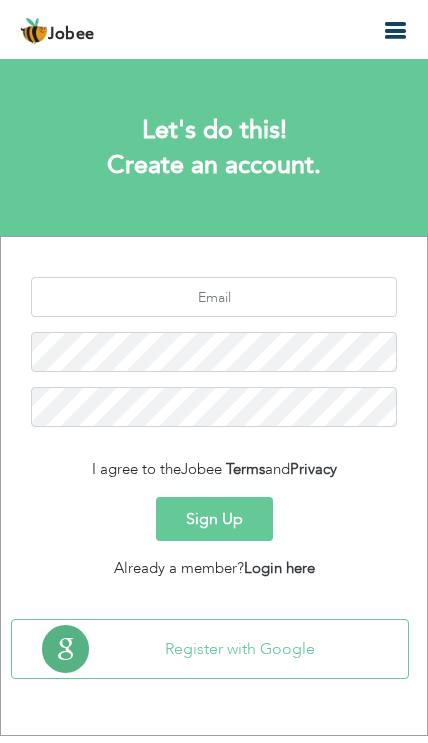 scroll, scrollTop: 0, scrollLeft: 0, axis: both 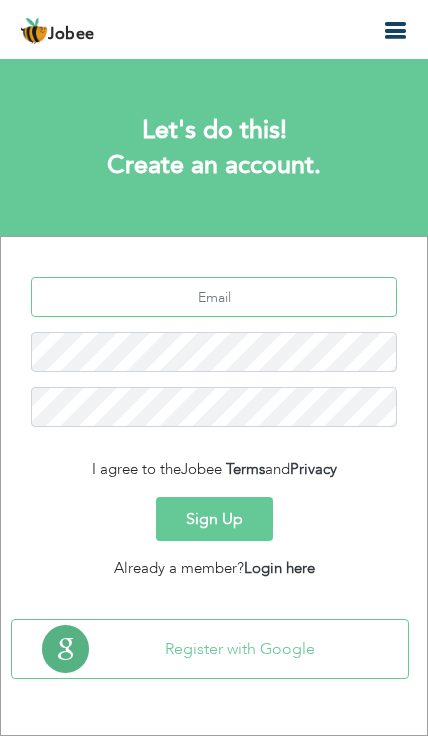 click at bounding box center (214, 297) 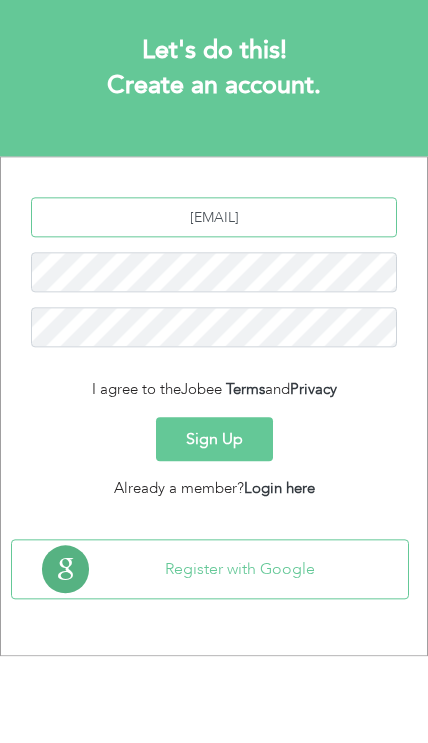 type on "[EMAIL]" 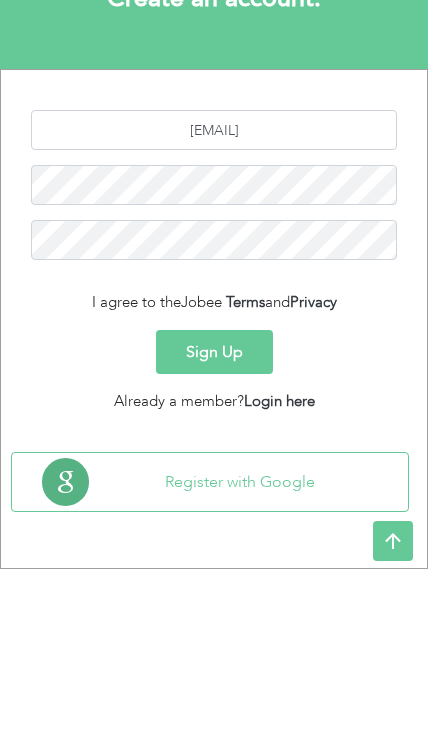 click on "Sign Up" at bounding box center [214, 519] 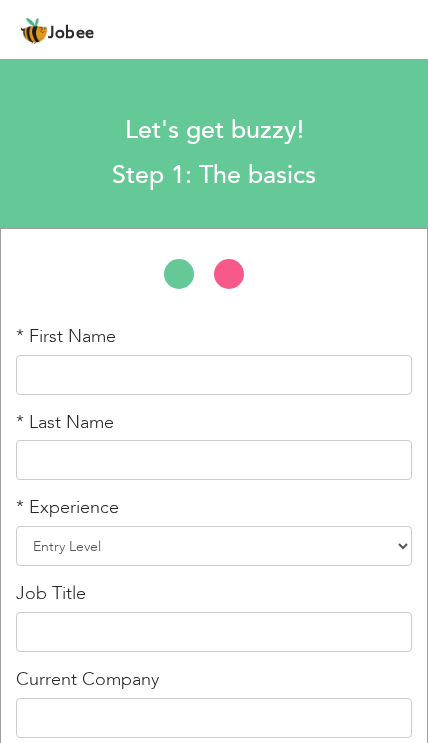 scroll, scrollTop: 0, scrollLeft: 0, axis: both 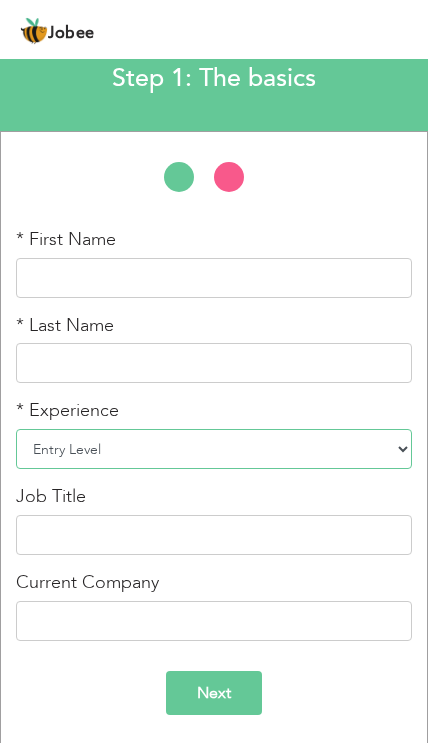 click on "Entry Level
Less than 1 Year
1 Year
2 Years
3 Years
4 Years
5 Years
6 Years
7 Years
8 Years
9 Years
10 Years
11 Years
12 Years
13 Years
14 Years
15 Years
16 Years
17 Years
18 Years
19 Years
20 Years
21 Years
22 Years
23 Years
24 Years
25 Years
26 Years
27 Years
28 Years
29 Years
30 Years
31 Years
32 Years
33 Years
34 Years
35 Years
More than 35 Years" at bounding box center (214, 449) 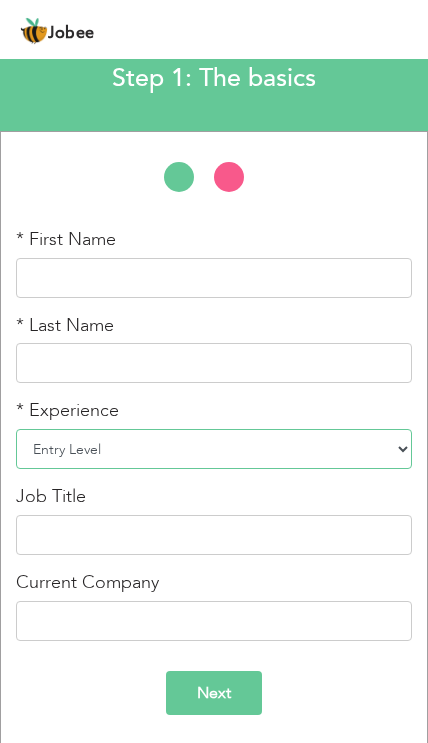select on "4" 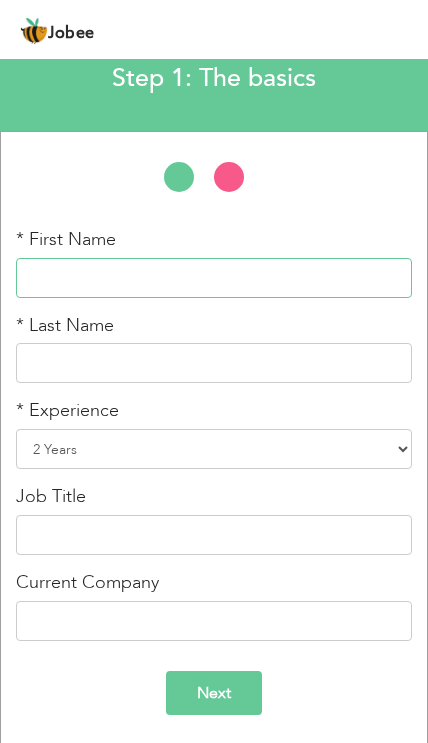click at bounding box center [214, 278] 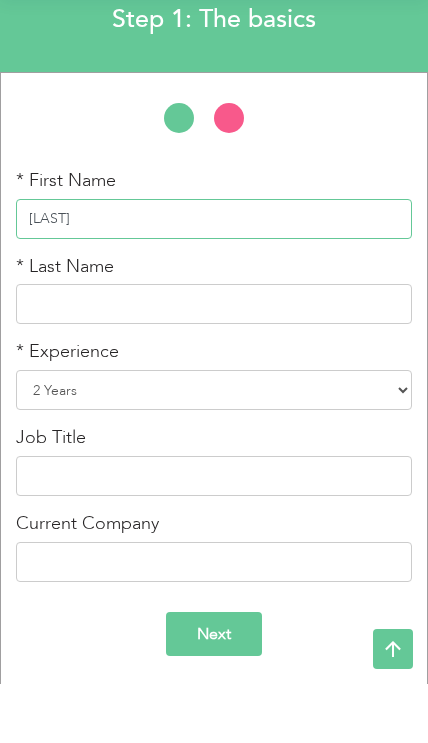 type on "Mehran" 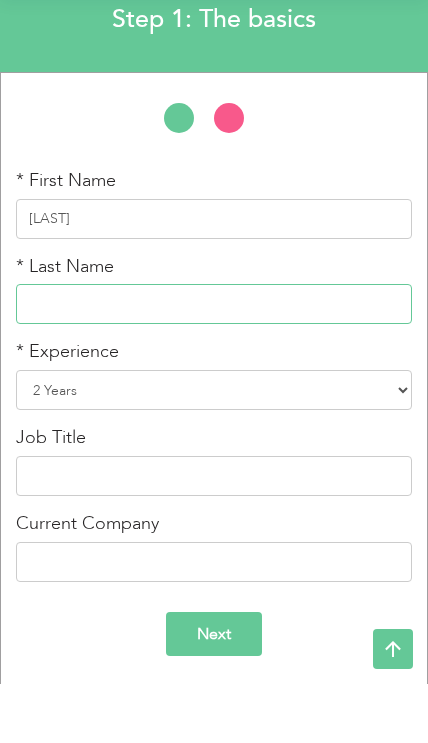 click at bounding box center (214, 363) 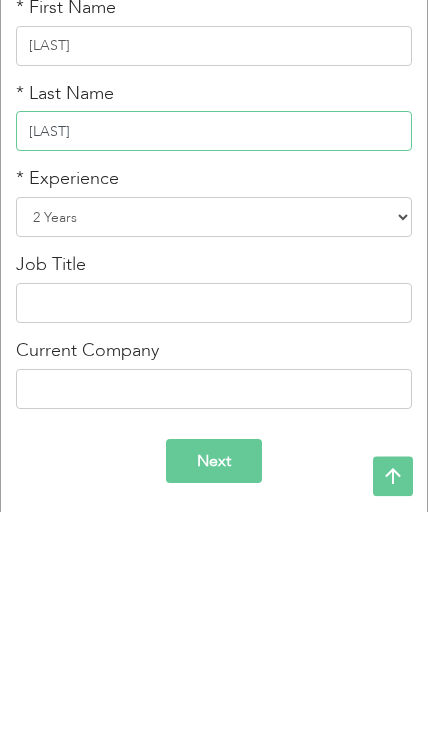 type on "[LAST]" 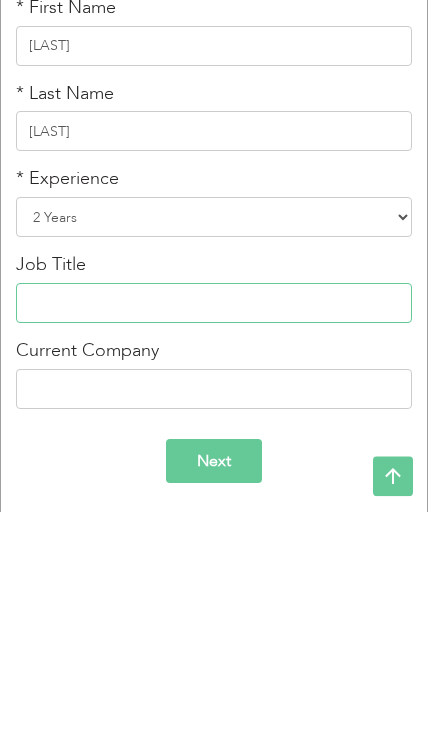 click at bounding box center [214, 535] 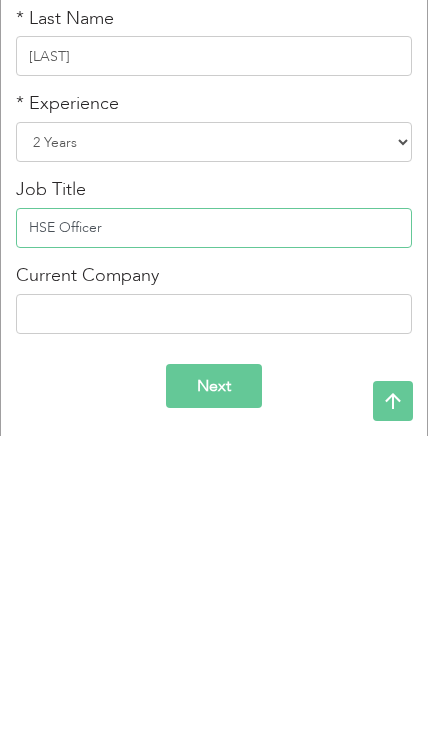 type on "HSE Officer" 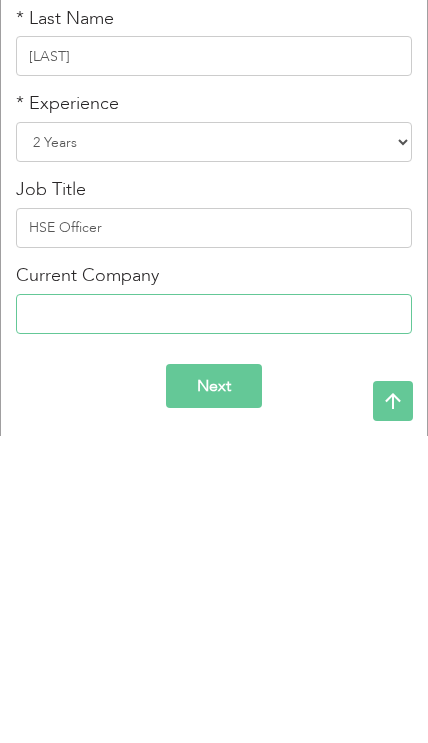 click at bounding box center (214, 621) 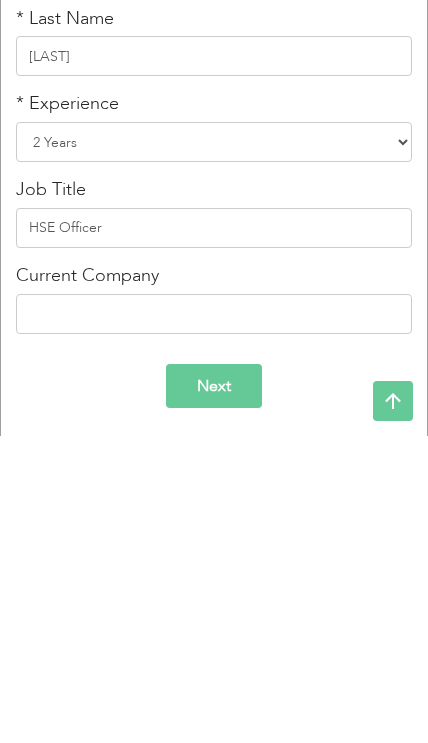 click on "Next" at bounding box center [214, 693] 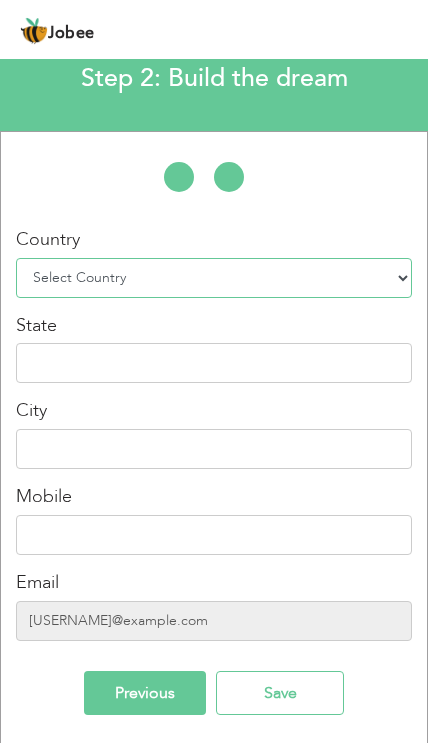 click on "Select Country
Afghanistan
Albania
Algeria
American Samoa
Andorra
Angola
Anguilla
Antarctica
Antigua and Barbuda
Argentina
Armenia
Aruba
Australia
Austria
Azerbaijan
Bahamas
Bahrain
Bangladesh
Barbados
Belarus
Belgium
Belize
Benin
Bermuda
Bhutan
Bolivia
Bosnia-Herzegovina
Botswana
Bouvet Island
Brazil
British Indian Ocean Territory
Brunei Darussalam
Bulgaria
Burkina Faso
Burundi
Cambodia
Cameroon
Canada
Cape Verde
Cayman Islands
Central African Republic
Chad
Chile
China
Christmas Island
Cocos (Keeling) Islands
Colombia
Comoros
Congo
Congo, Dem. Republic
Cook Islands
Costa Rica
Croatia
Cuba
Cyprus
Czech Rep
Denmark
Djibouti
Dominica
Dominican Republic
Ecuador
Egypt
El Salvador
Equatorial Guinea
Eritrea
Estonia
Ethiopia
European Union
Falkland Islands (Malvinas)
Faroe Islands
Fiji
Finland
France
French Guiana
French Southern Territories
Gabon
Gambia
Georgia" at bounding box center [214, 278] 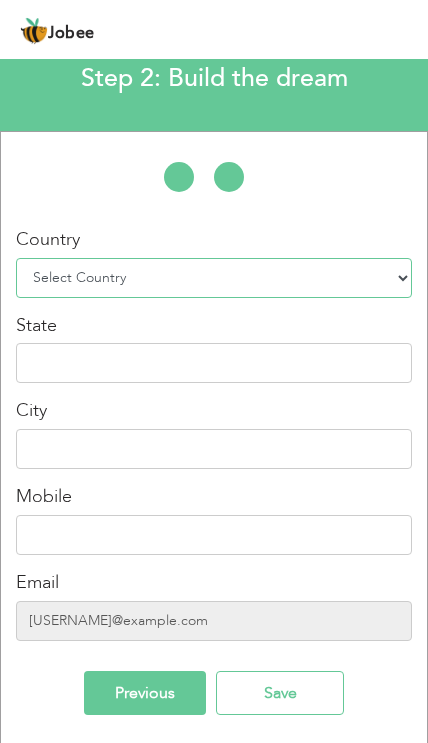 select on "166" 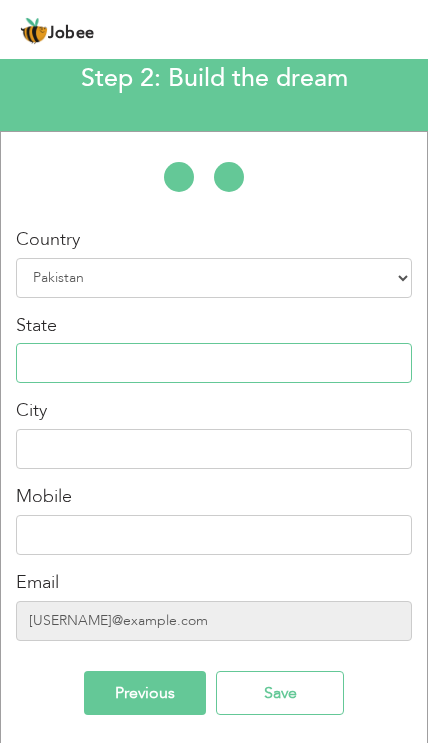 click at bounding box center [214, 363] 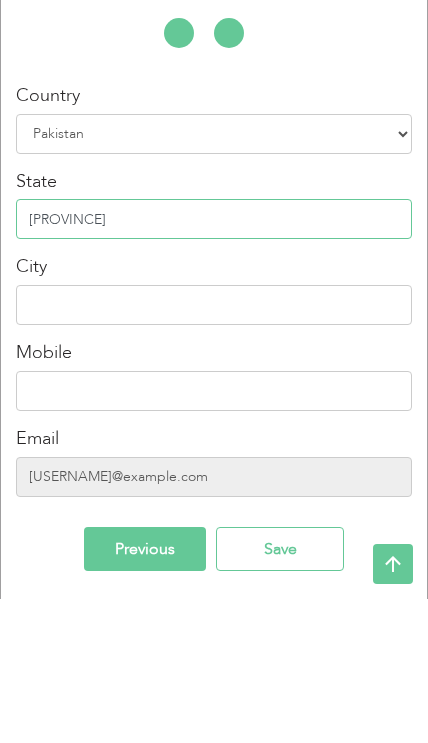 type on "KPK" 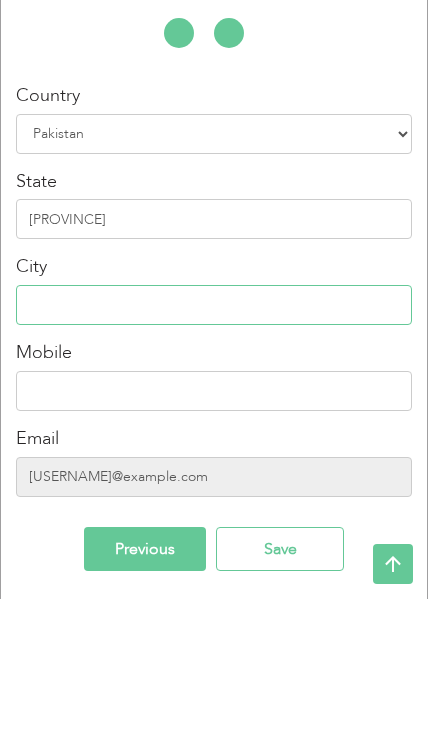 click at bounding box center [214, 449] 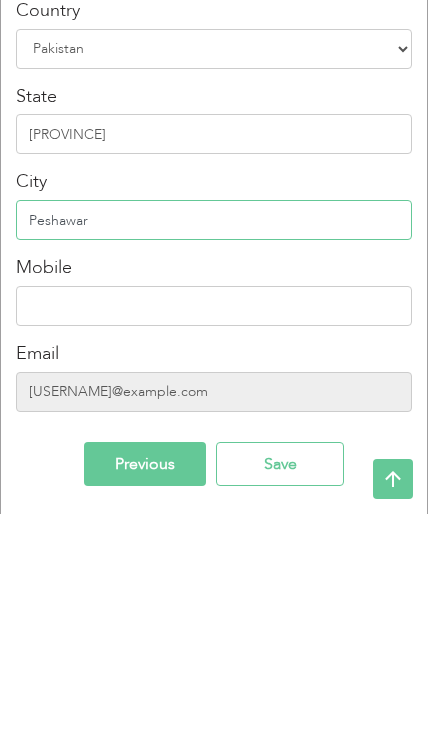 type on "Peshawar" 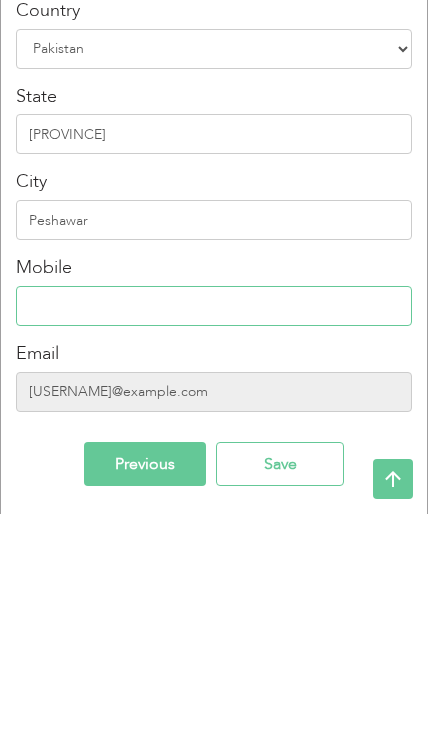 click at bounding box center (214, 535) 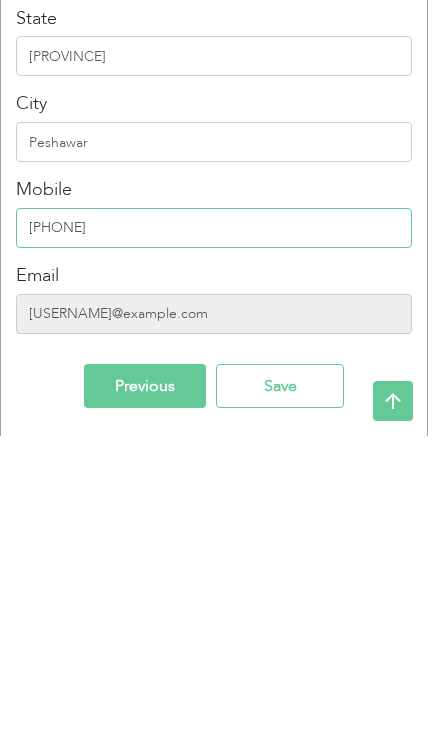 type on "+966557448254" 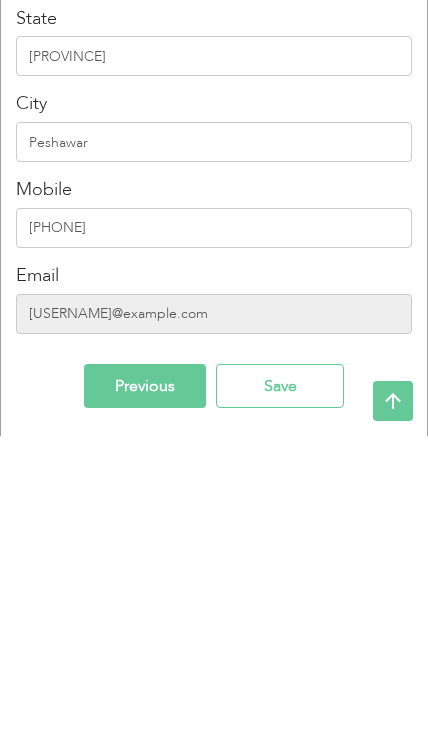 click on "Save" at bounding box center (280, 693) 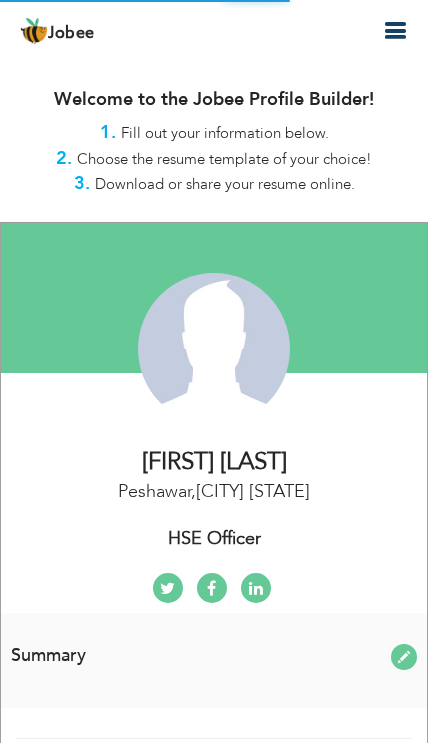 scroll, scrollTop: 0, scrollLeft: 0, axis: both 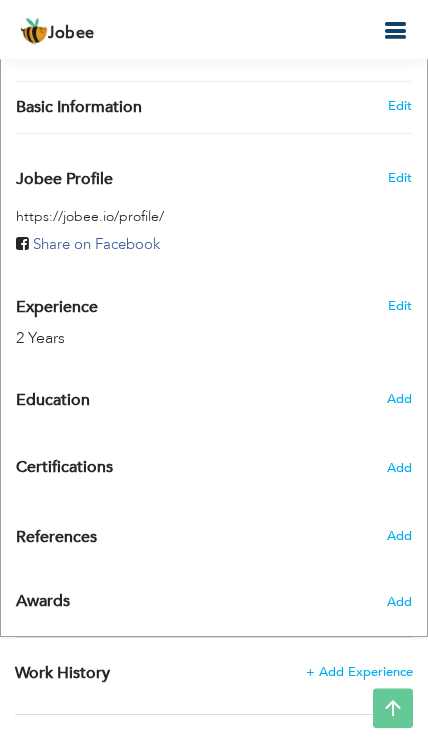 radio on "true" 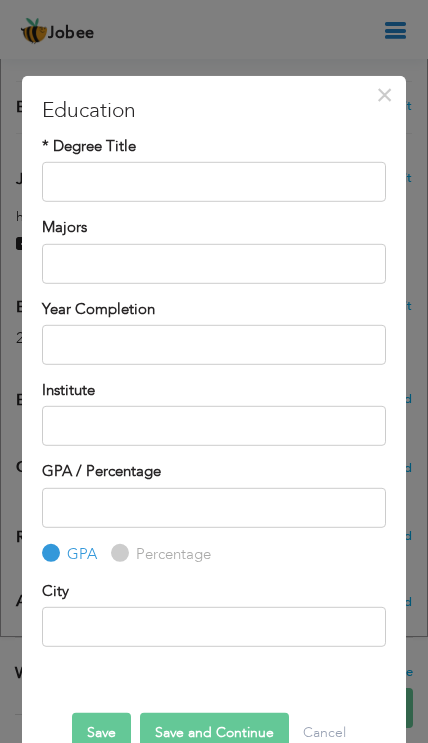 click on "×" at bounding box center [384, 94] 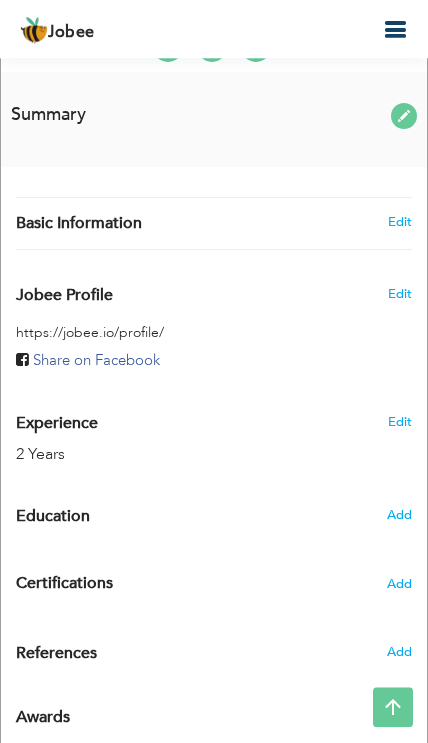 scroll, scrollTop: 540, scrollLeft: 0, axis: vertical 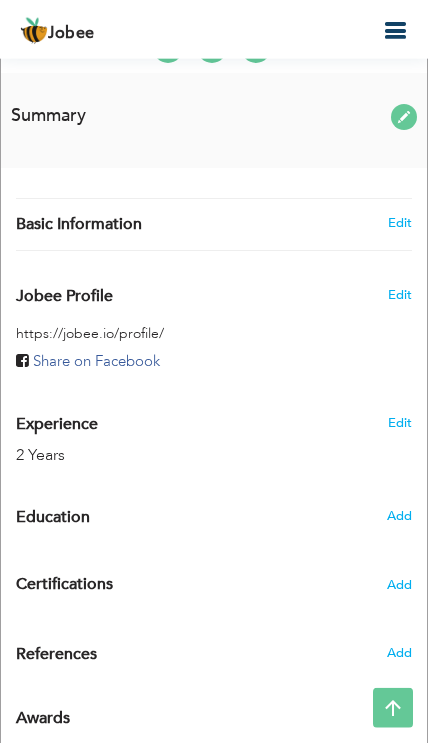 type on "Mehran" 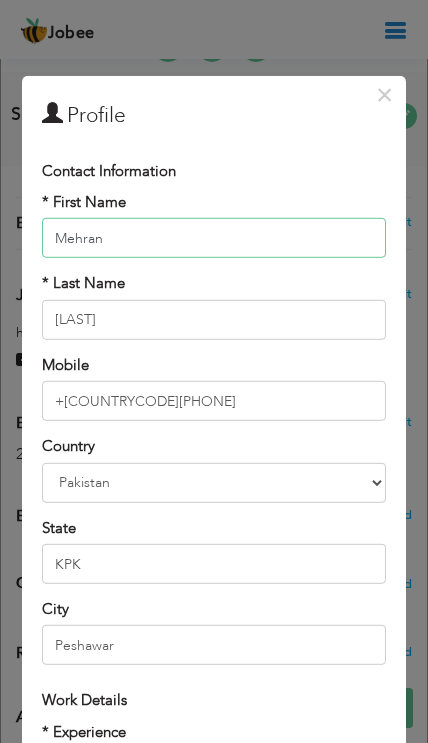 scroll, scrollTop: 0, scrollLeft: 0, axis: both 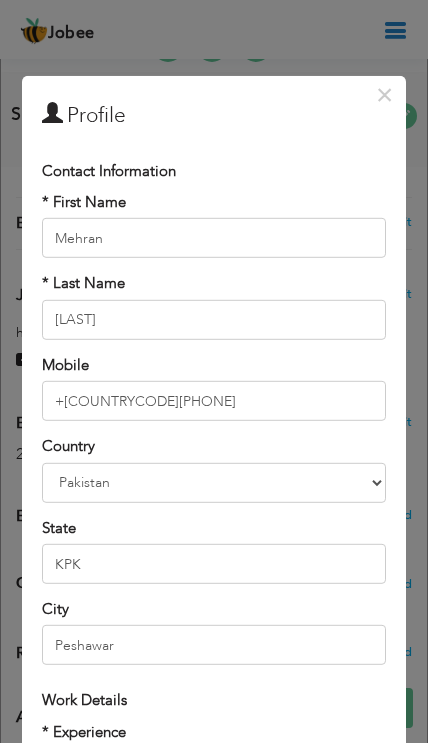 click on "×" at bounding box center [384, 94] 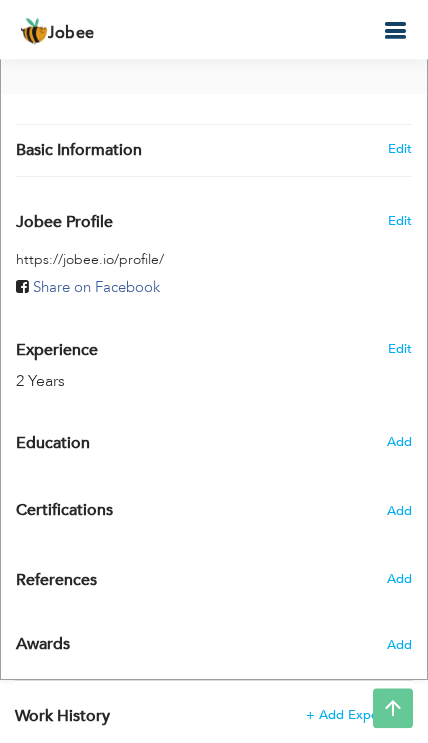scroll, scrollTop: 614, scrollLeft: 0, axis: vertical 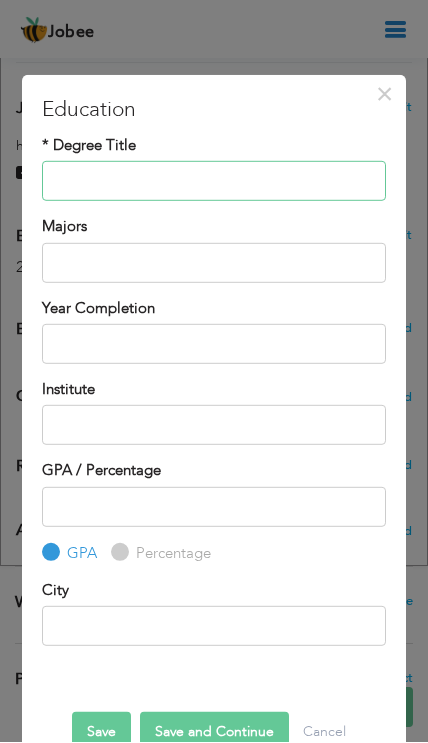 click at bounding box center [213, 182] 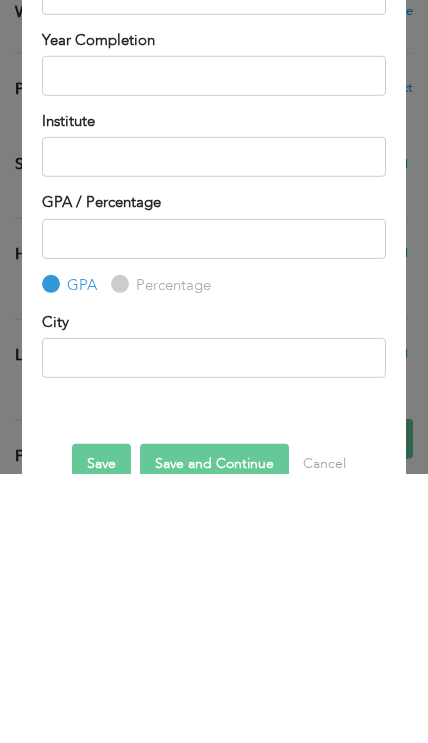 scroll, scrollTop: 1049, scrollLeft: 0, axis: vertical 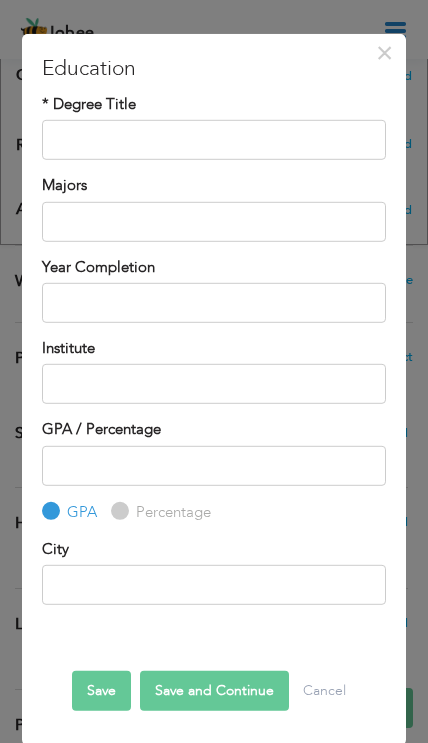 click on "×" at bounding box center [384, 52] 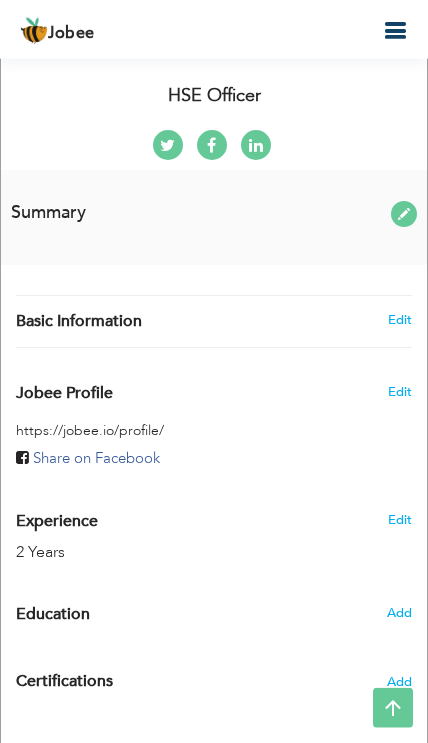 scroll, scrollTop: 444, scrollLeft: 0, axis: vertical 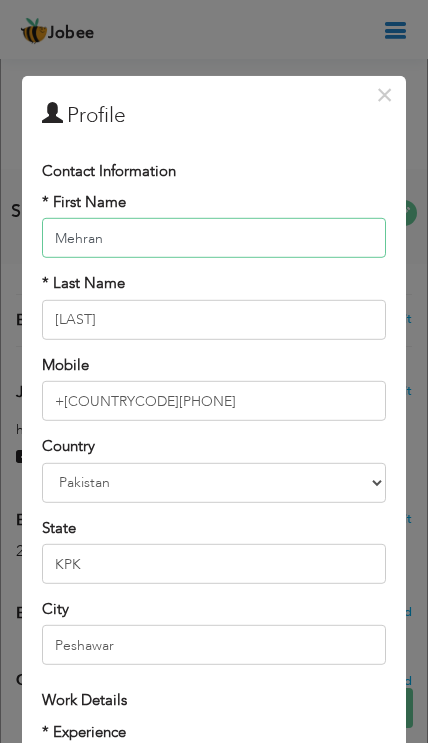 click on "Mehran" at bounding box center (213, 238) 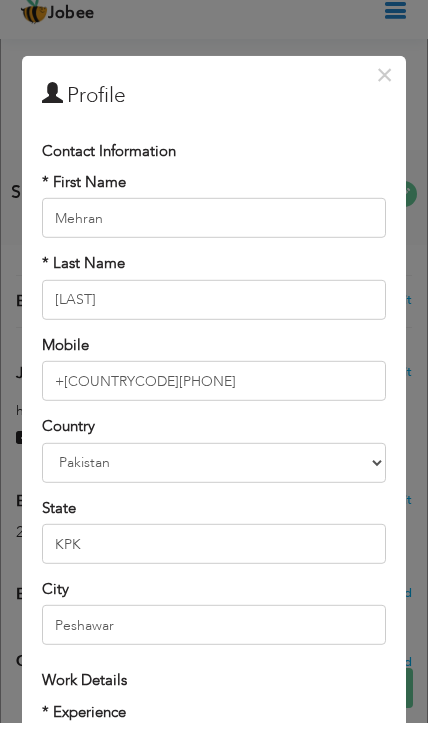 click on "×" at bounding box center (384, 94) 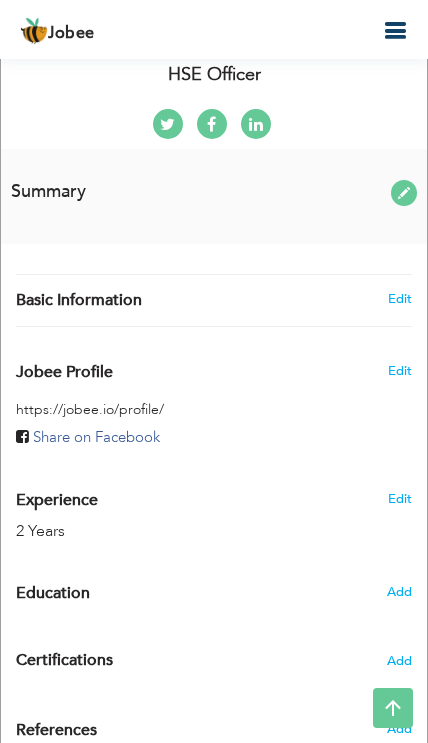 click at bounding box center (404, 193) 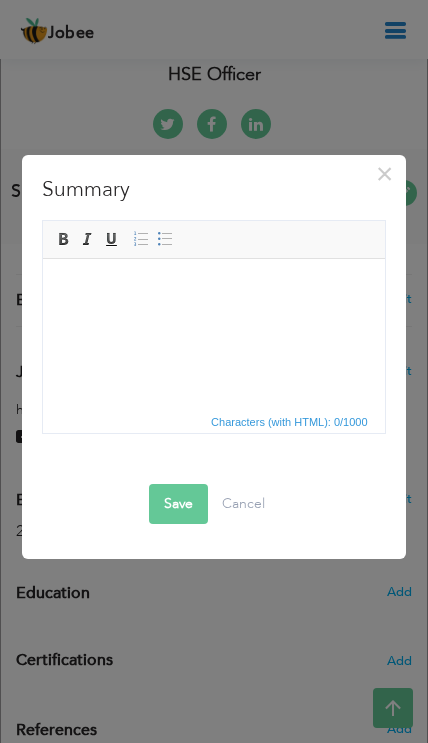 click on "Editor toolbars Basic Styles   Bold   Italic   Underline Paragraph   Insert/Remove Numbered List   Insert/Remove Bulleted List" at bounding box center [213, 240] 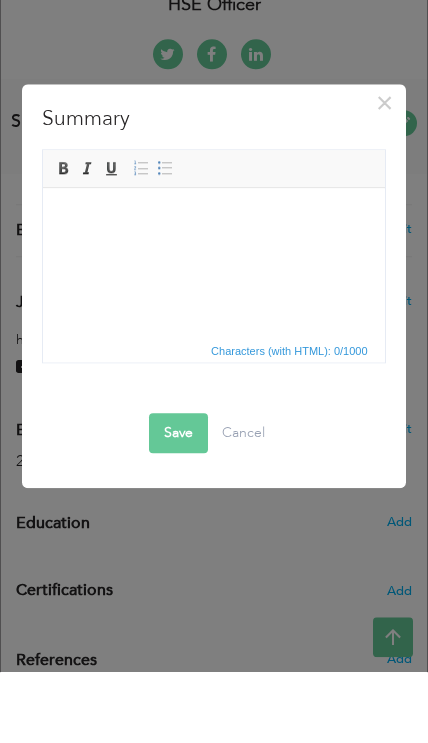 click at bounding box center [213, 217] 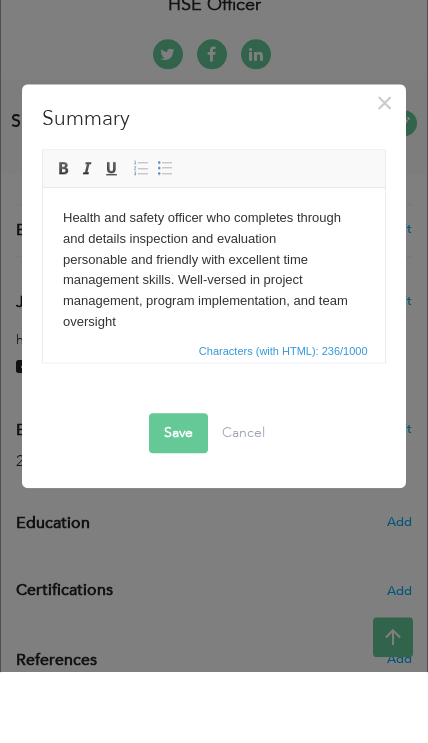 click on "Save" at bounding box center [178, 504] 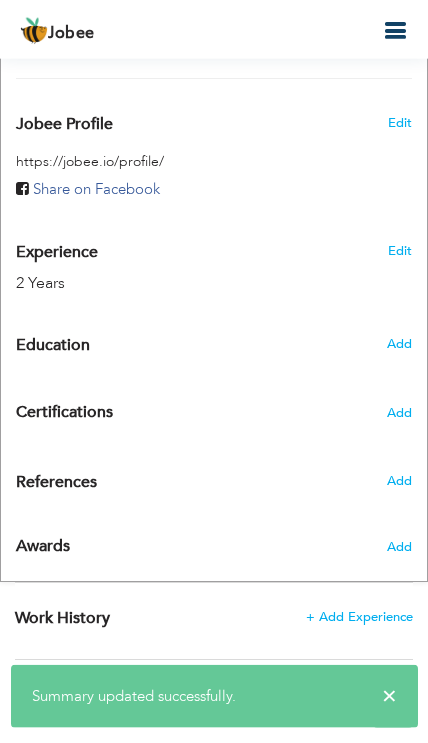 scroll, scrollTop: 820, scrollLeft: 0, axis: vertical 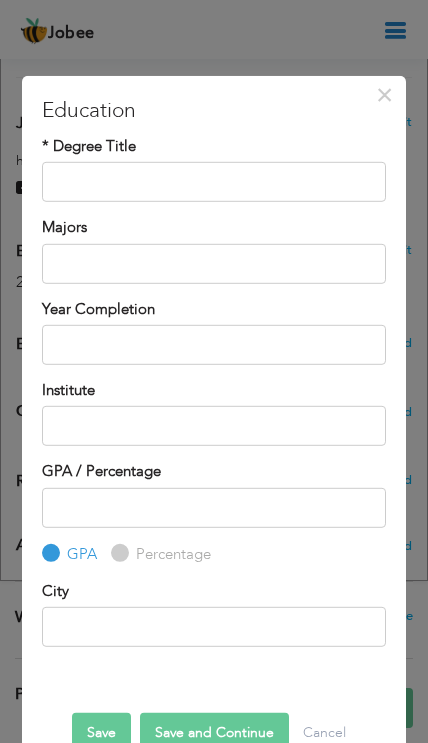 click on "×" at bounding box center (384, 94) 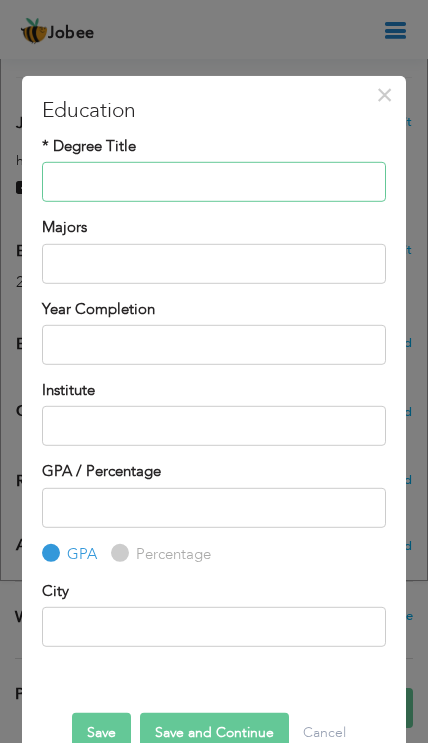 click at bounding box center (213, 182) 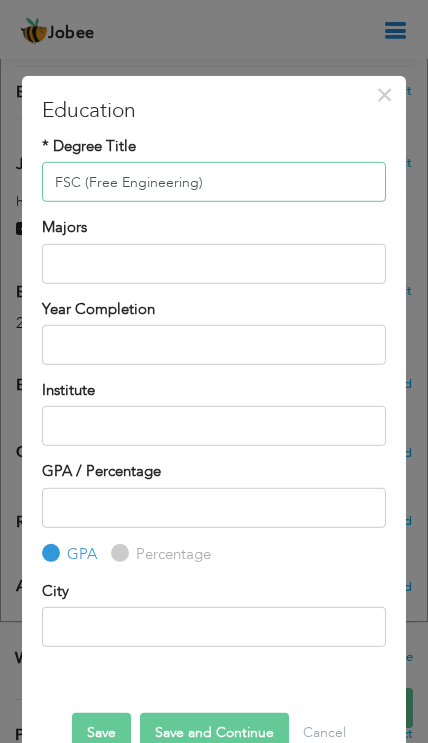 type on "FSC (Free Engineering)" 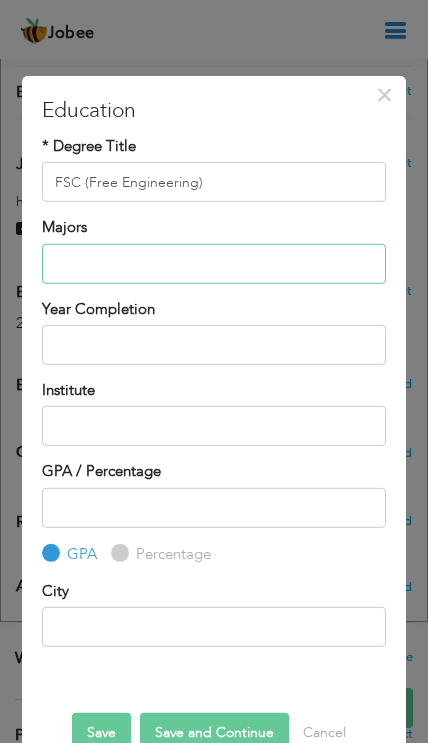 click at bounding box center [213, 263] 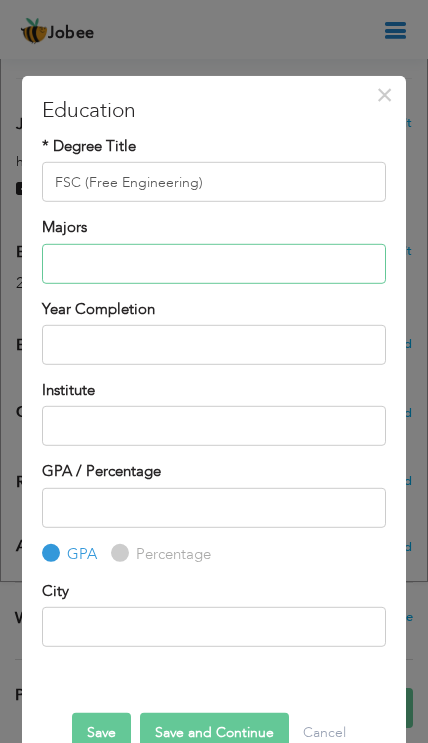 scroll, scrollTop: 819, scrollLeft: 0, axis: vertical 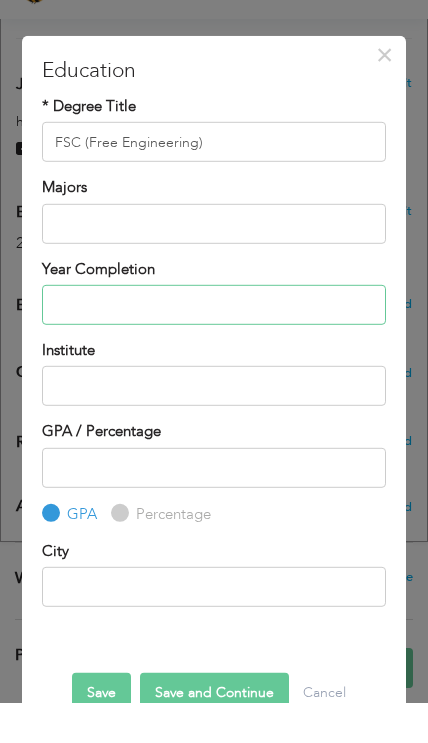 click at bounding box center (213, 345) 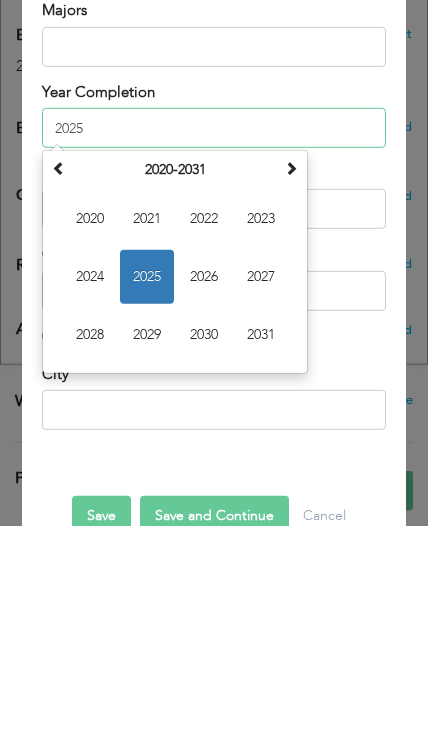 click at bounding box center [59, 384] 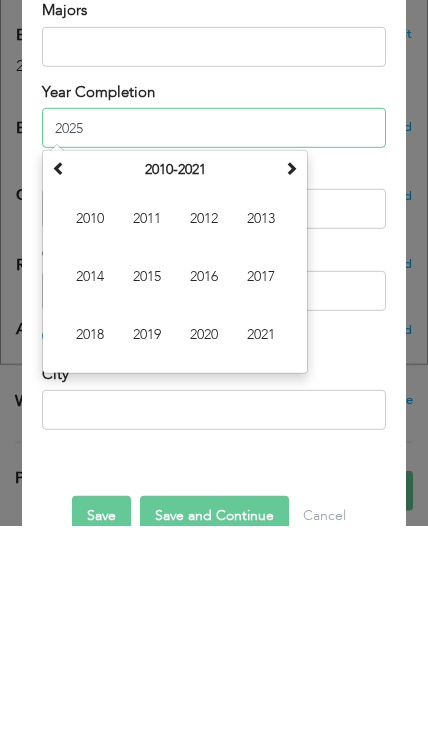 click at bounding box center [59, 384] 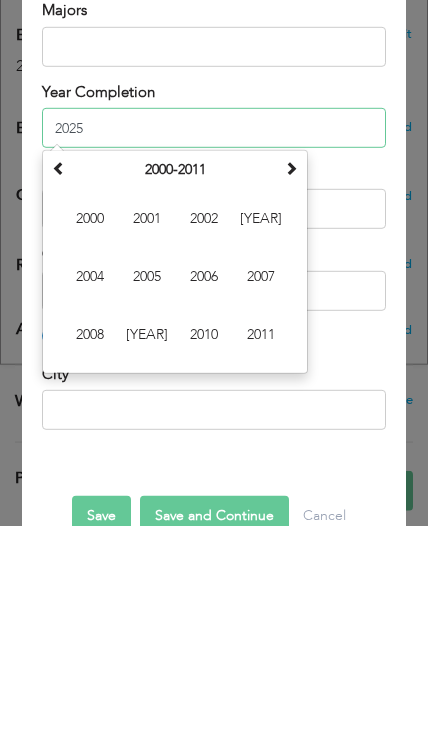 click on "2008" at bounding box center (90, 551) 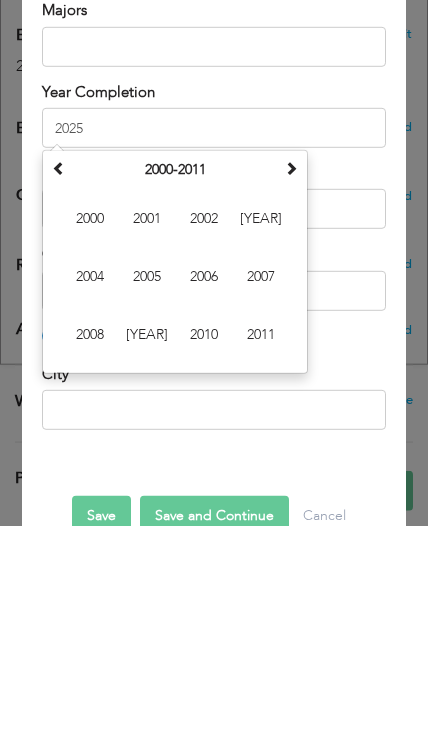 type on "2008" 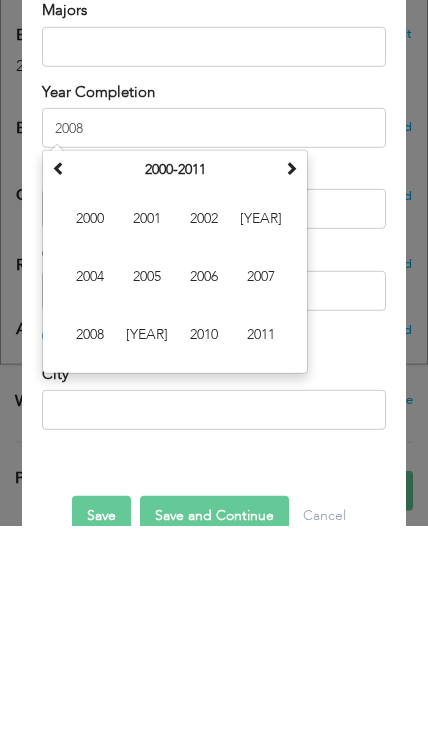 scroll, scrollTop: 1037, scrollLeft: 0, axis: vertical 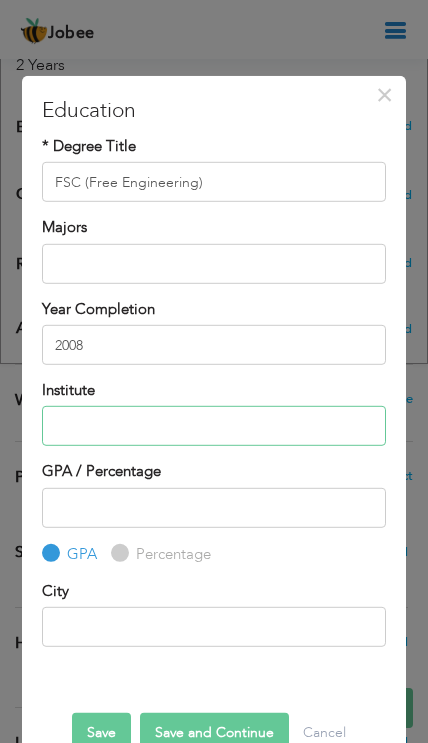 click at bounding box center [213, 426] 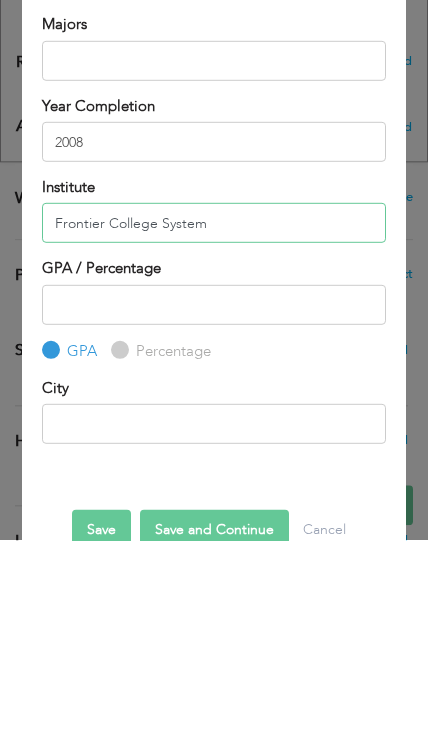 type on "Frontier College System" 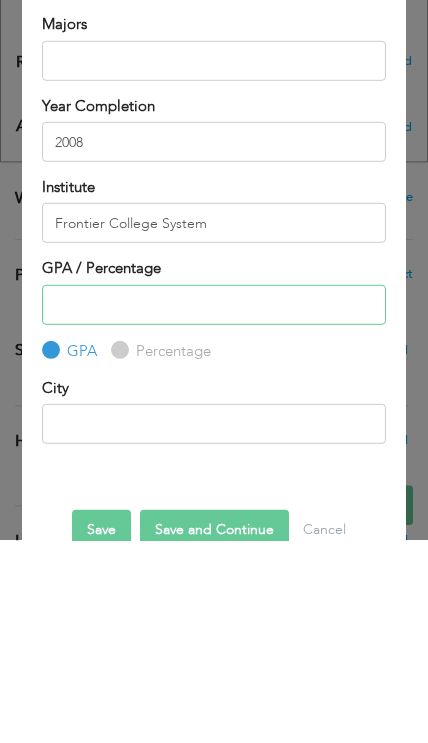click at bounding box center (213, 508) 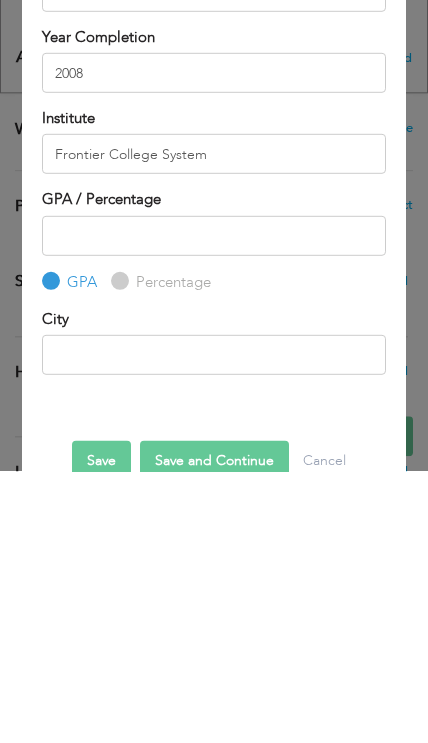 click on "Percentage" at bounding box center (117, 553) 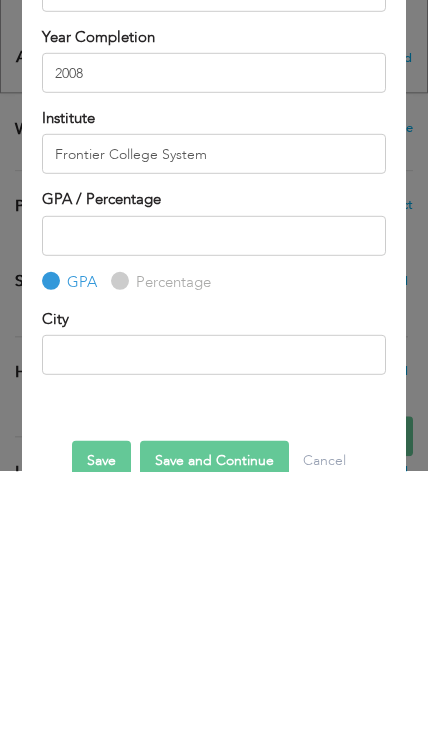 radio on "true" 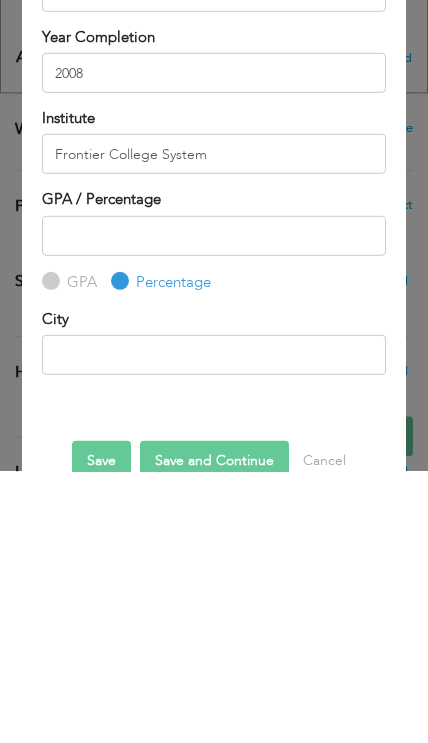 scroll, scrollTop: 1121, scrollLeft: 0, axis: vertical 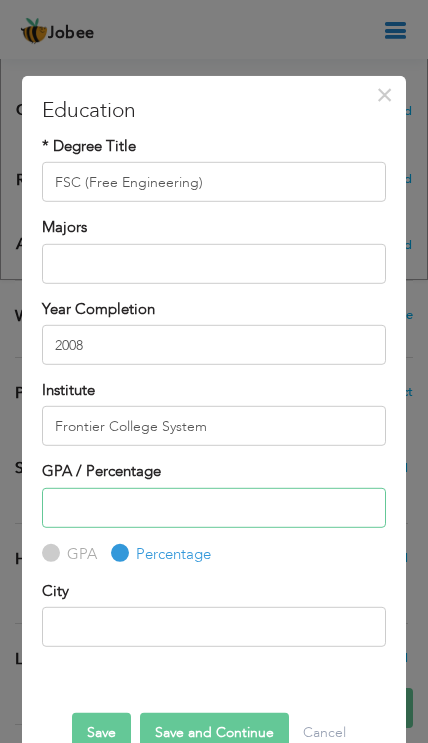 click at bounding box center [213, 508] 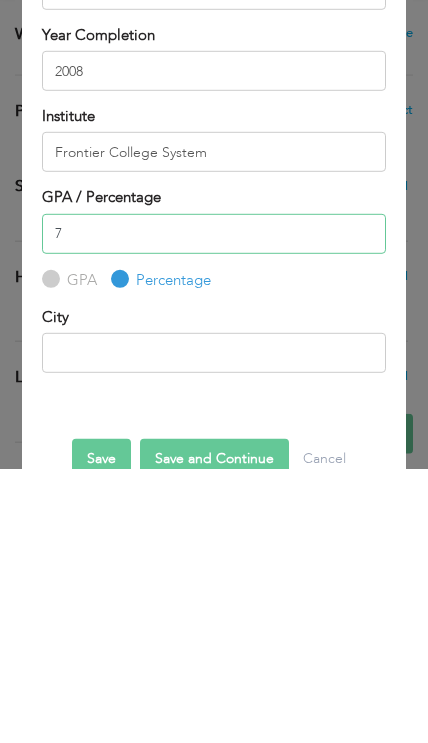 type on "73" 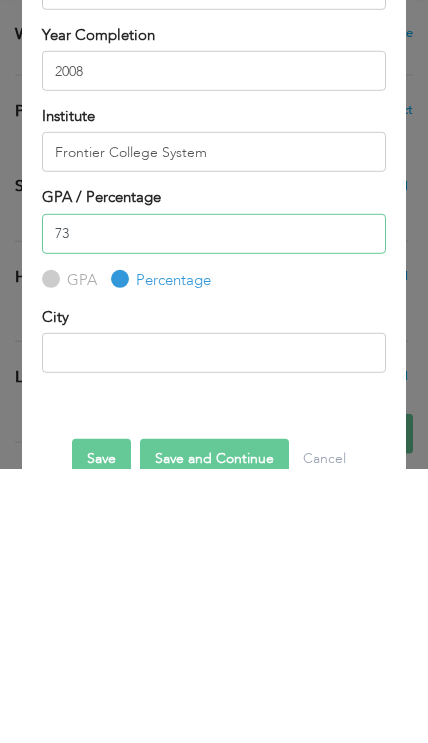 type 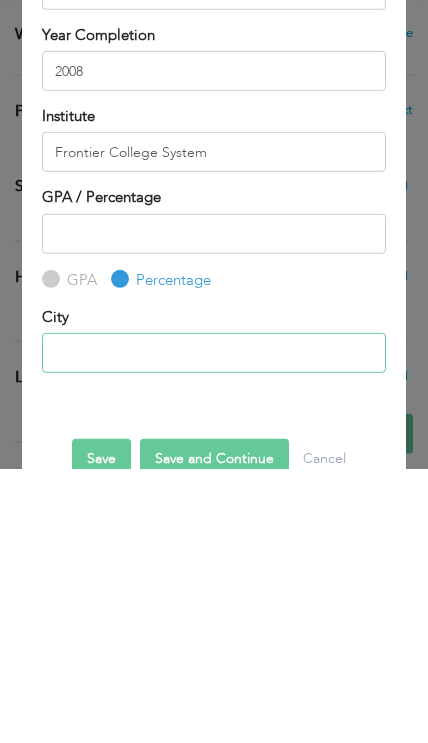 click at bounding box center (213, 627) 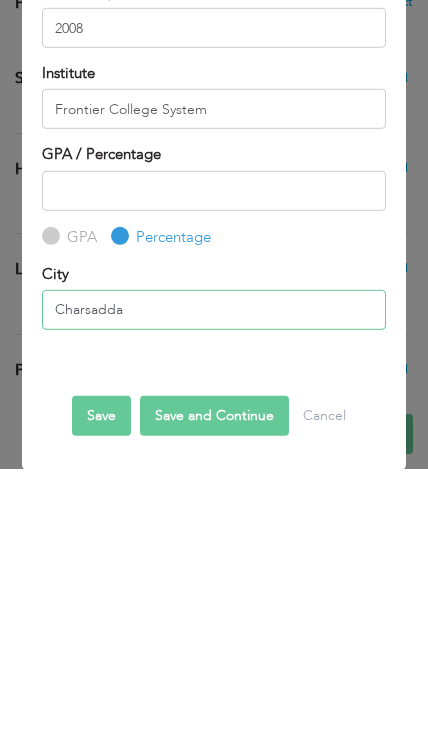 scroll, scrollTop: 42, scrollLeft: 0, axis: vertical 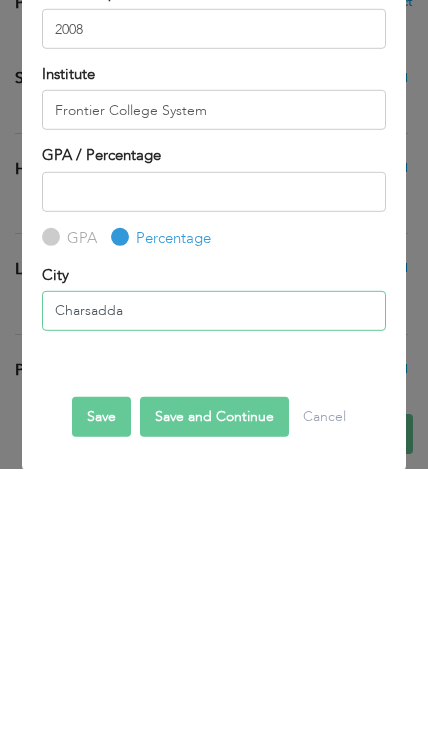 type on "Charsadda" 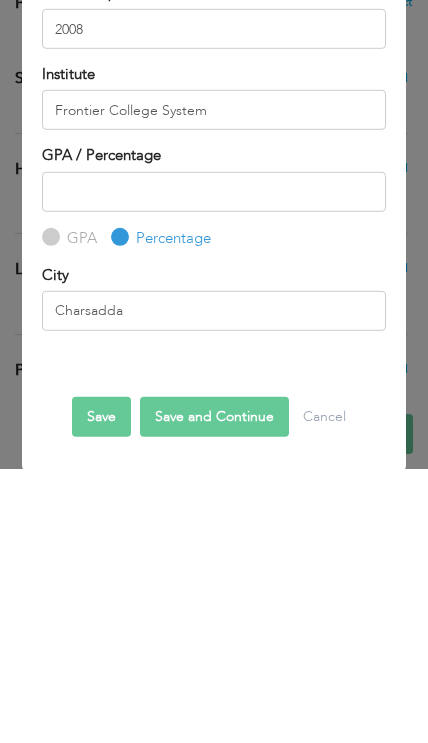 click on "Save and Continue" at bounding box center (214, 691) 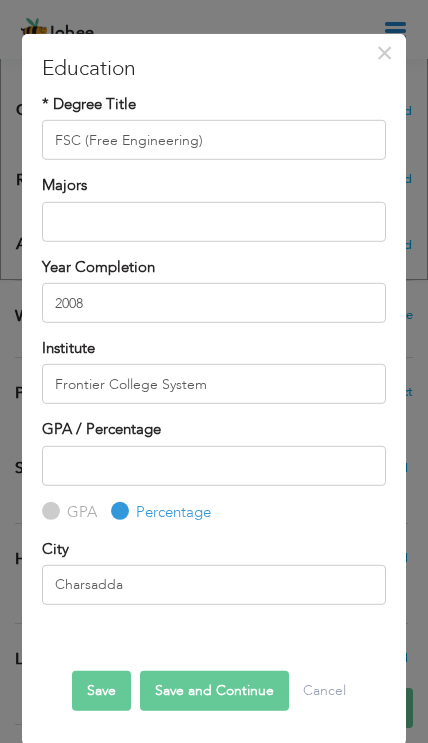 scroll, scrollTop: 0, scrollLeft: 0, axis: both 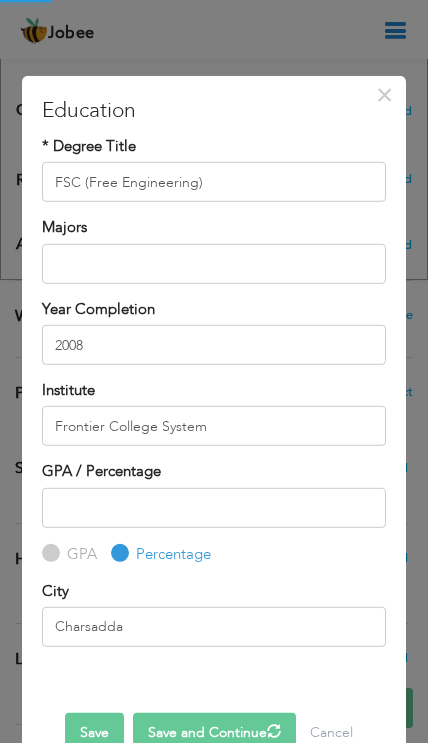 type 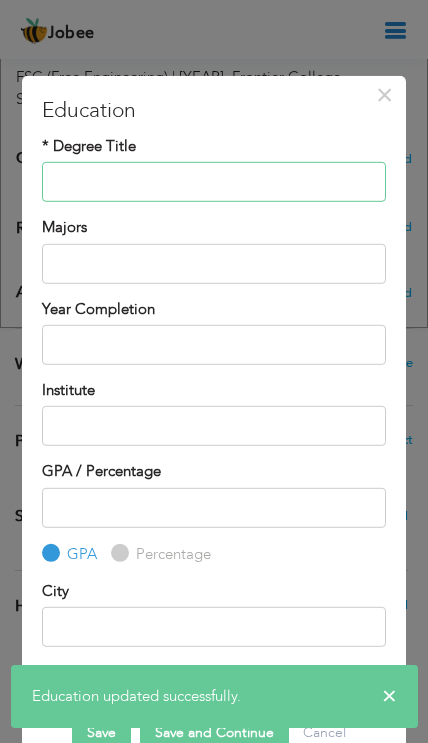 click at bounding box center (213, 182) 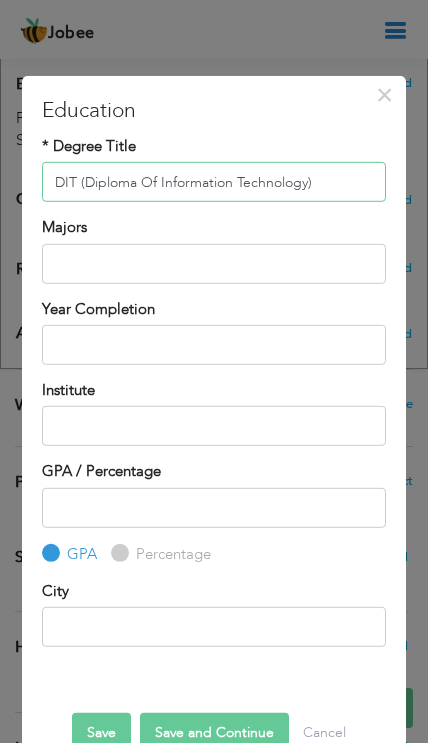 type on "DIT (Diploma Of Information Technology)" 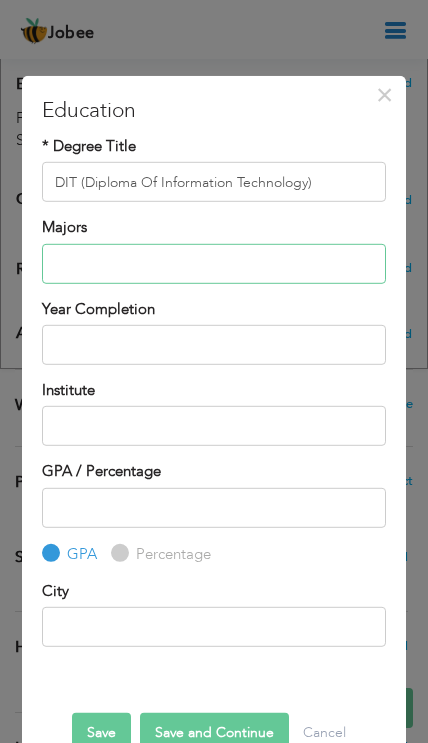 click at bounding box center [213, 263] 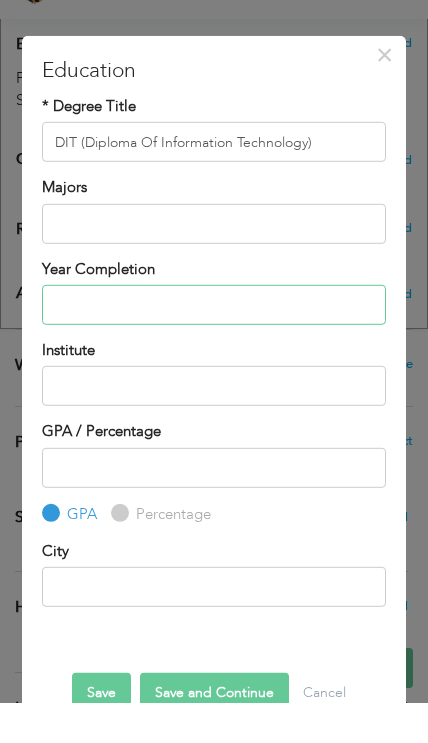 click at bounding box center (213, 345) 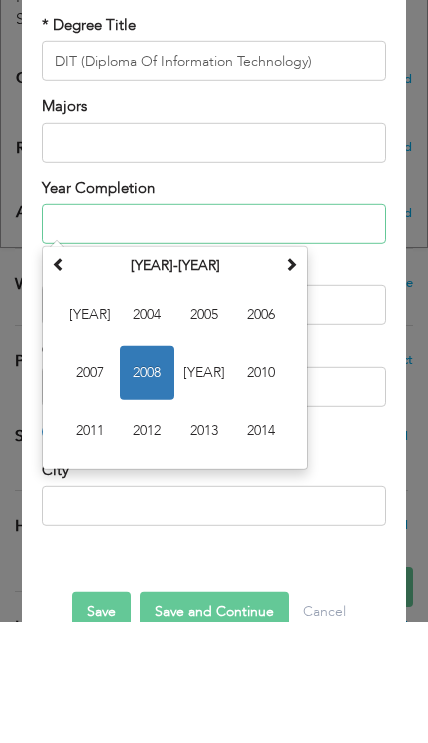 click at bounding box center [59, 384] 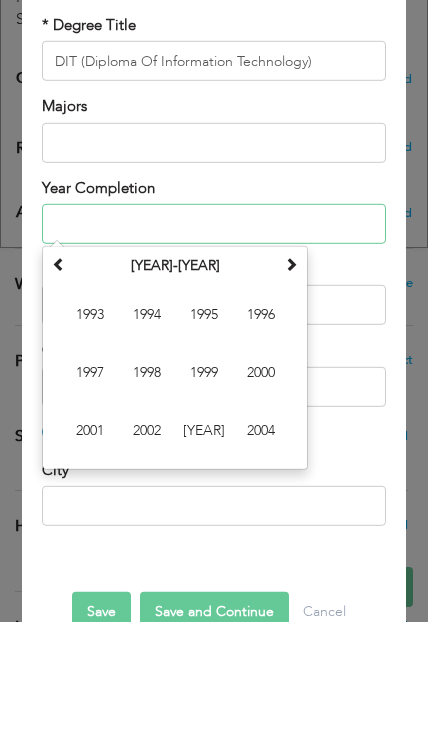 click at bounding box center (291, 384) 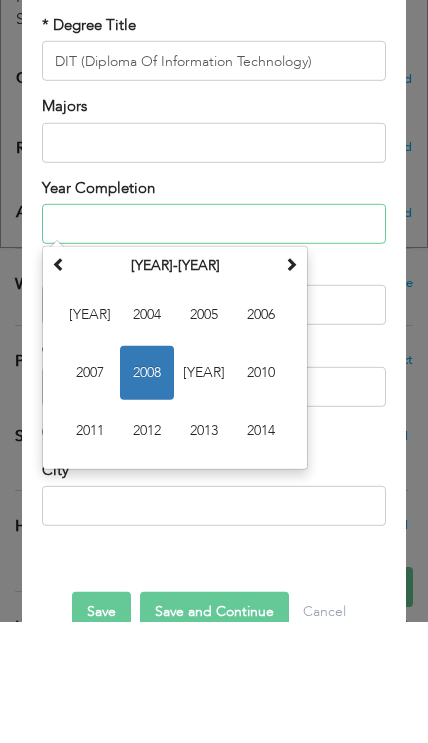 click at bounding box center (291, 384) 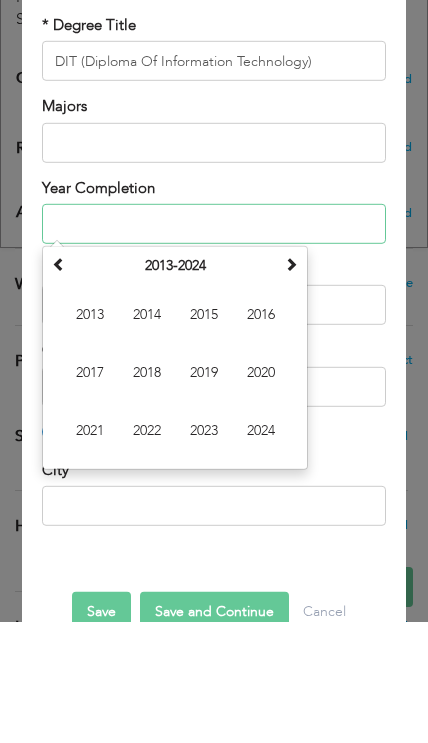 click on "2019" at bounding box center (204, 493) 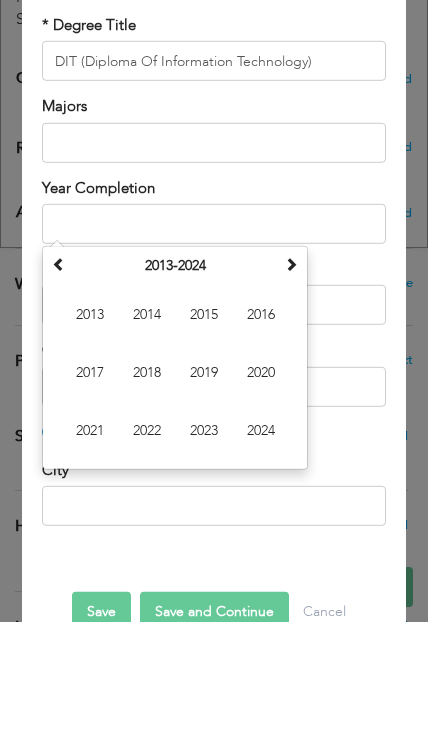 type on "2019" 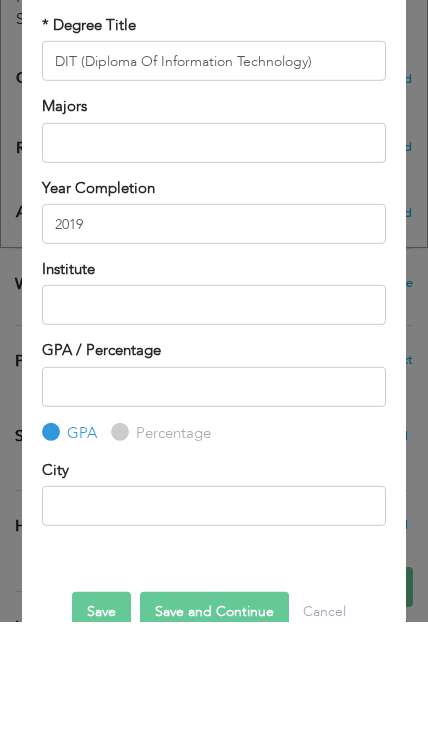 scroll, scrollTop: 1168, scrollLeft: 0, axis: vertical 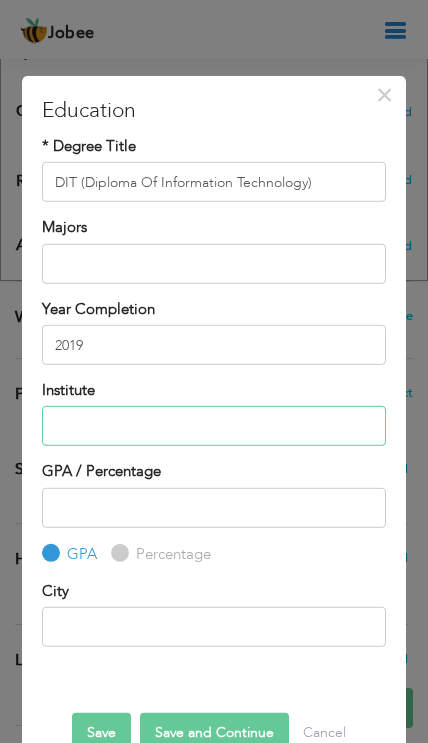 click at bounding box center [213, 426] 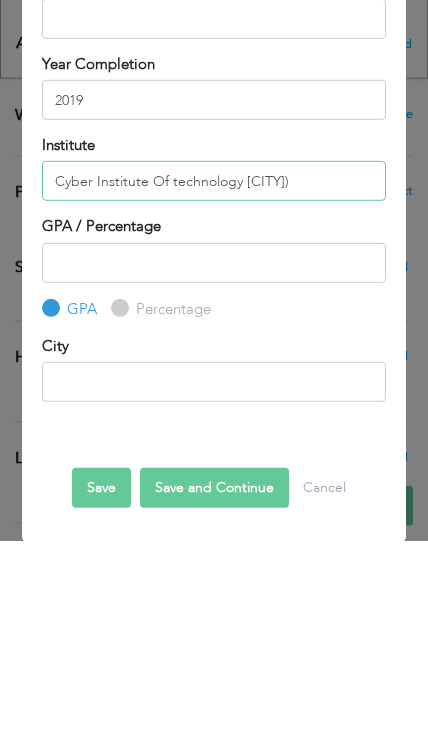 scroll, scrollTop: 42, scrollLeft: 0, axis: vertical 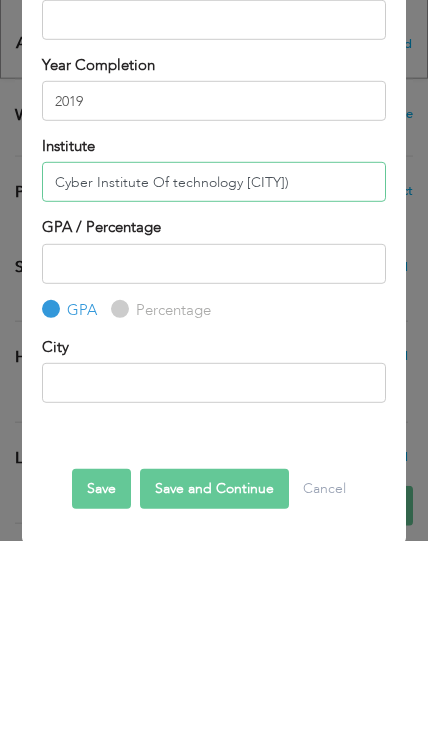 type on "Cyber Institute Of technology Shabqadar)" 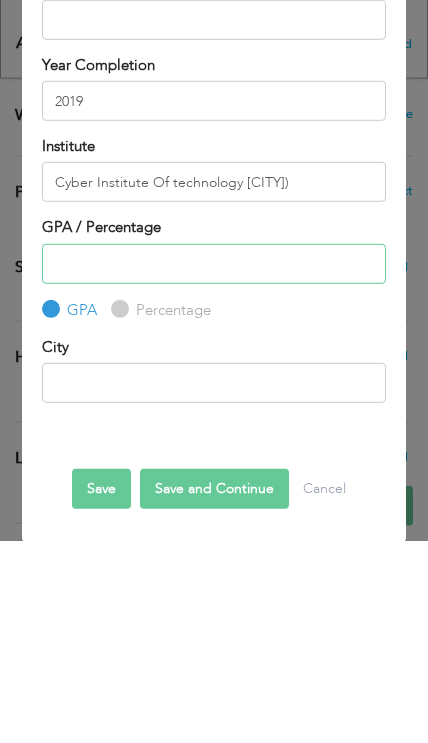 click at bounding box center [213, 466] 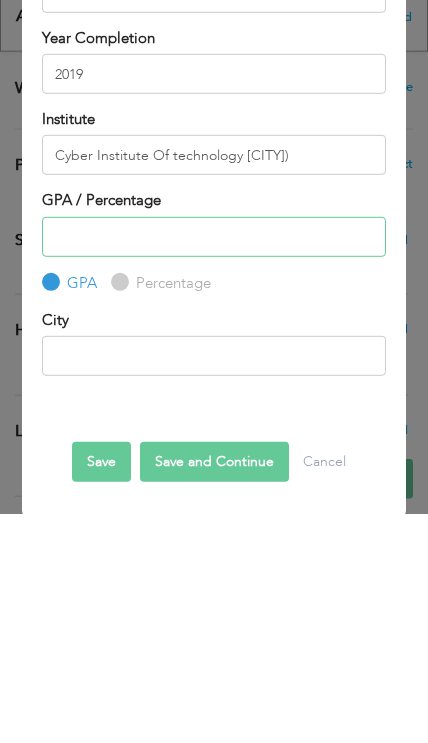 scroll, scrollTop: 1176, scrollLeft: 0, axis: vertical 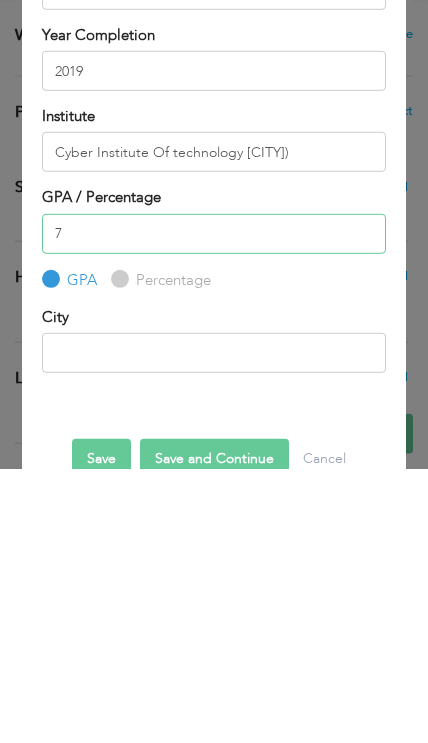 type on "78" 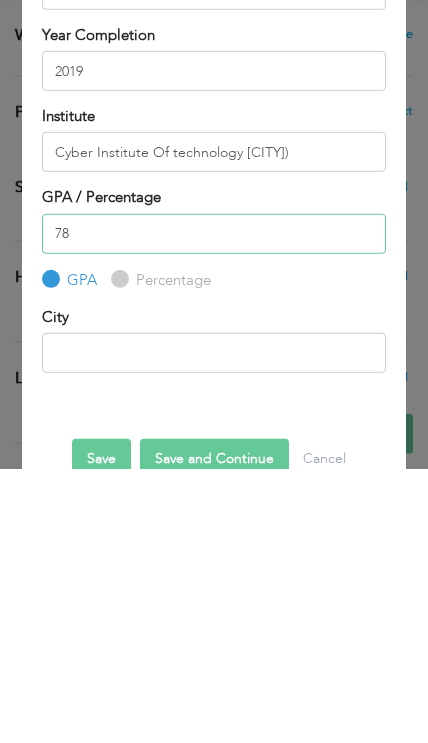 type 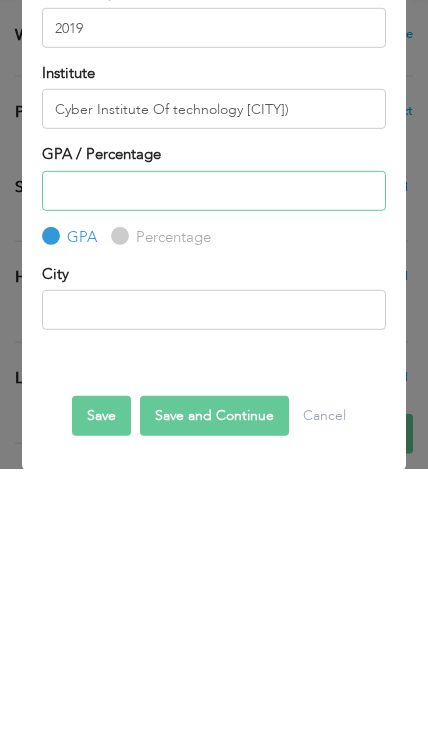 scroll, scrollTop: 42, scrollLeft: 0, axis: vertical 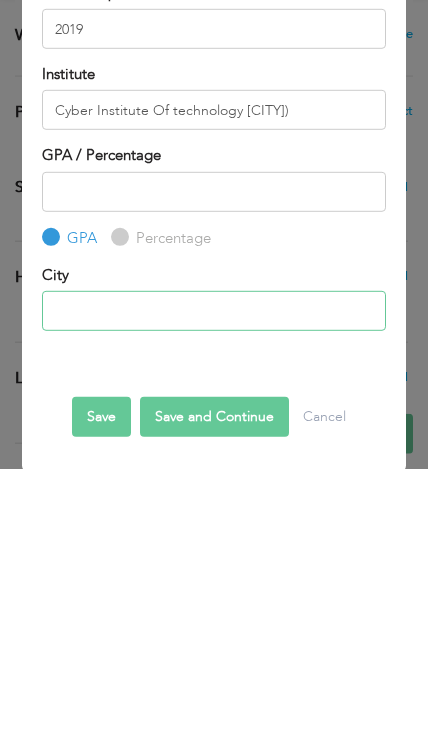 click at bounding box center [213, 585] 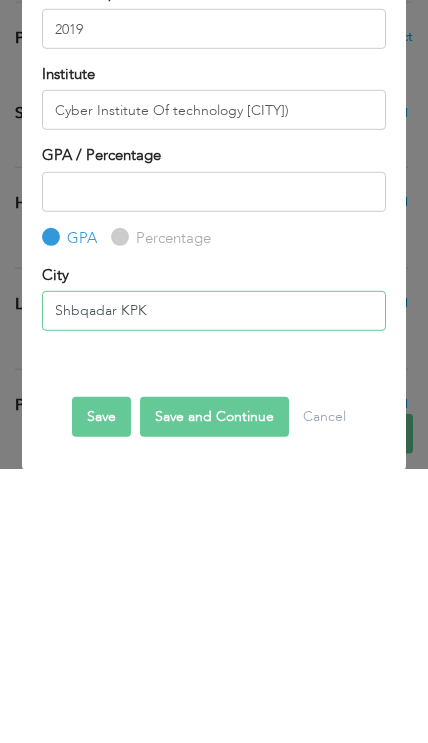 type on "Shbqadar KPK" 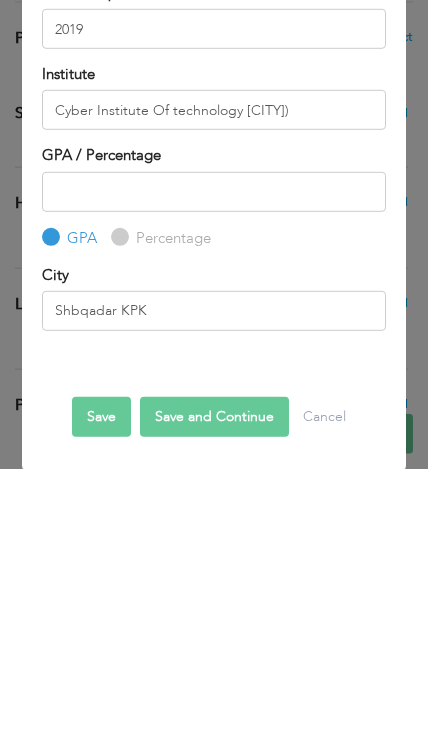 click on "Save" at bounding box center (101, 691) 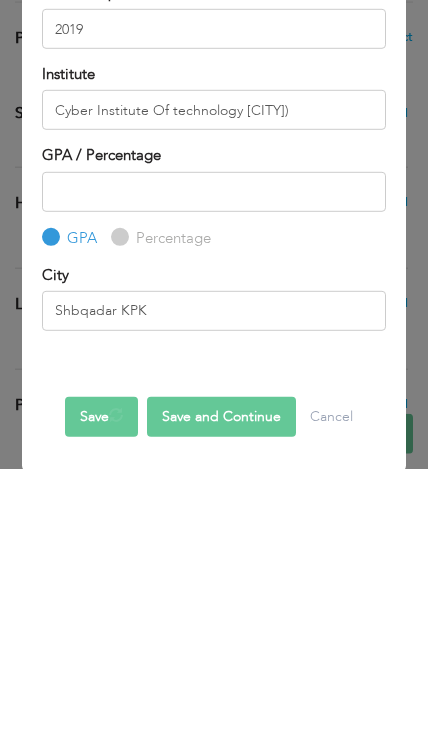 scroll, scrollTop: 1168, scrollLeft: 0, axis: vertical 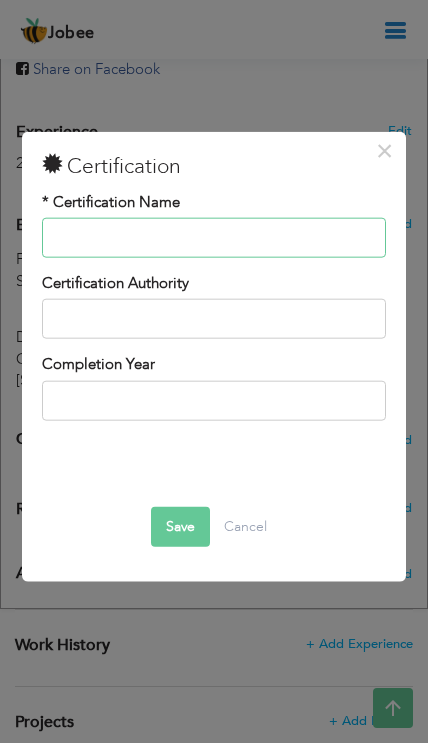 click at bounding box center (213, 238) 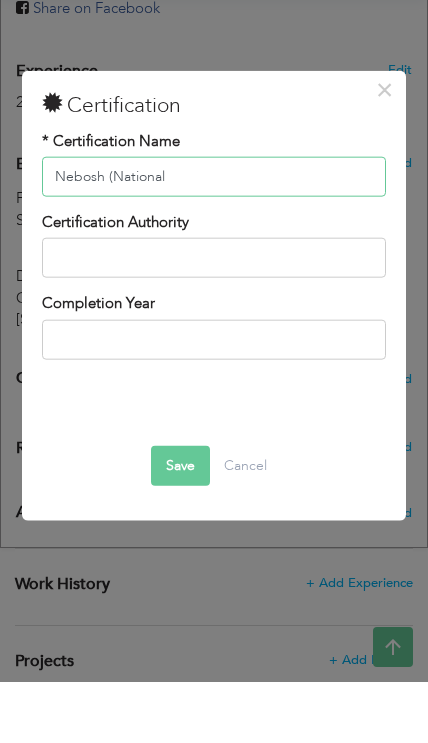 scroll, scrollTop: 1000, scrollLeft: 0, axis: vertical 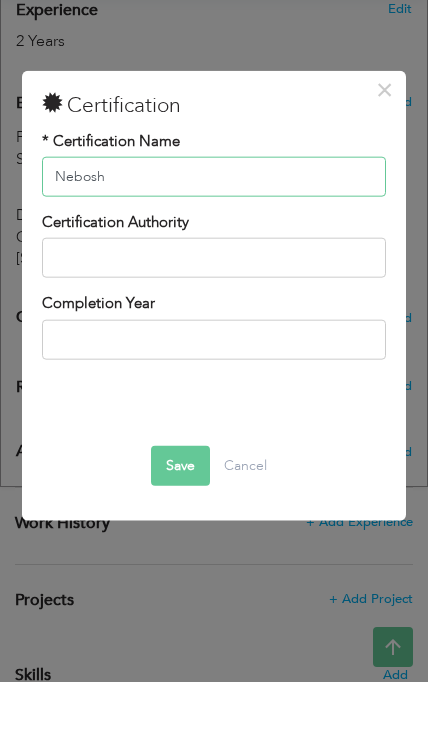 type on "Nebosh" 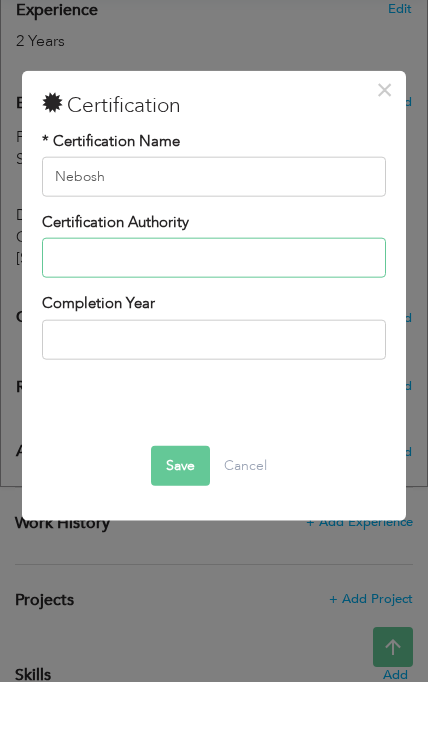 click at bounding box center (213, 319) 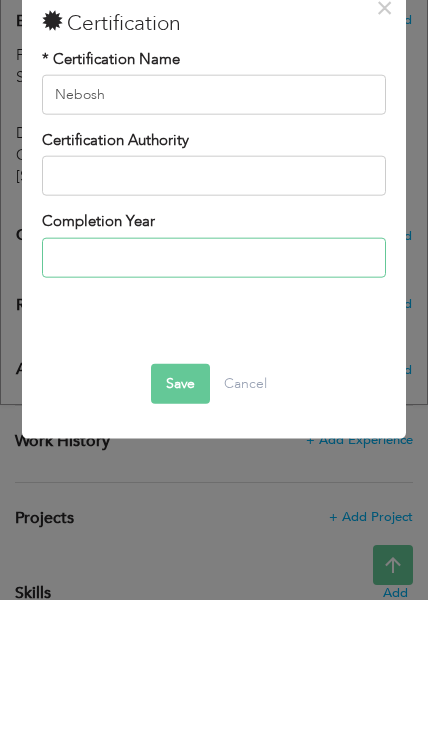 click at bounding box center [213, 400] 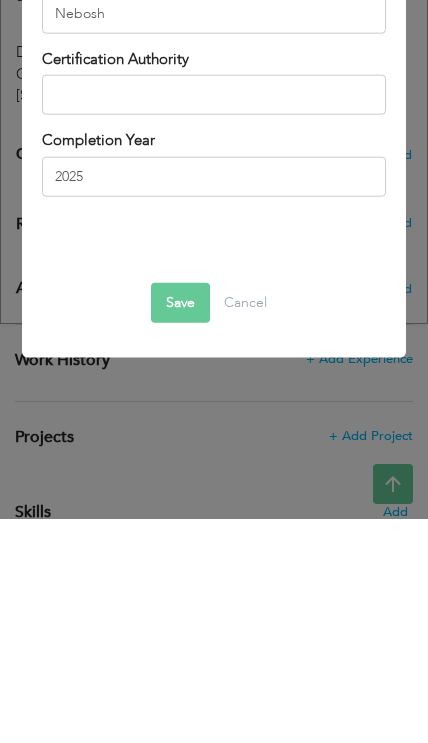 scroll, scrollTop: 1224, scrollLeft: 0, axis: vertical 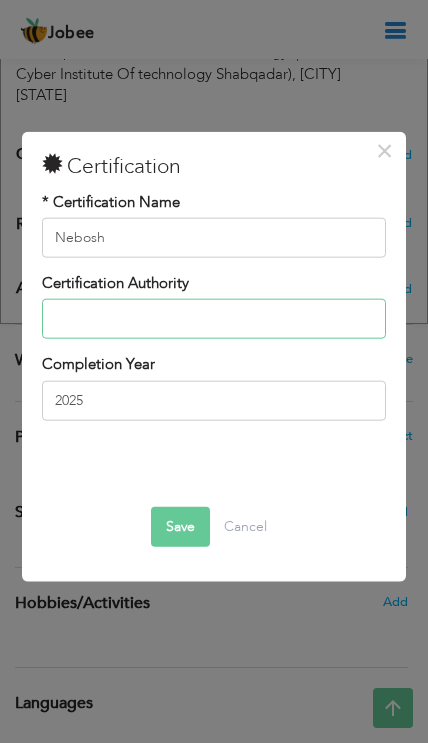 click at bounding box center (213, 319) 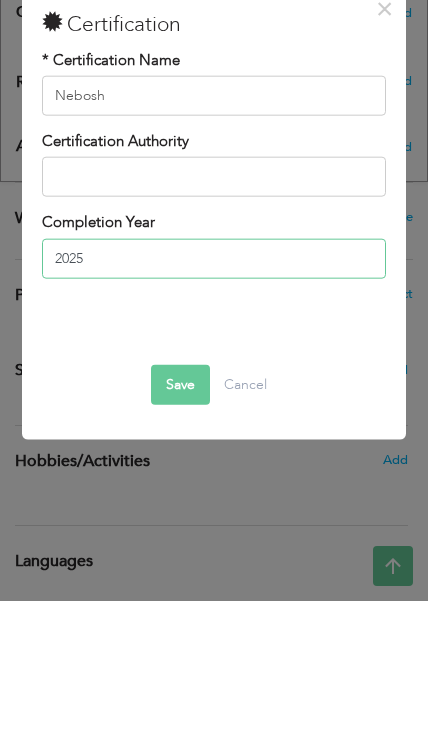 click on "2025" at bounding box center (213, 400) 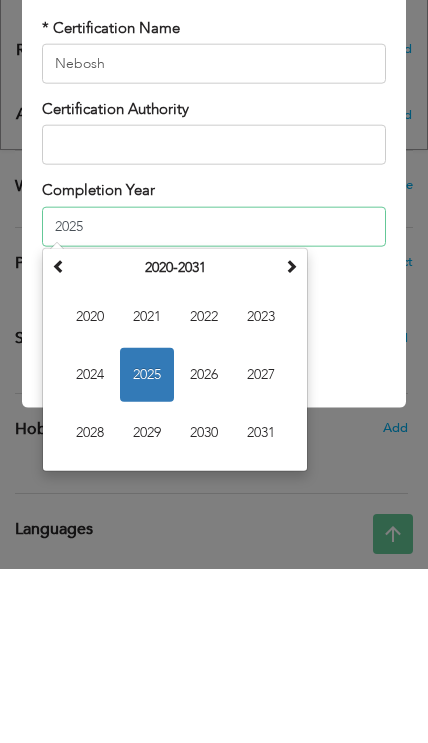 click on "2023" at bounding box center (261, 491) 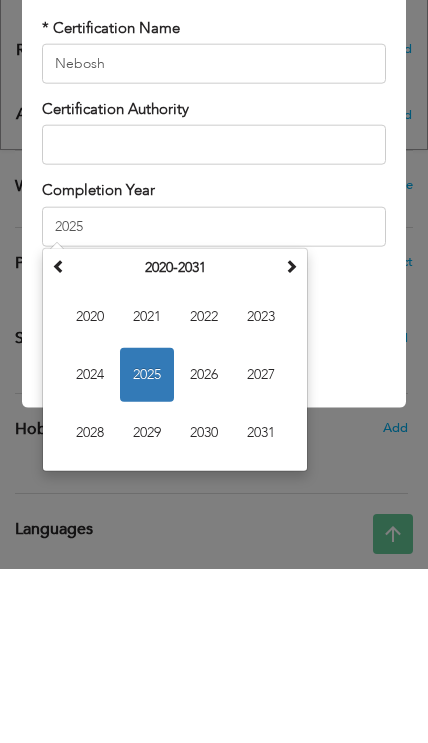 type on "2023" 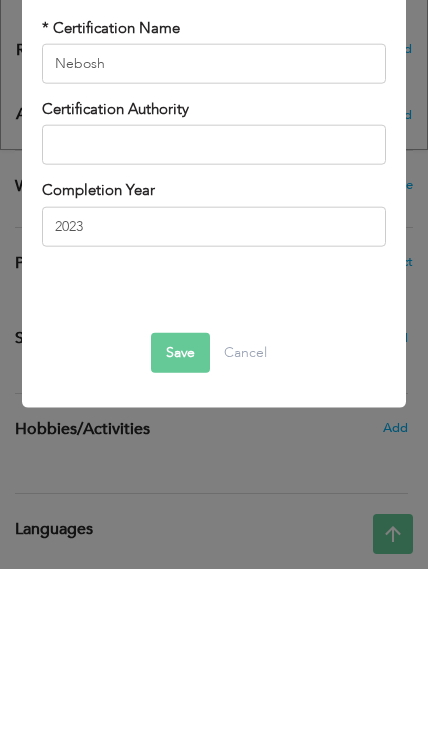 scroll, scrollTop: 1266, scrollLeft: 0, axis: vertical 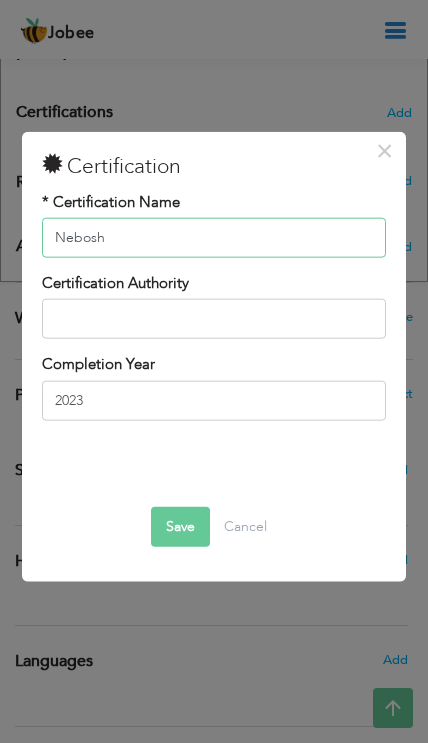 click on "Nebosh" at bounding box center [213, 238] 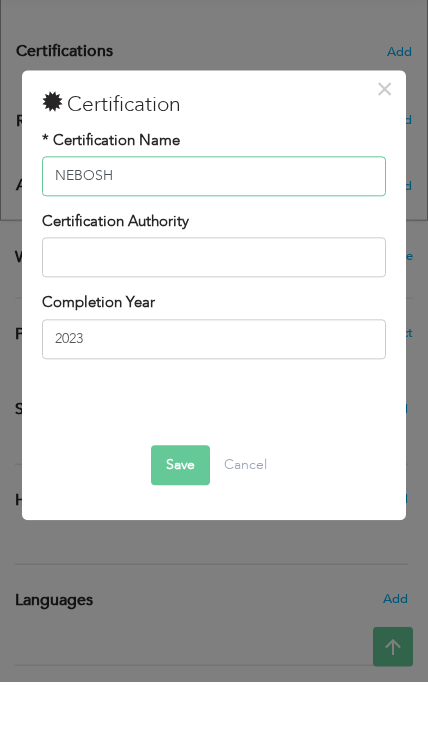 type on "NEBOSH" 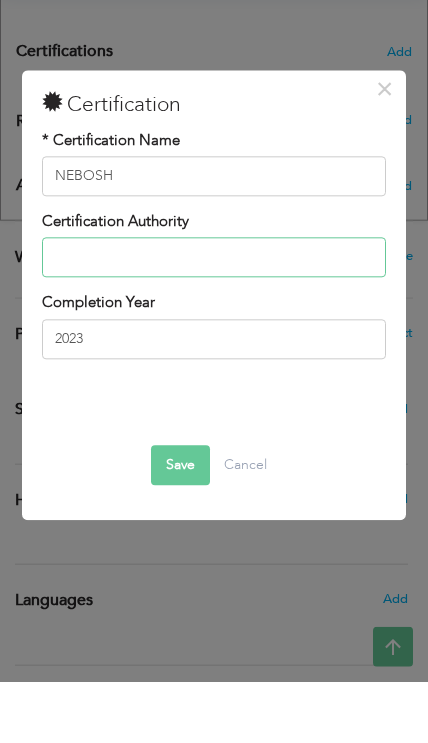 click at bounding box center (213, 319) 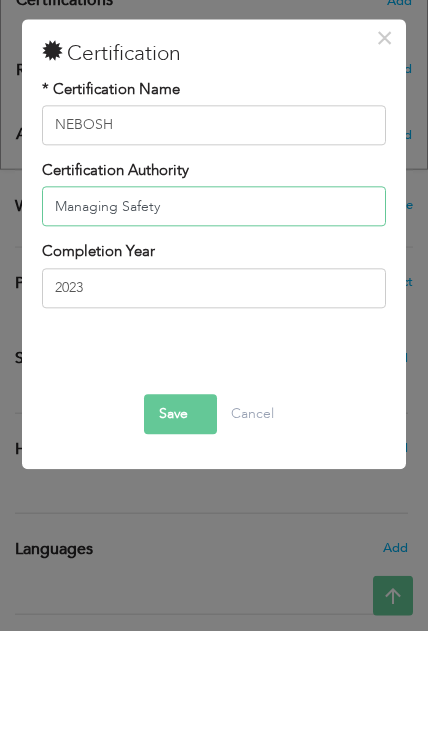 type on "Managing Safety" 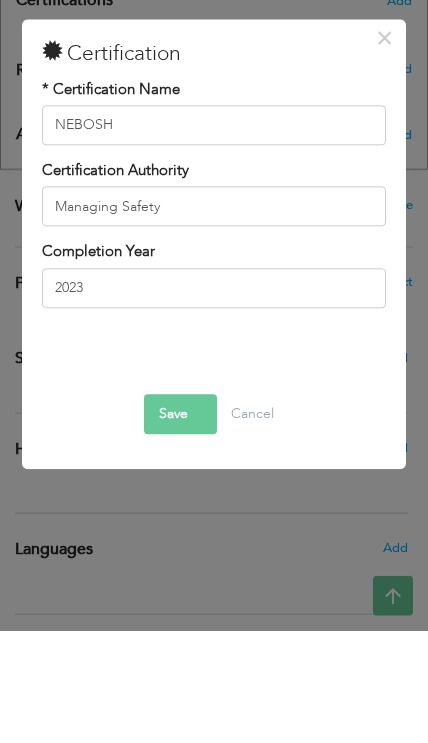 click on "Save" at bounding box center (180, 527) 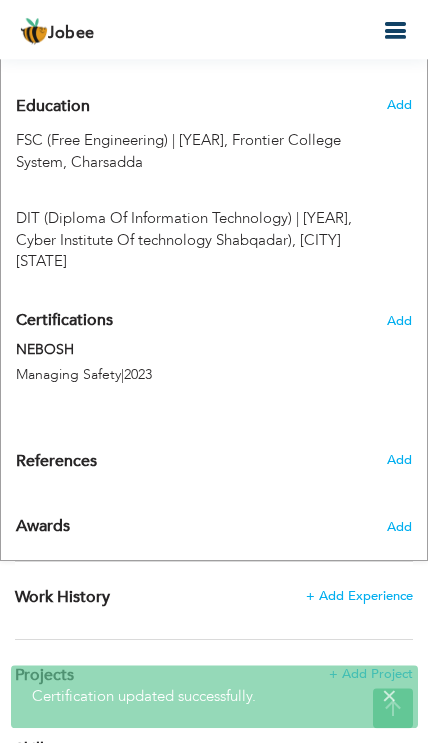 scroll, scrollTop: 1058, scrollLeft: 0, axis: vertical 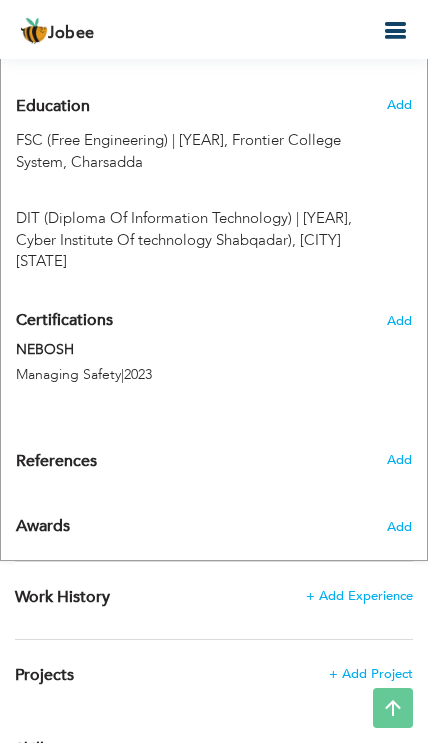 type 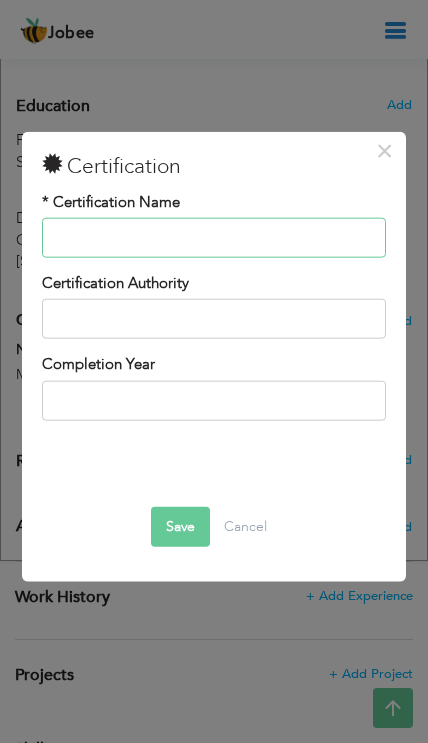 click at bounding box center [213, 238] 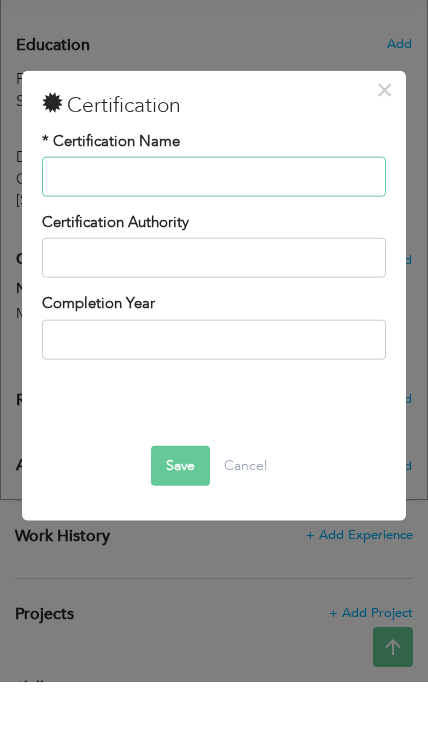 scroll, scrollTop: 1119, scrollLeft: 0, axis: vertical 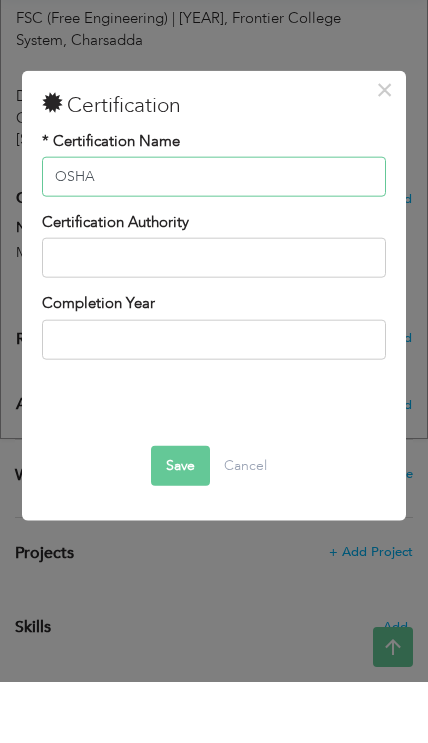 type on "OSHA" 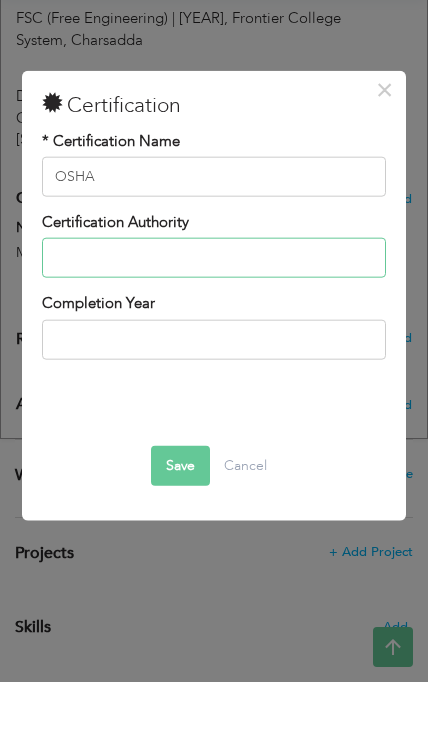click at bounding box center [213, 319] 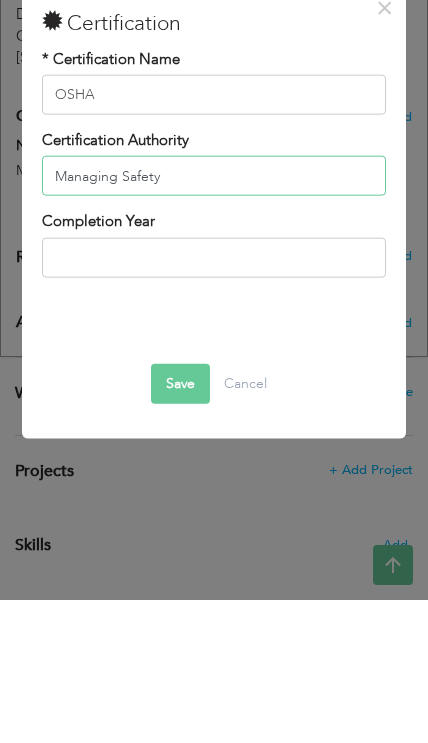type on "Managing Safety" 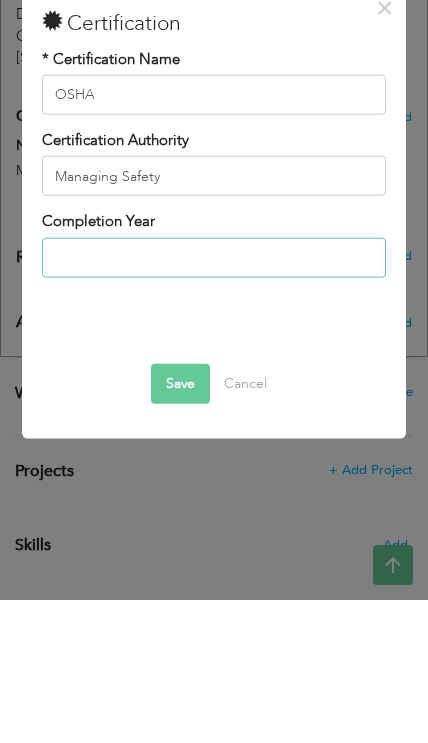 click at bounding box center (213, 400) 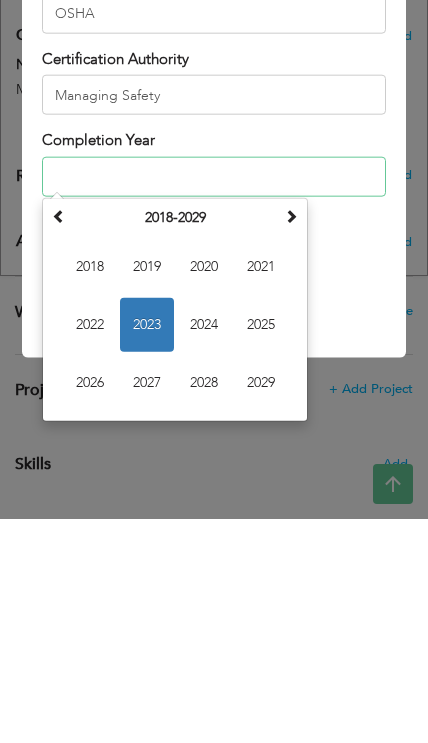 click on "2023" at bounding box center [147, 549] 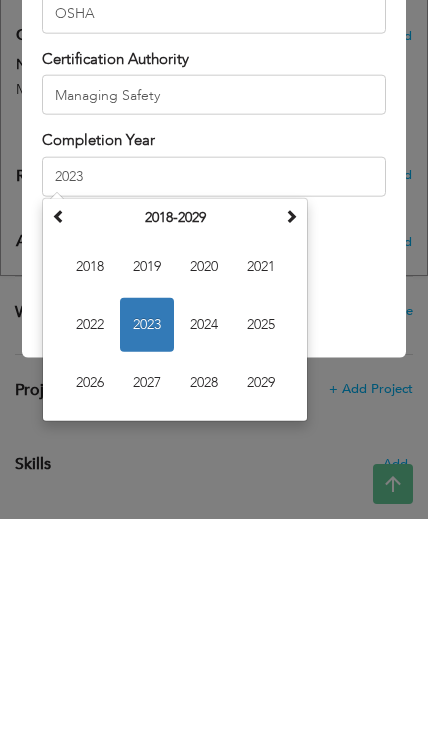 scroll, scrollTop: 1337, scrollLeft: 0, axis: vertical 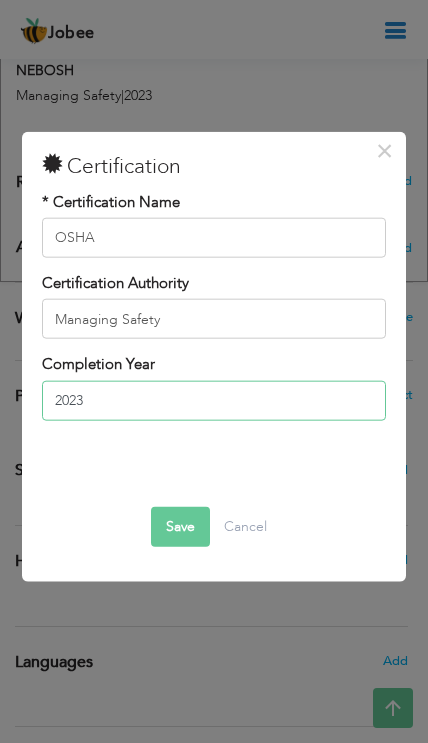 click on "2023" at bounding box center (213, 400) 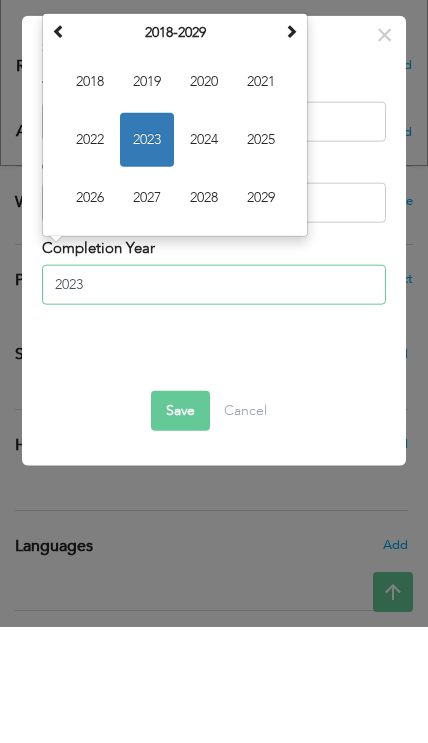 click on "2025" at bounding box center [261, 255] 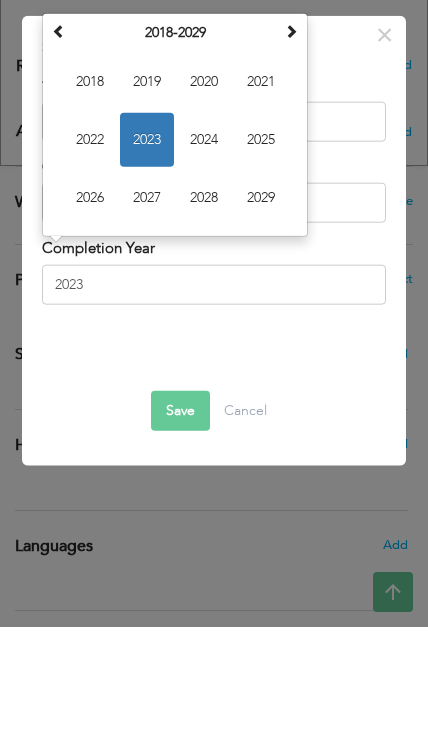 type on "2025" 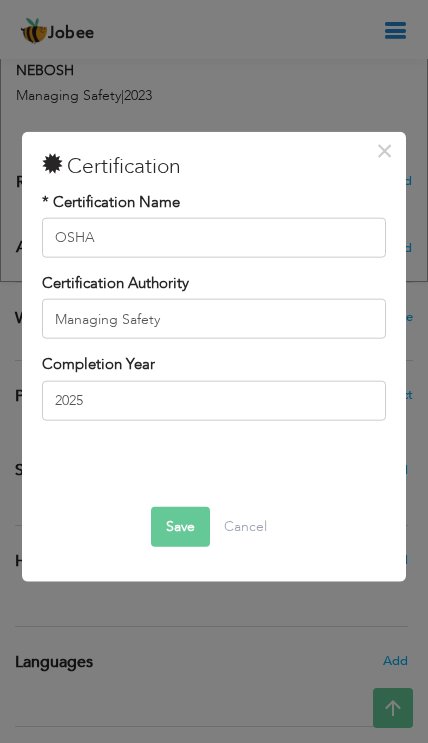 click on "Save" at bounding box center (180, 527) 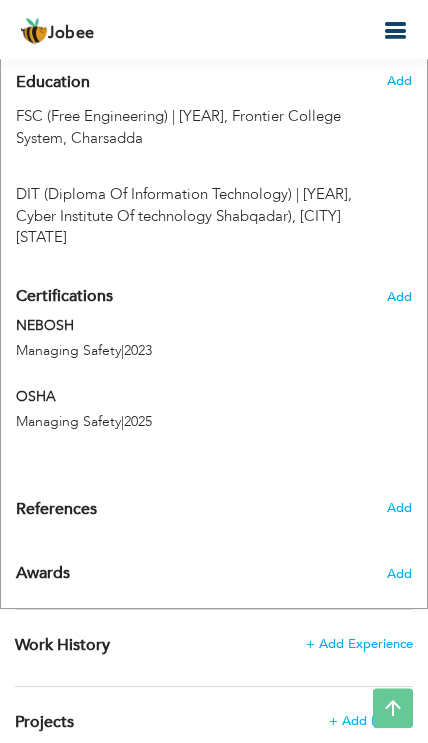 scroll, scrollTop: 1076, scrollLeft: 0, axis: vertical 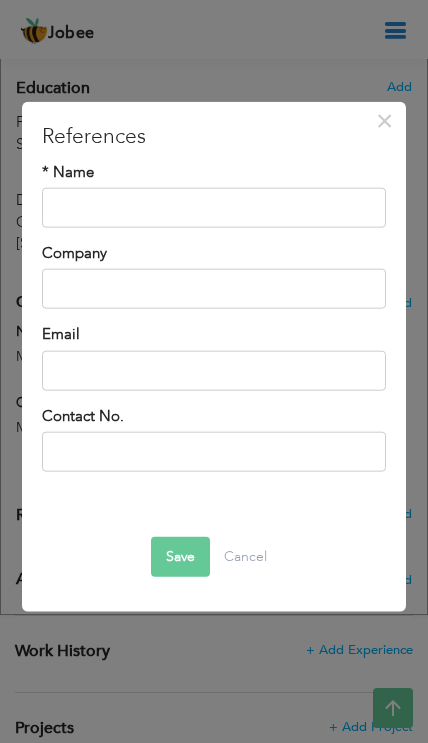 click on "×" at bounding box center (384, 120) 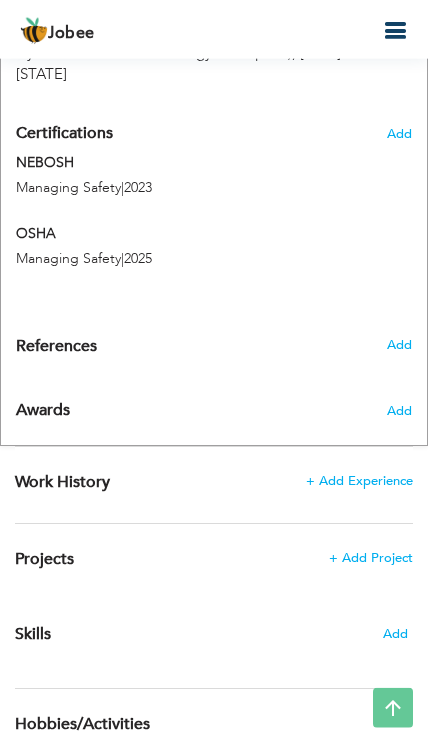 scroll, scrollTop: 1248, scrollLeft: 0, axis: vertical 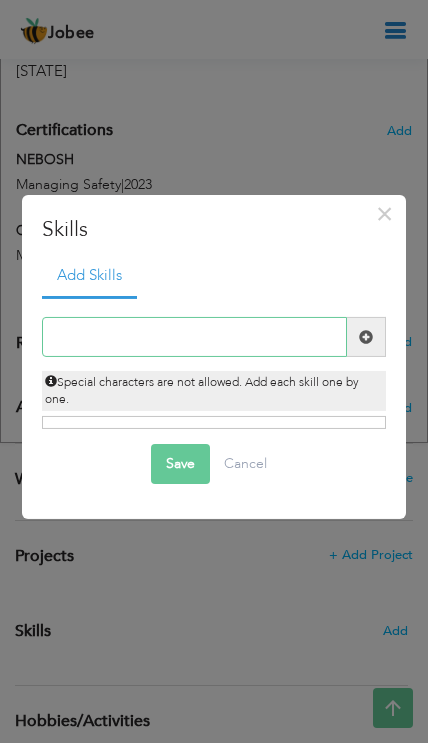 click at bounding box center (194, 337) 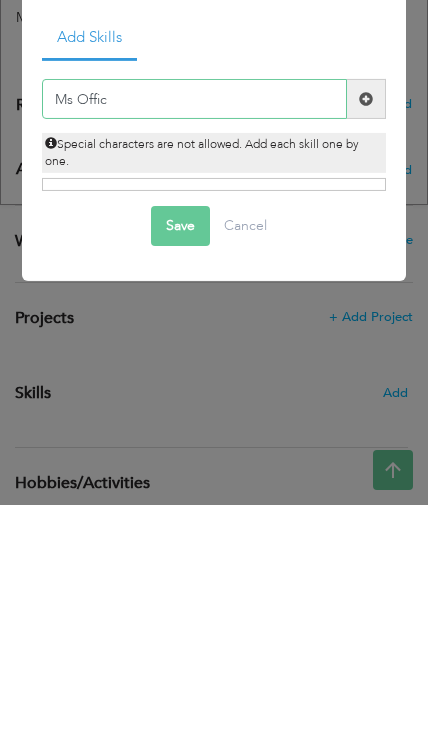 type on "Ms Office" 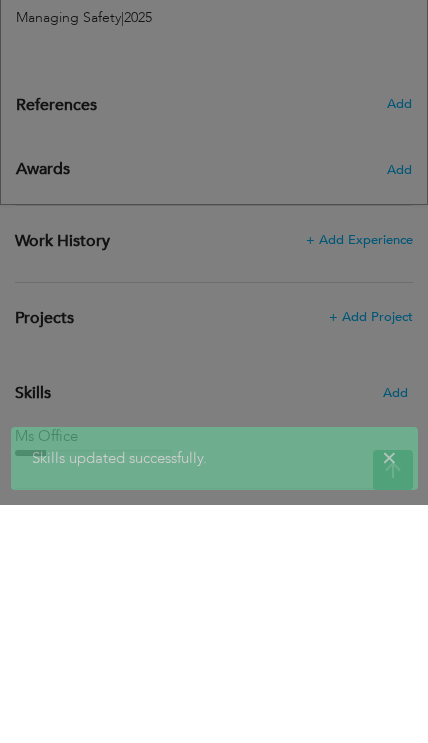 scroll, scrollTop: 1448, scrollLeft: 0, axis: vertical 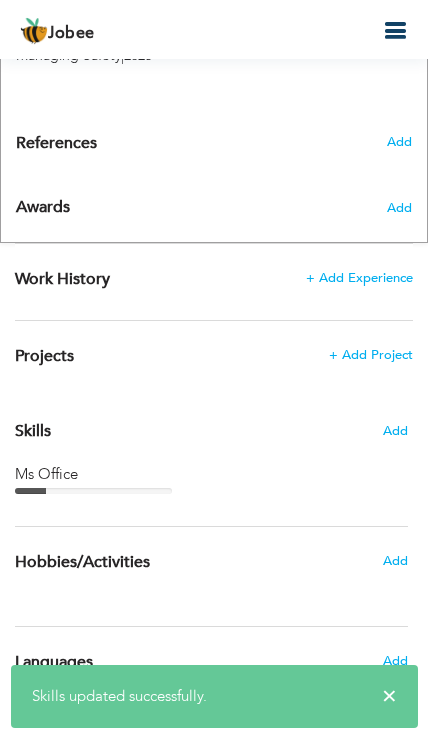 click on "Skills
Add" at bounding box center (211, 431) 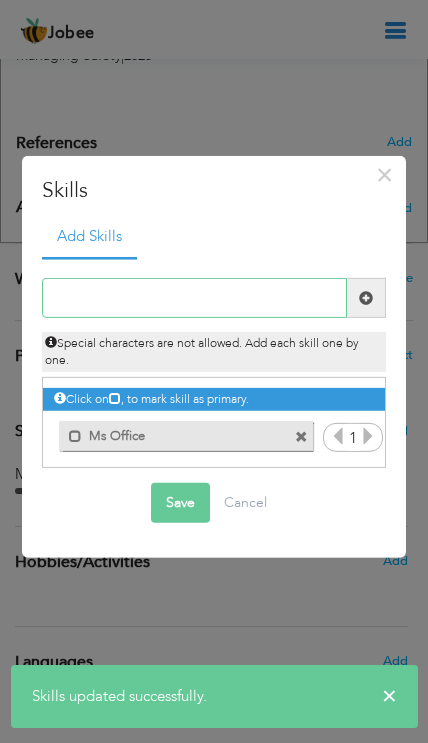 click at bounding box center [194, 298] 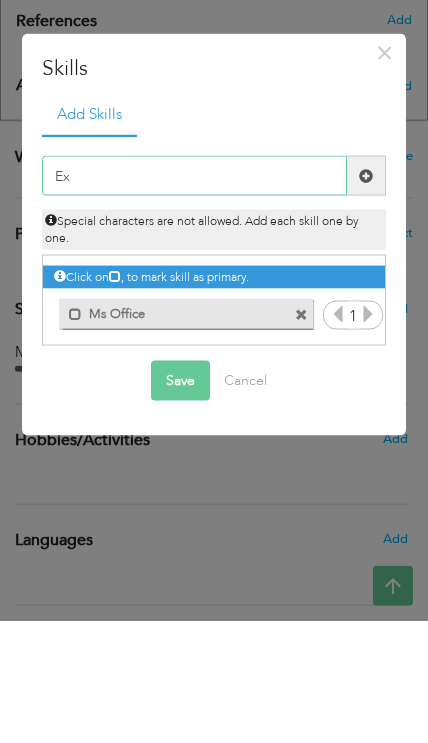 type on "E" 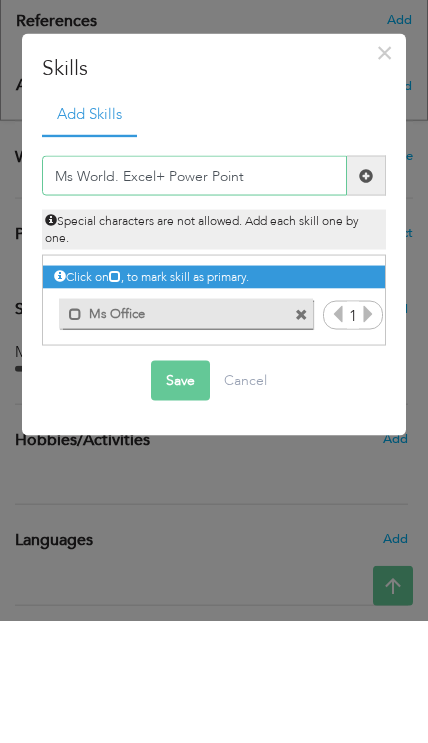 click on "Ms World. Excel+ Power Point" at bounding box center (194, 298) 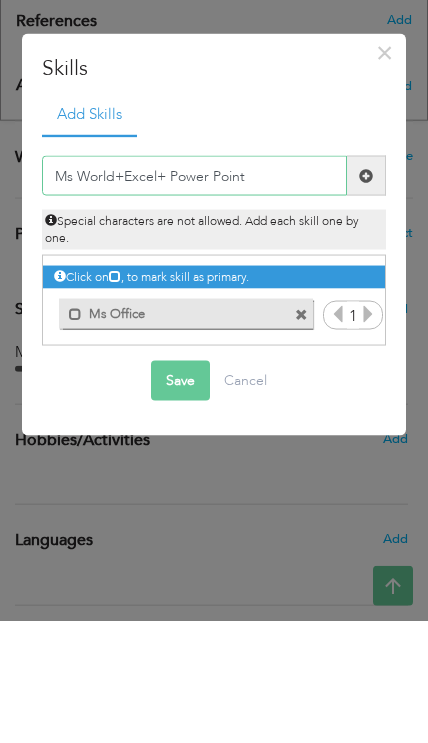 click on "Ms World+Excel+ Power Point" at bounding box center (194, 298) 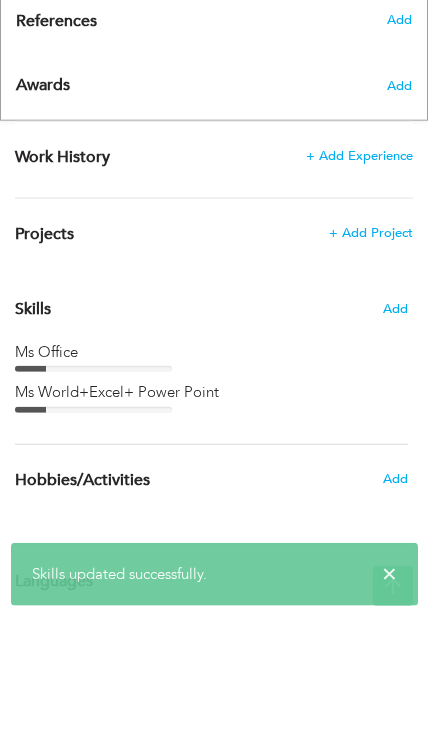 scroll, scrollTop: 1488, scrollLeft: 0, axis: vertical 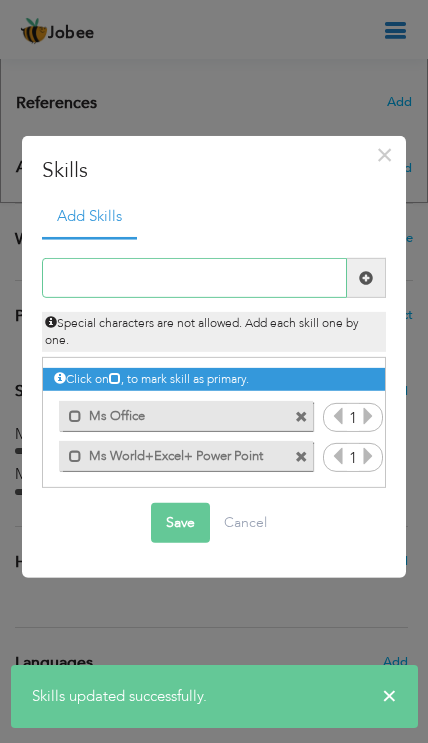 click at bounding box center (194, 278) 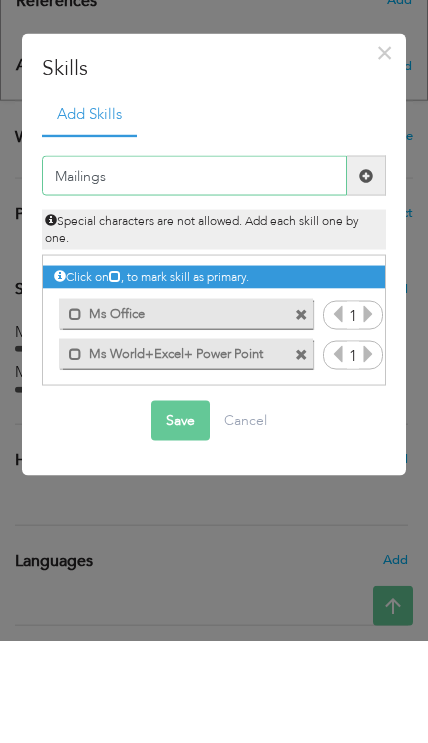 type on "Mailings" 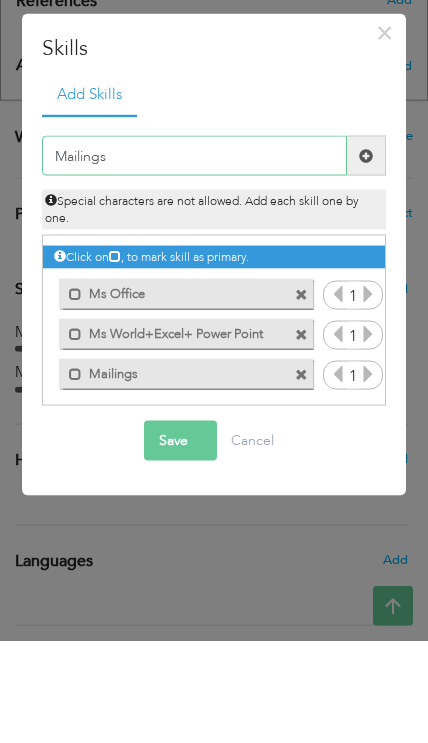 type 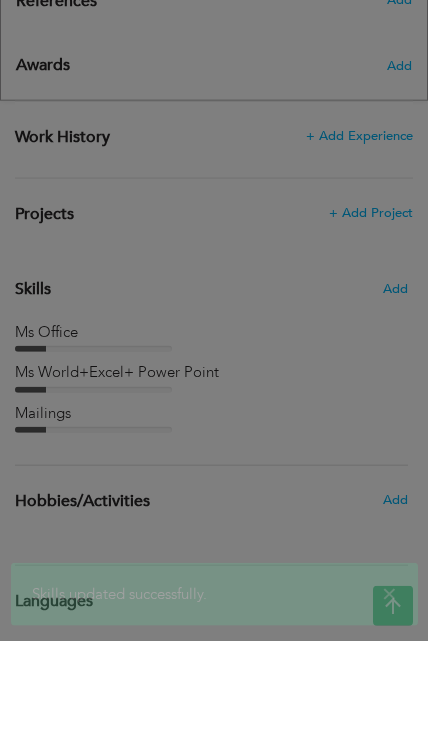 scroll, scrollTop: 1528, scrollLeft: 0, axis: vertical 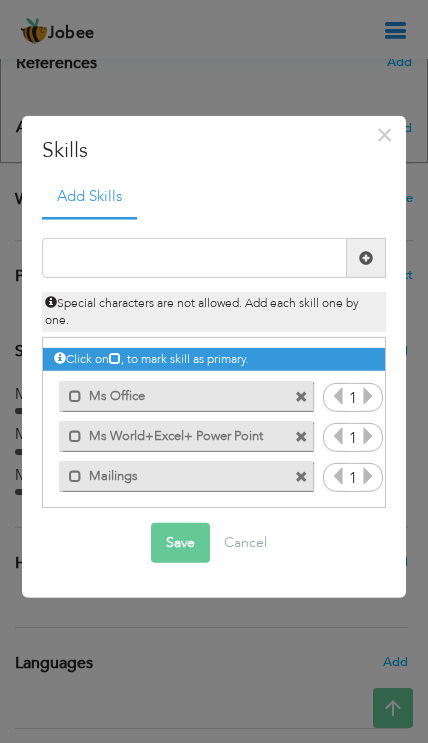 click on "×" at bounding box center [385, 134] 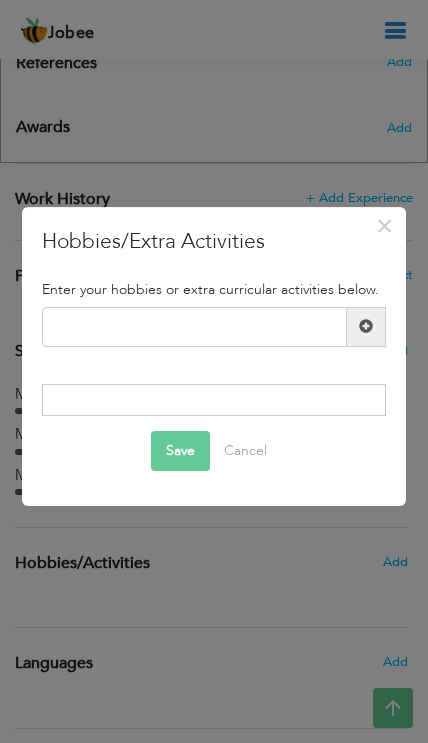 click on "×" at bounding box center (384, 226) 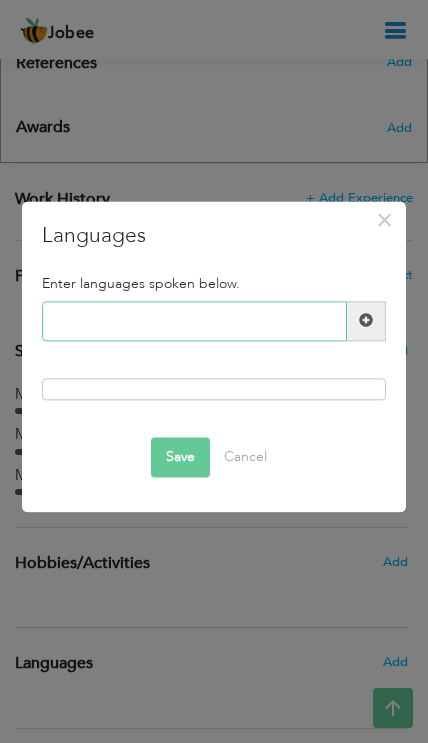 click at bounding box center (194, 321) 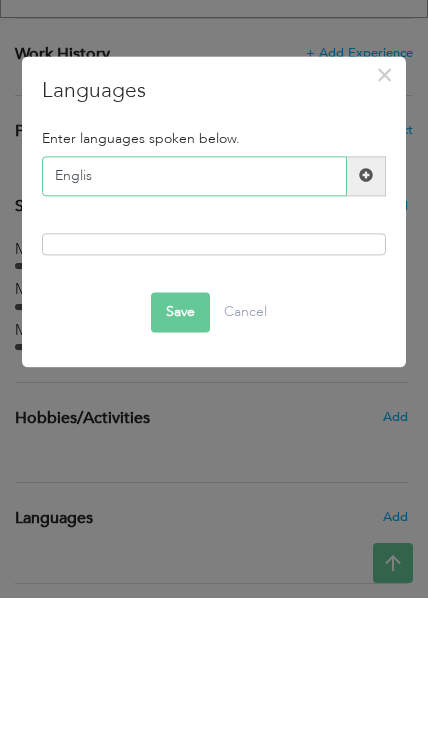 type on "English" 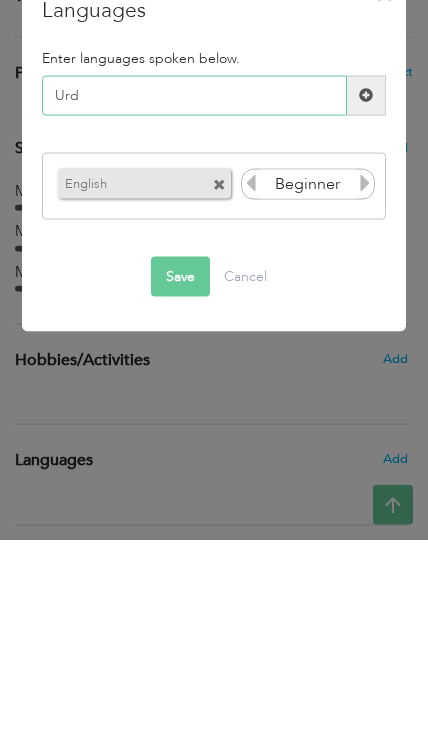 type on "Urdu" 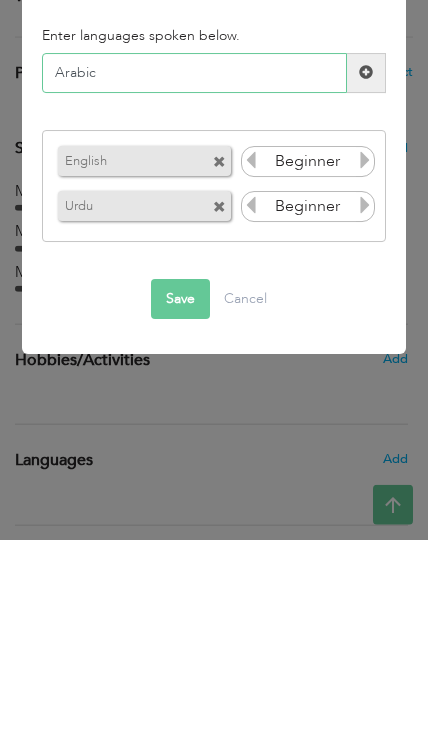type on "Arabic" 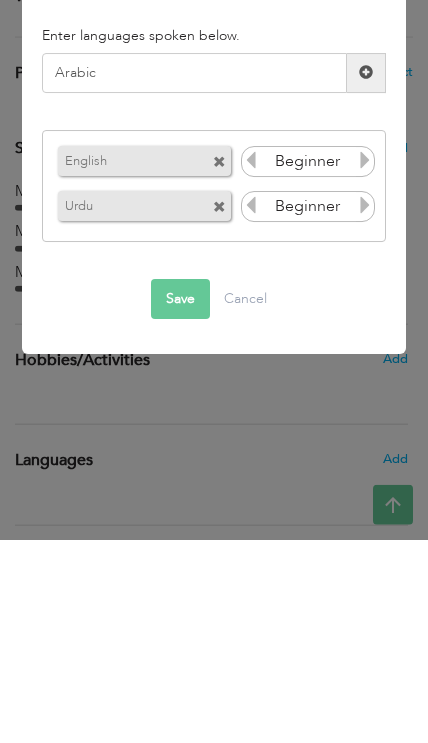 click at bounding box center (365, 363) 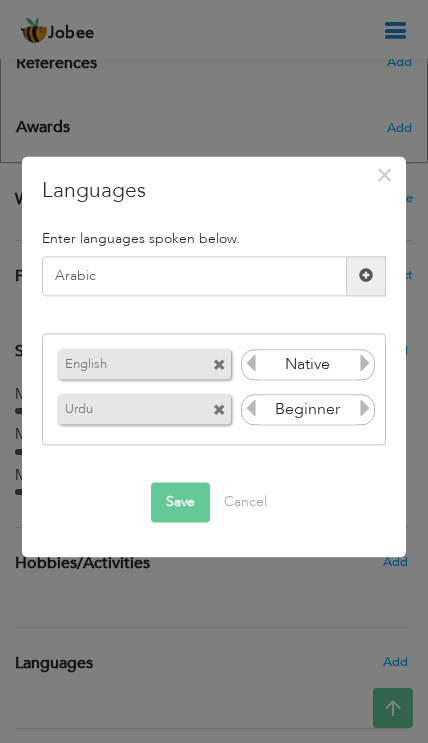click at bounding box center (365, 363) 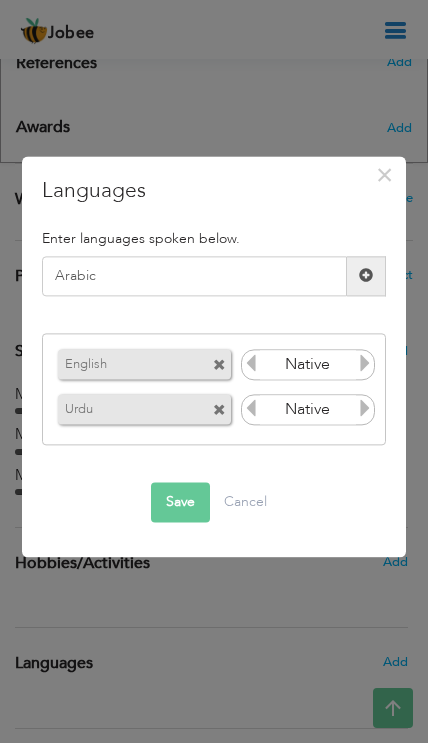 click at bounding box center [365, 408] 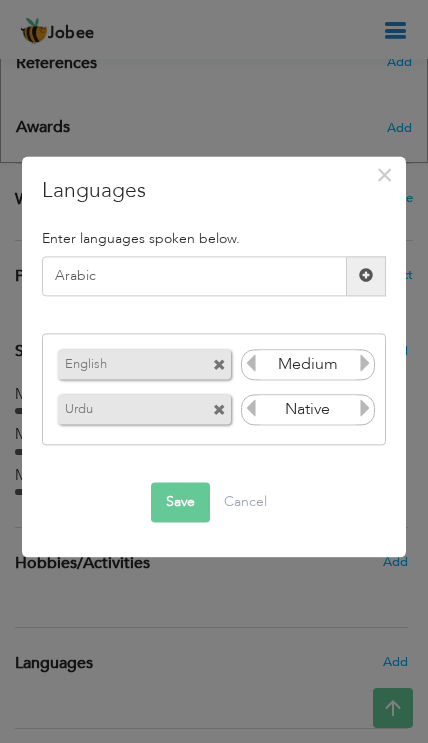 click at bounding box center [251, 363] 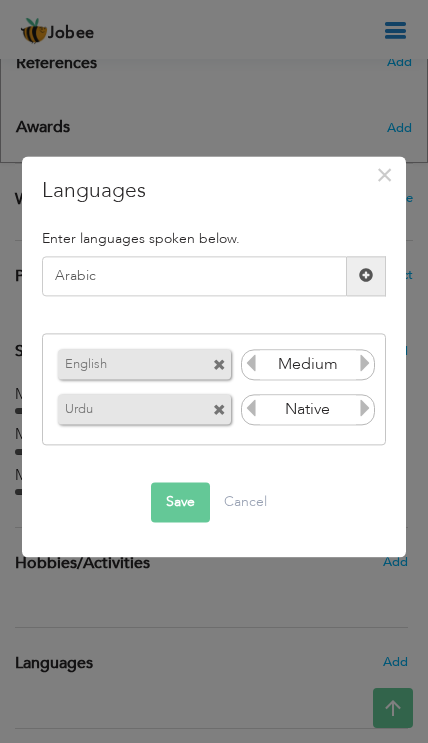 type 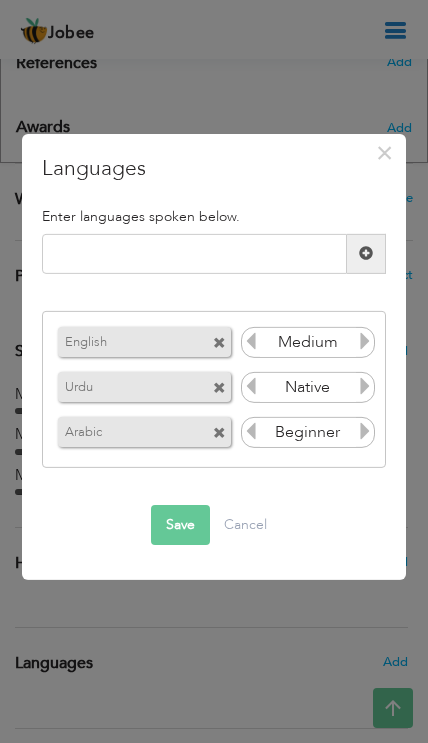 click at bounding box center [365, 431] 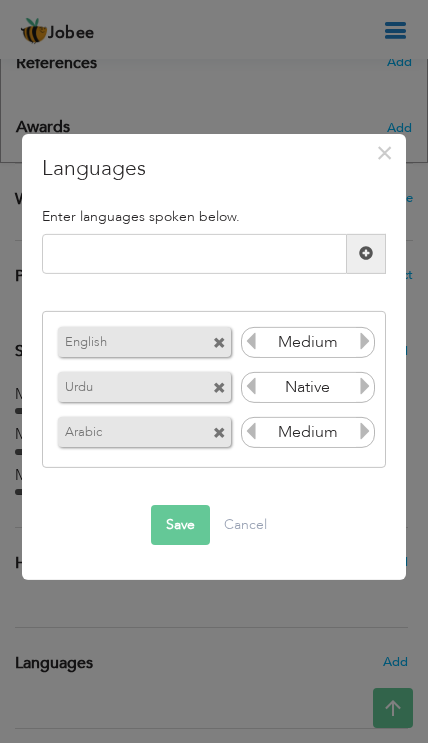 click at bounding box center (365, 431) 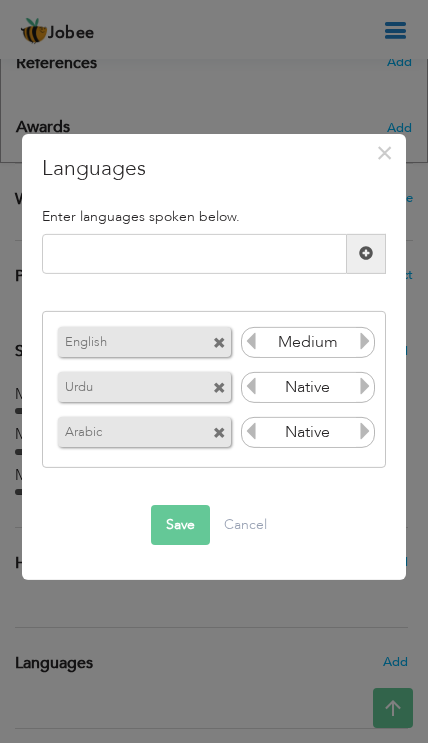 click on "English
Beginner
Urdu Beginner Arabic Beginner" at bounding box center [213, 389] 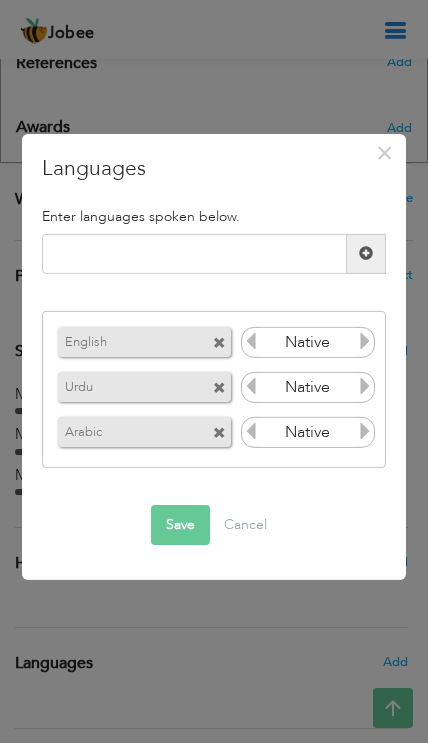 click at bounding box center (365, 341) 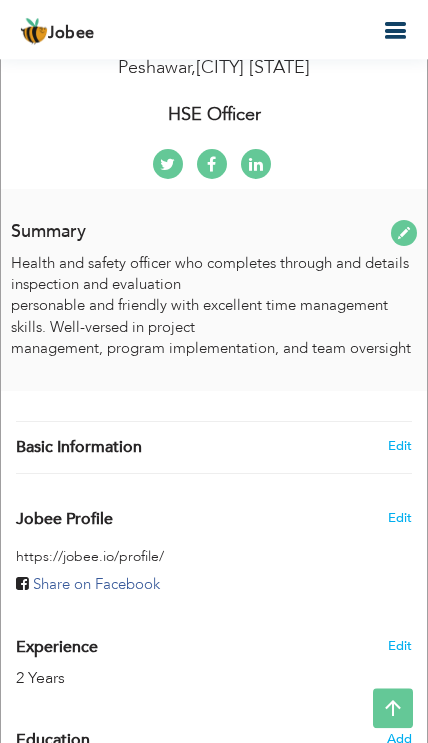 scroll, scrollTop: 424, scrollLeft: 0, axis: vertical 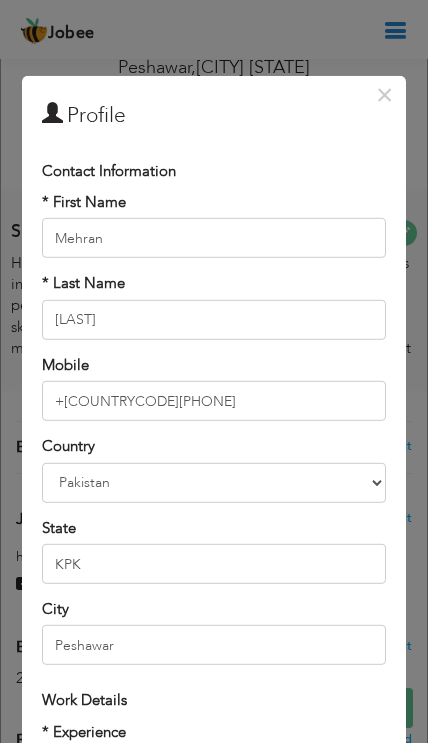 click on "×" at bounding box center (384, 94) 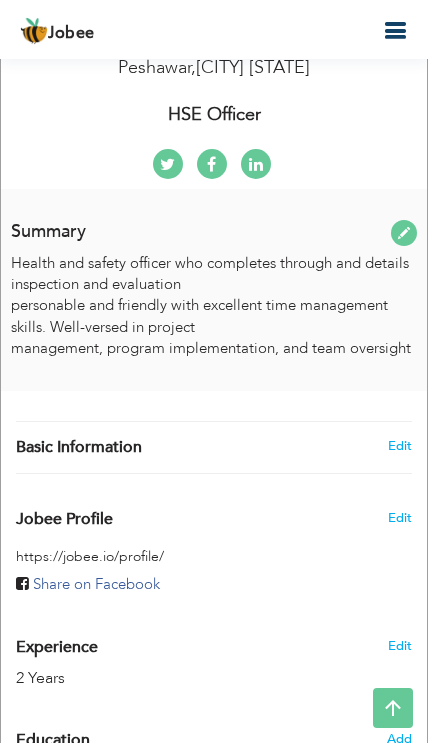 click at bounding box center (395, 31) 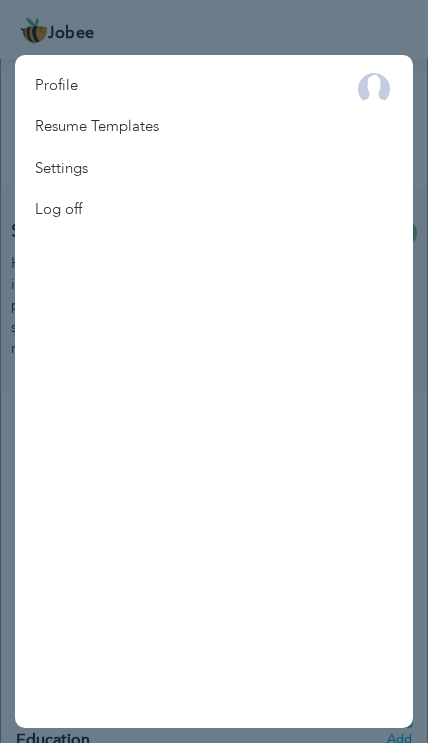 click on "Profile
Resume Templates
Resume Templates
Cover Letters
About
My Resume
Welcome
Settings
Log off" at bounding box center [214, 391] 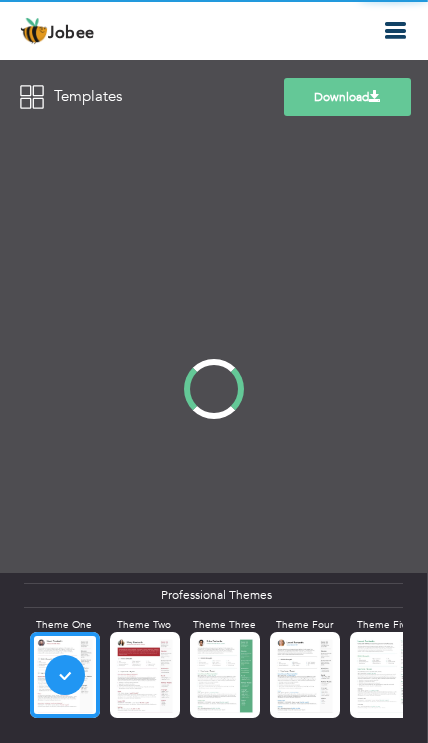 scroll, scrollTop: 0, scrollLeft: 0, axis: both 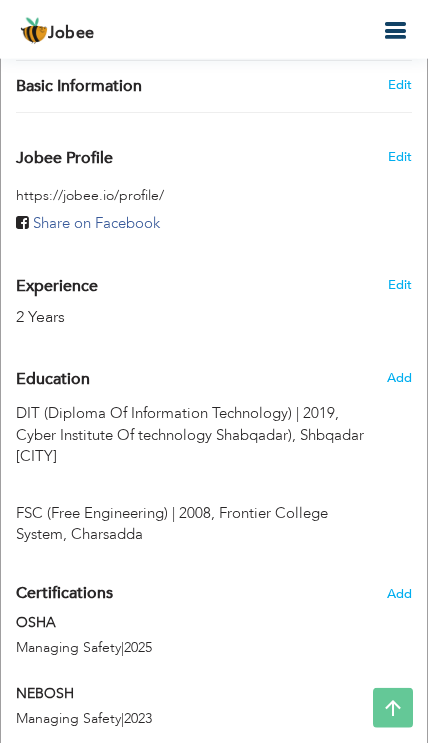 type on "[FIRST]" 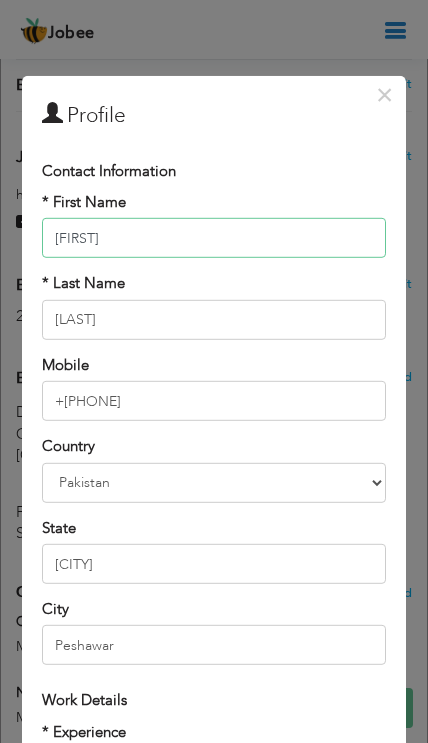 scroll, scrollTop: 0, scrollLeft: 0, axis: both 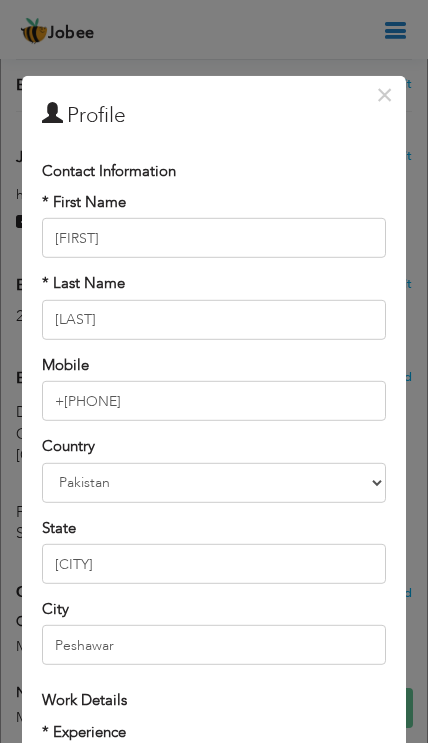click on "×" at bounding box center [384, 94] 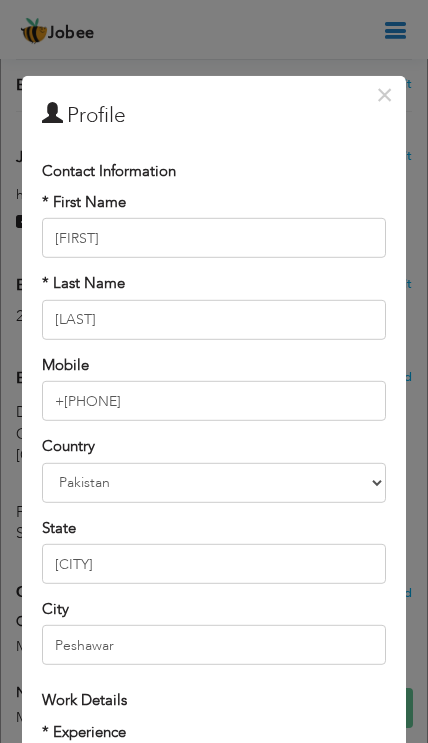 click on "×" at bounding box center [384, 94] 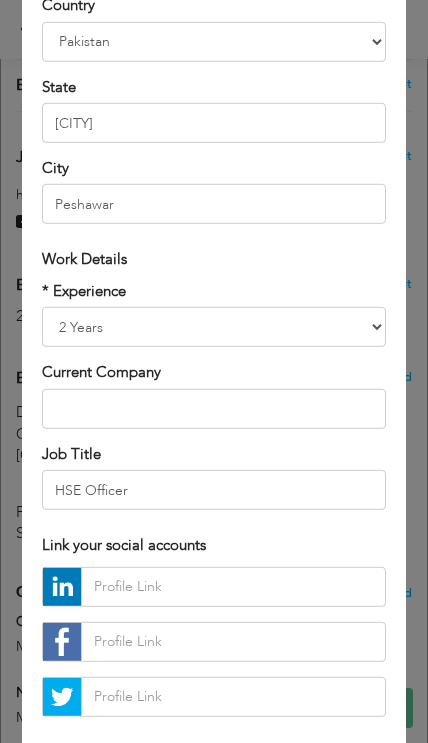 scroll, scrollTop: 441, scrollLeft: 0, axis: vertical 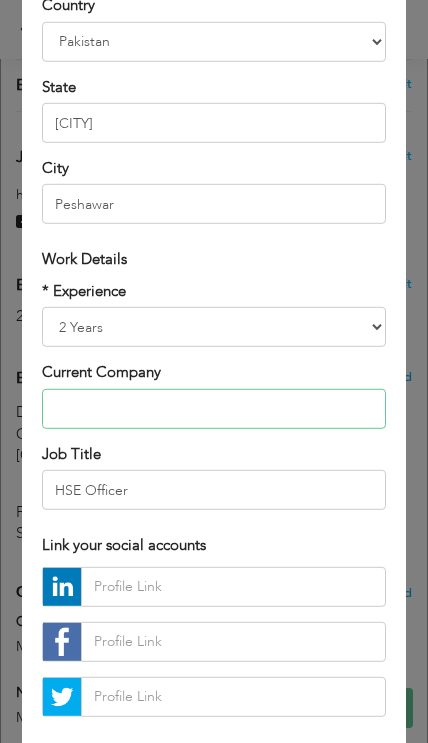 click at bounding box center (213, 409) 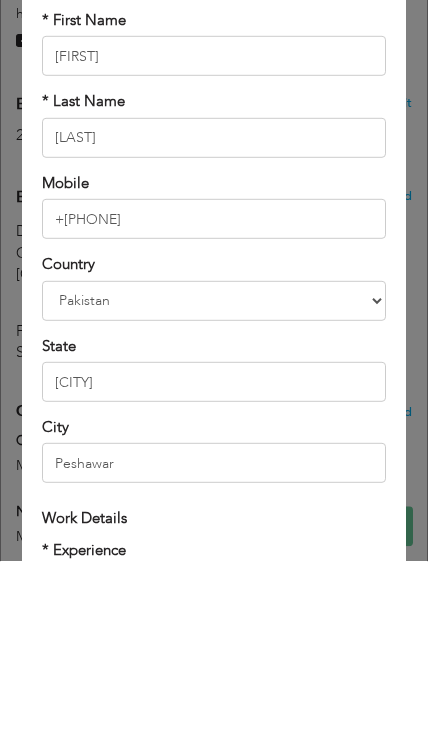 scroll, scrollTop: 0, scrollLeft: 0, axis: both 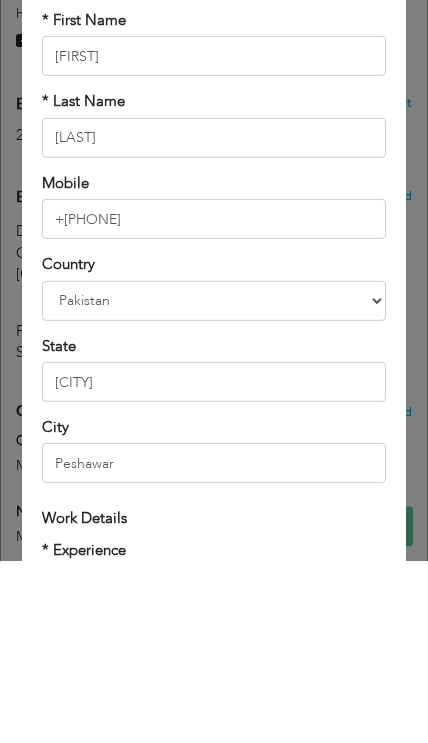 click on "×
Profile
Contact Information
* First Name
Mehran
* Last Name
Ullah" at bounding box center (214, 371) 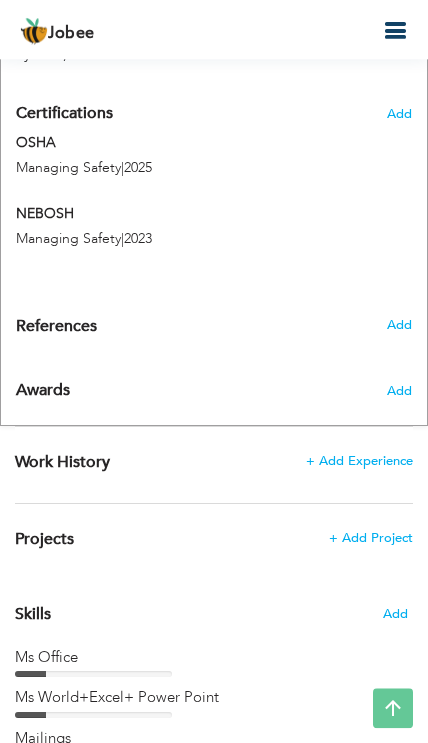 scroll, scrollTop: 1265, scrollLeft: 0, axis: vertical 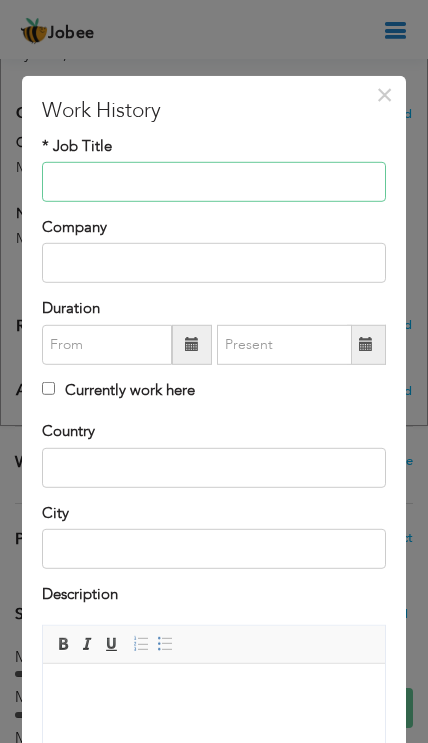 click at bounding box center [213, 182] 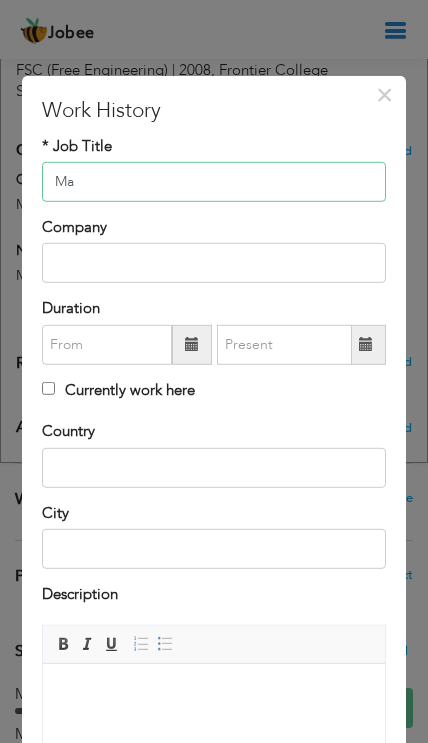 type on "M" 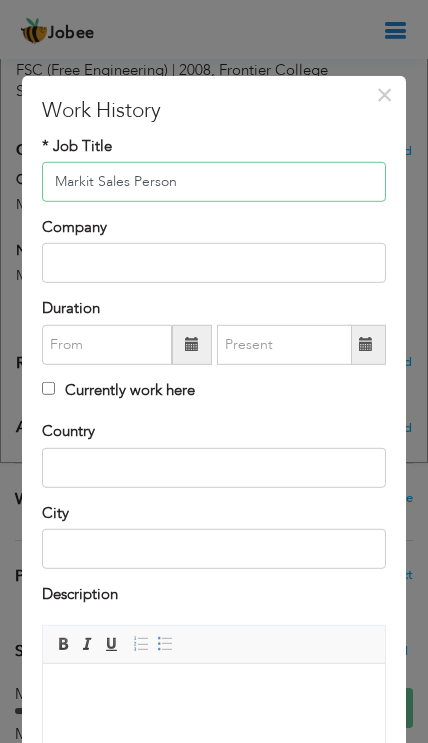 type on "Markit Sales Person" 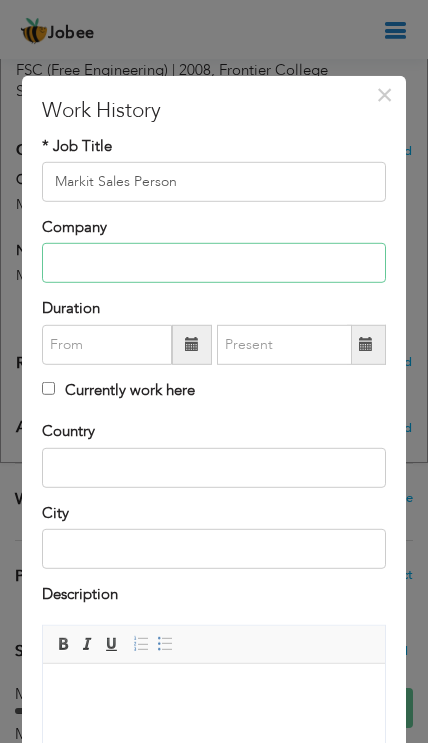 click at bounding box center [213, 263] 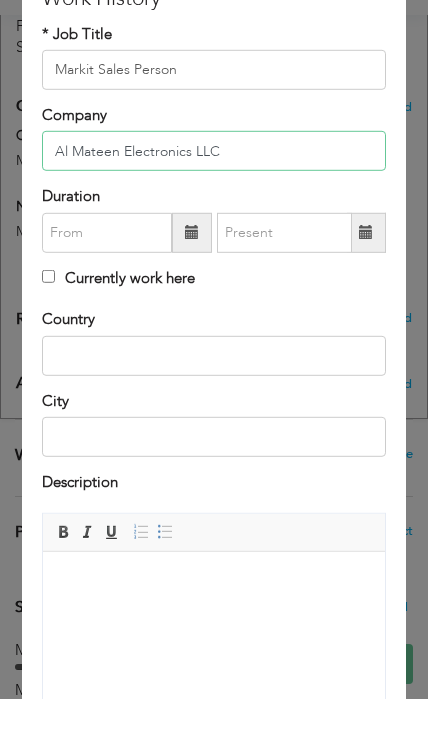 scroll, scrollTop: 70, scrollLeft: 0, axis: vertical 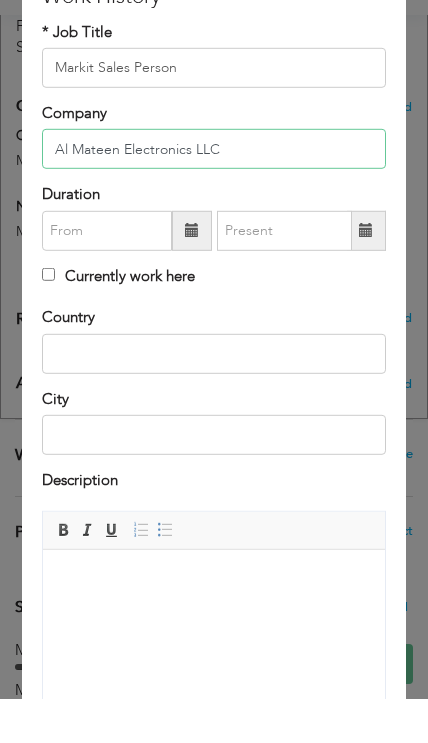 type on "Al Mateen Electronics LLC" 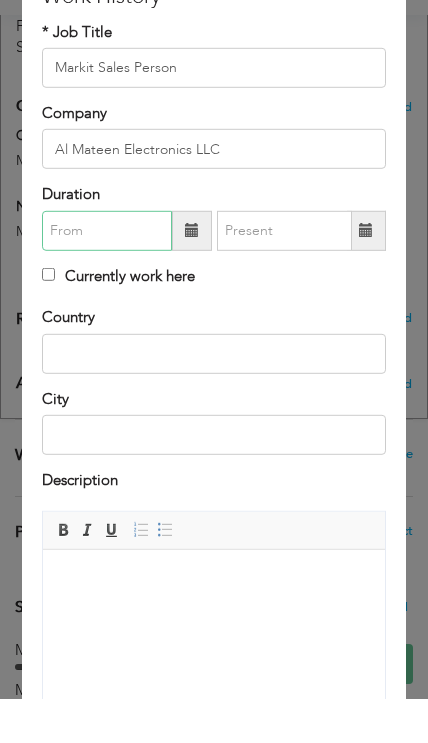 click at bounding box center (107, 275) 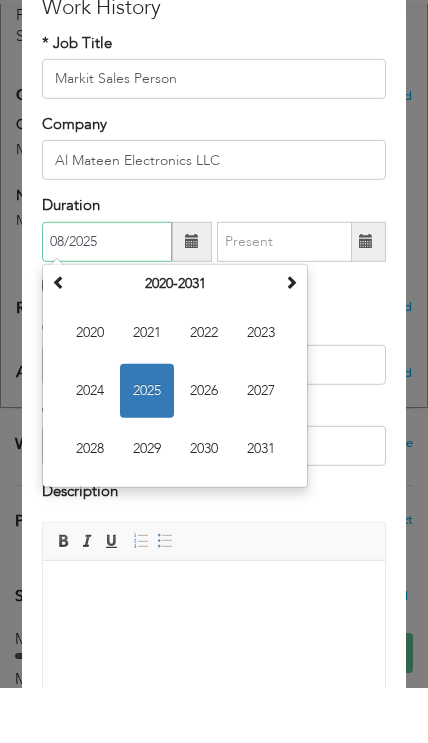 scroll, scrollTop: 46, scrollLeft: 0, axis: vertical 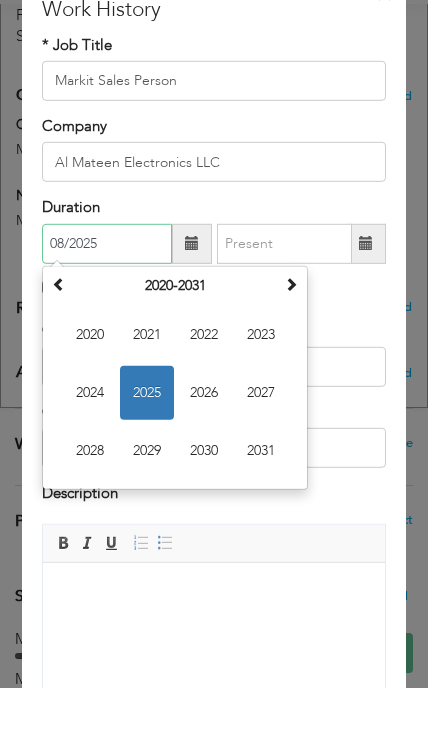 click on "2021" at bounding box center (147, 390) 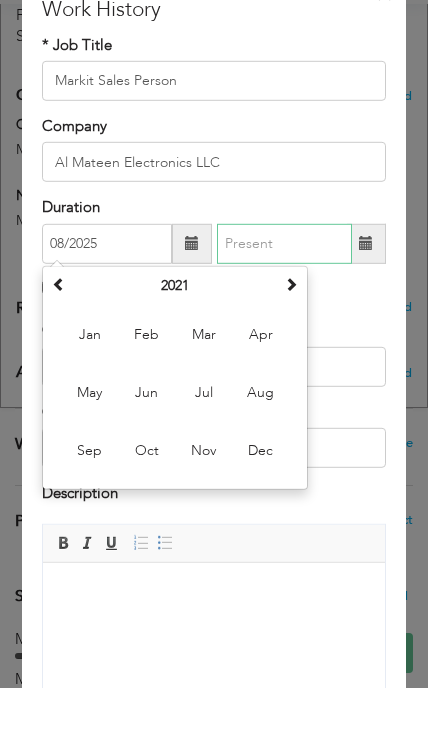 click at bounding box center (284, 299) 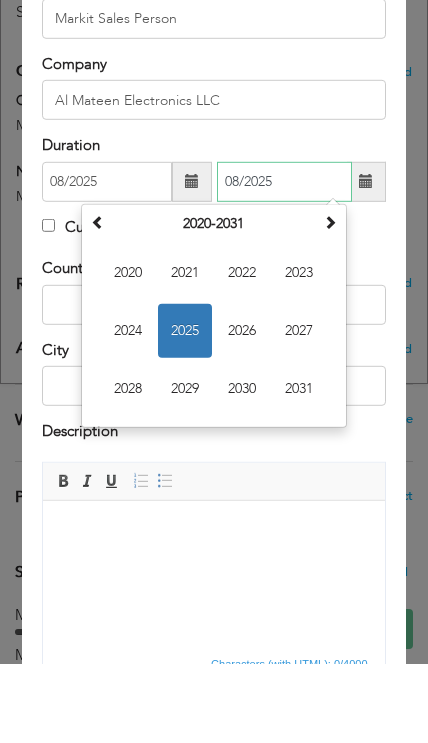 scroll, scrollTop: 98, scrollLeft: 0, axis: vertical 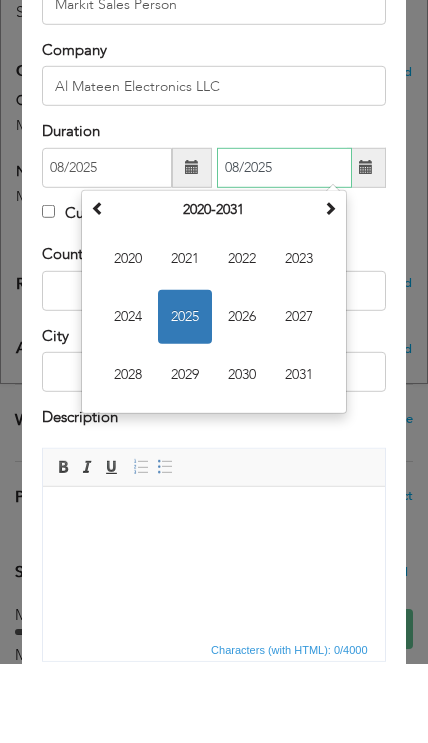 click on "2023" at bounding box center [299, 338] 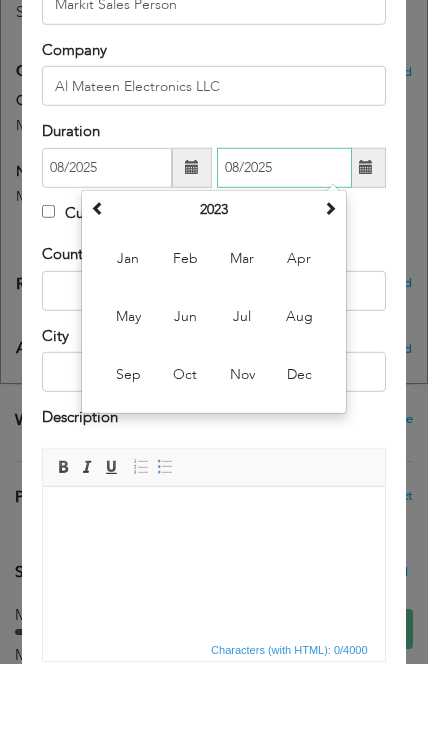 click on "Nov" at bounding box center (242, 454) 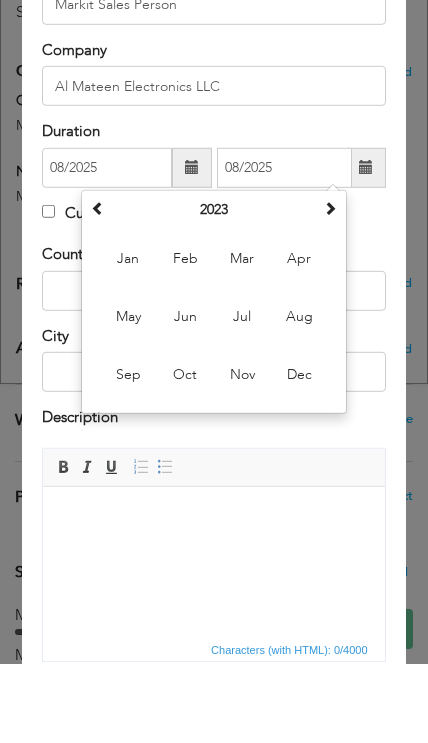 type on "11/2023" 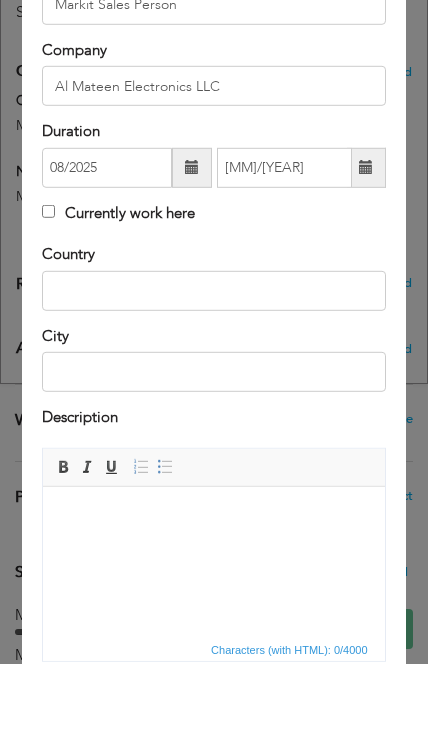 scroll, scrollTop: 1308, scrollLeft: 0, axis: vertical 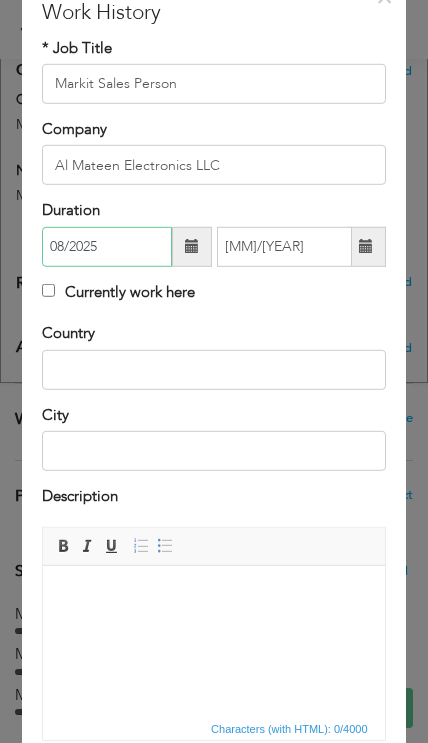 click on "08/2025" at bounding box center [107, 247] 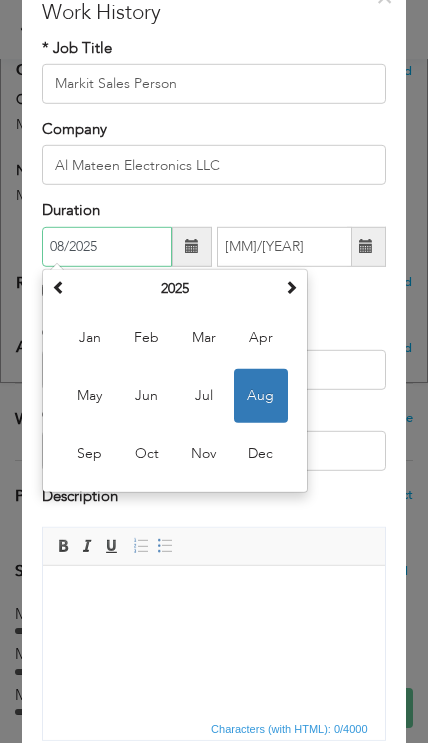 scroll, scrollTop: 1307, scrollLeft: 0, axis: vertical 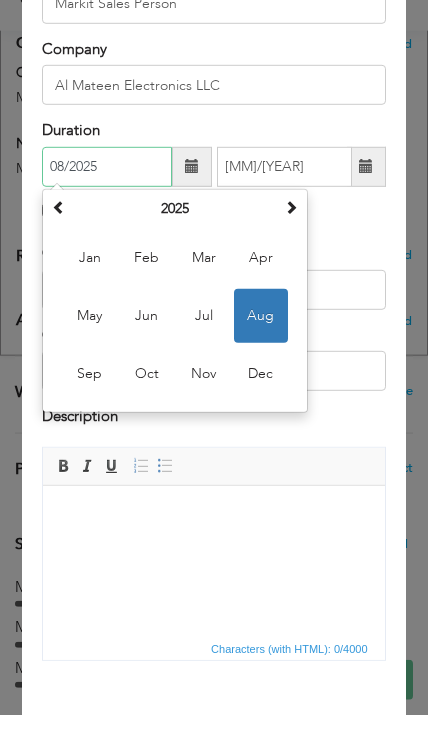 click on "Nov" at bounding box center (204, 402) 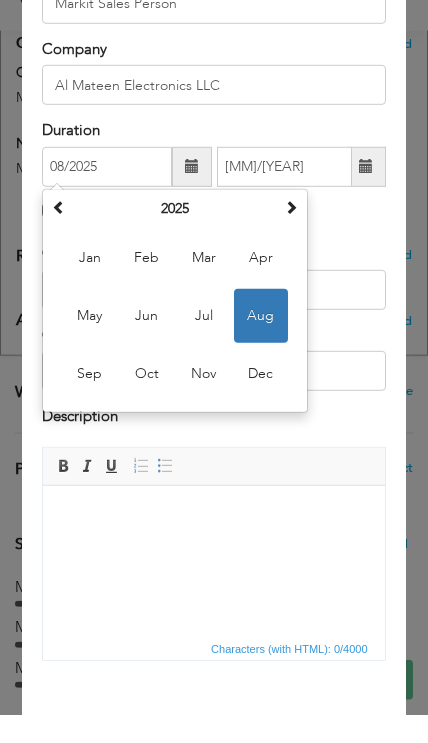 type on "11/2025" 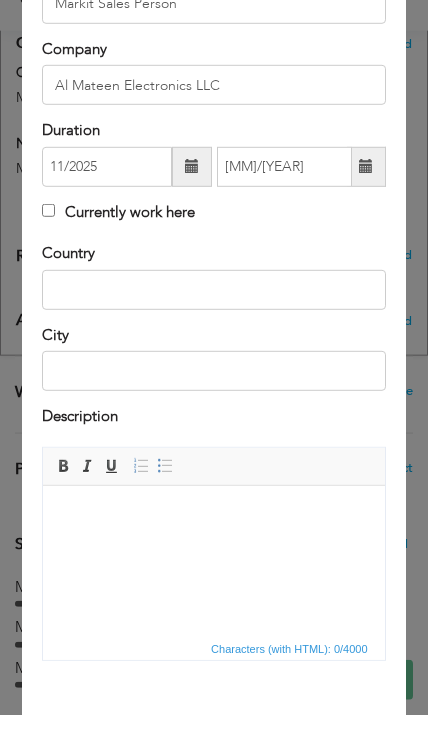 scroll, scrollTop: 1336, scrollLeft: 0, axis: vertical 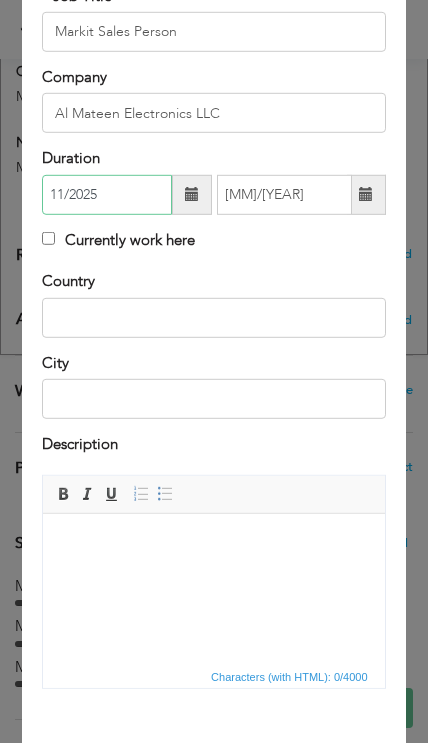click on "11/2025" at bounding box center (107, 195) 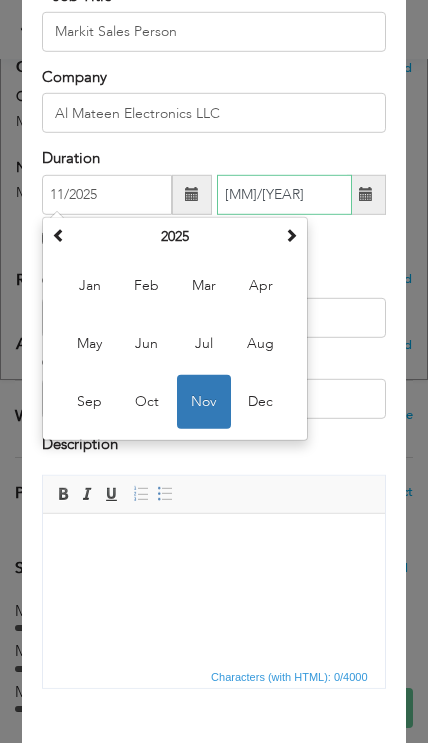 click on "11/2023" at bounding box center [284, 195] 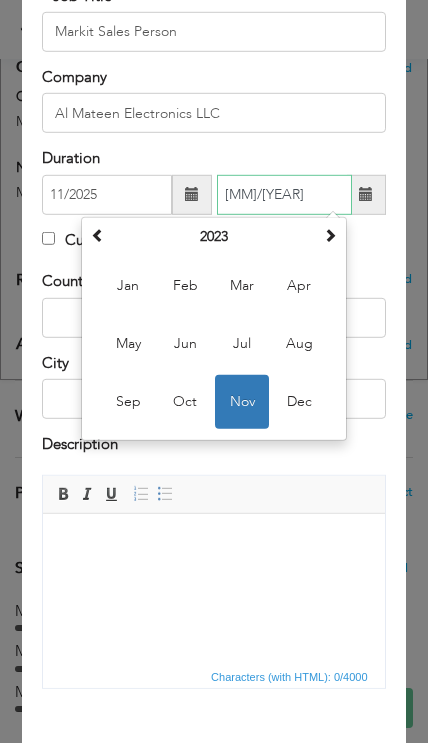 scroll, scrollTop: 1286, scrollLeft: 0, axis: vertical 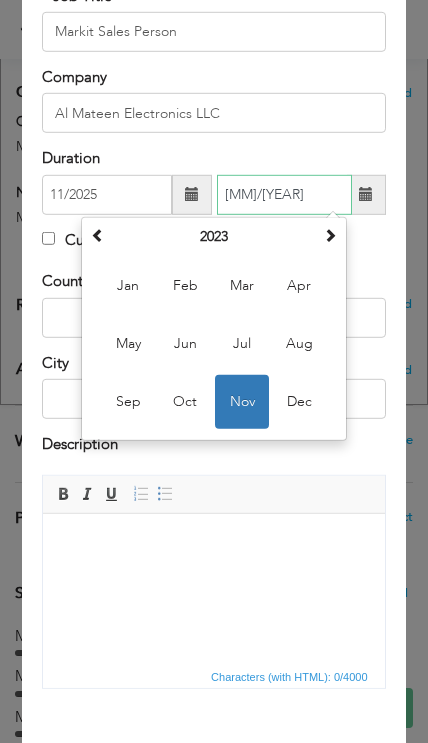 click on "Sep" at bounding box center [128, 402] 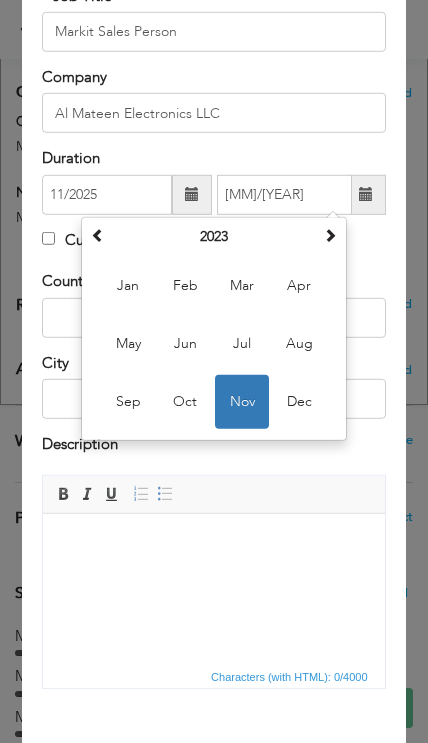 type on "09/2023" 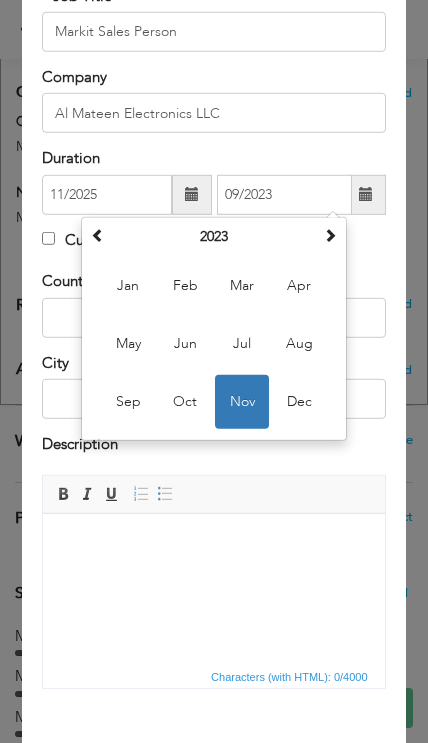 scroll, scrollTop: 1287, scrollLeft: 0, axis: vertical 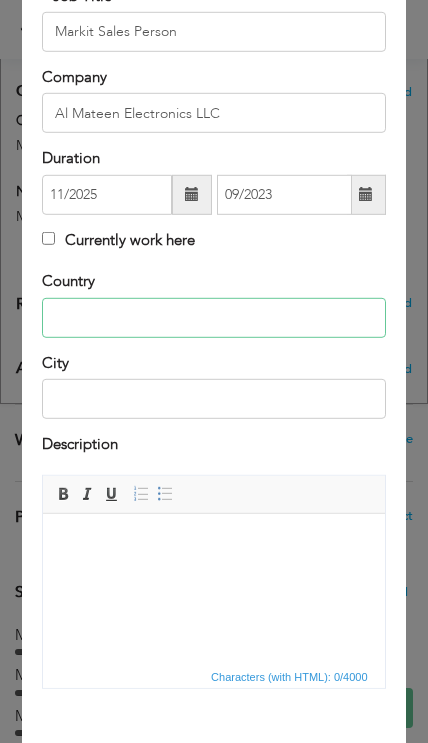 click at bounding box center [213, 317] 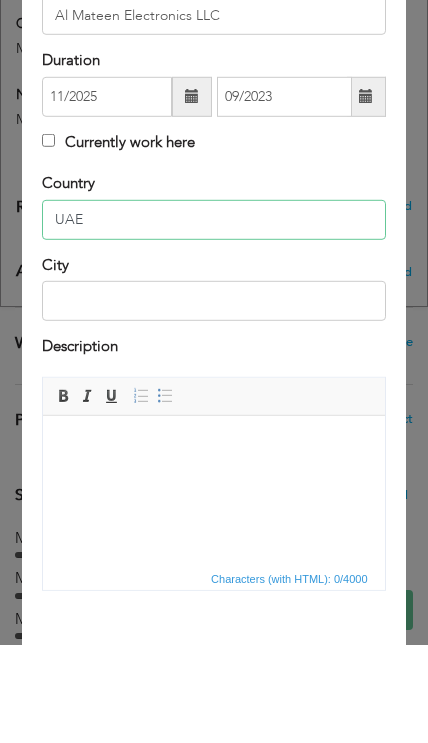 type on "UAE" 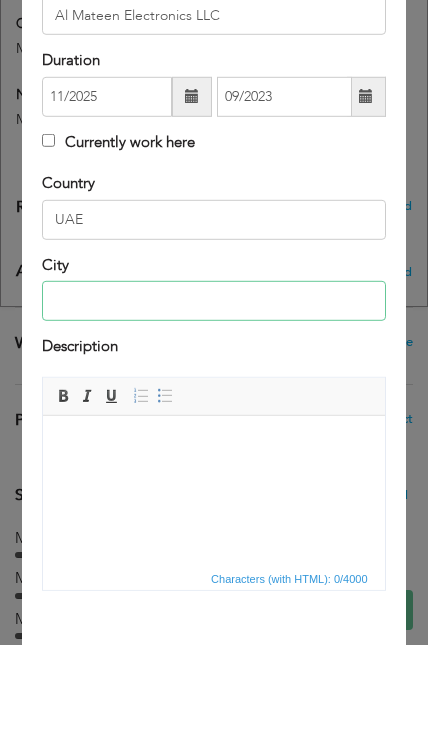 click at bounding box center [213, 399] 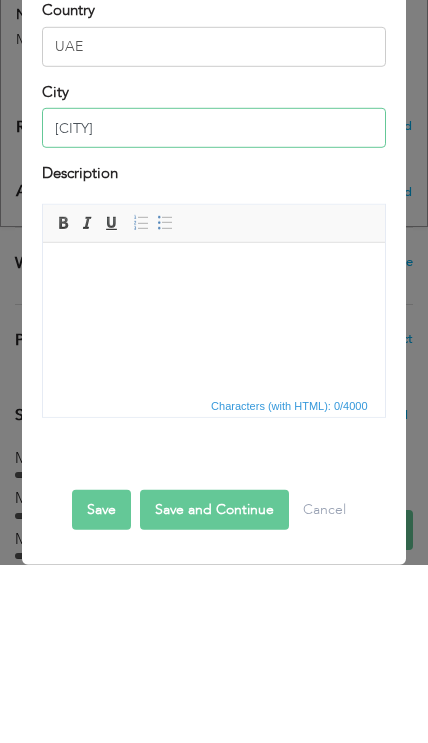 scroll, scrollTop: 242, scrollLeft: 0, axis: vertical 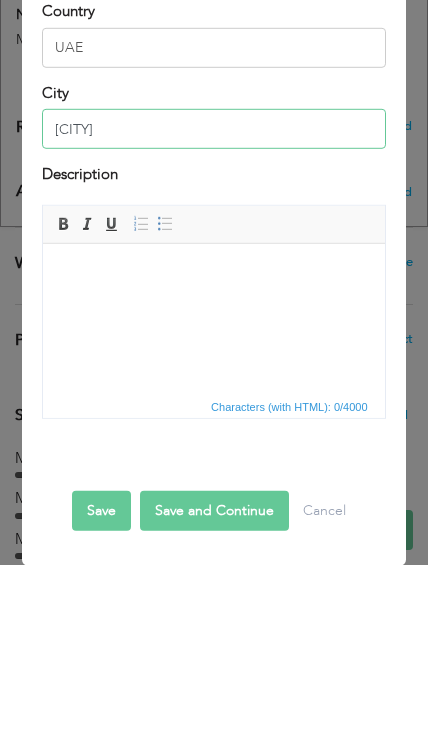 type on "[CITY]" 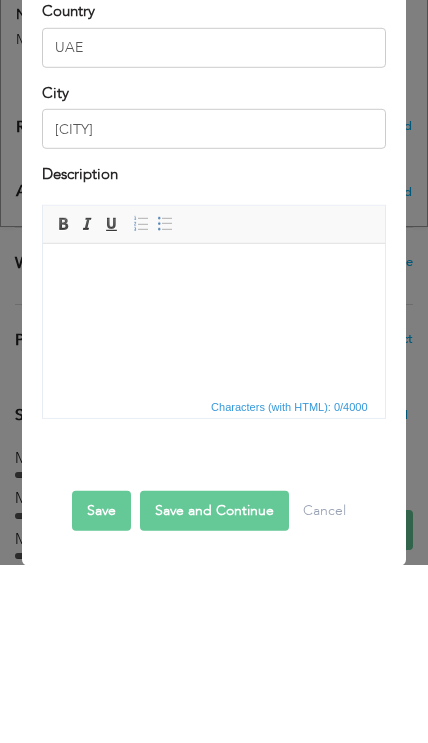 click at bounding box center (213, 274) 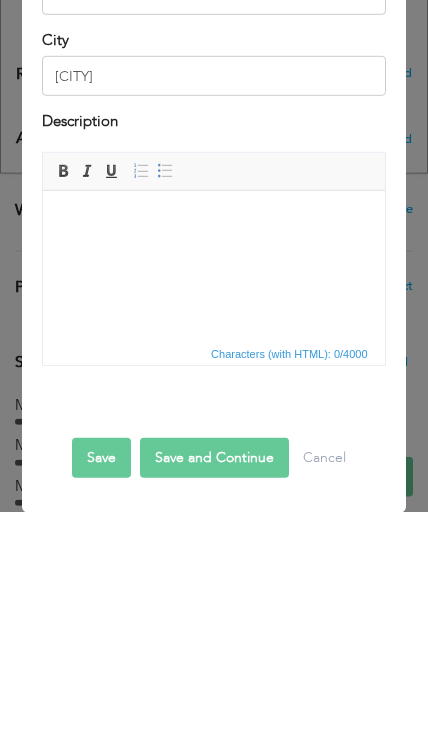 type 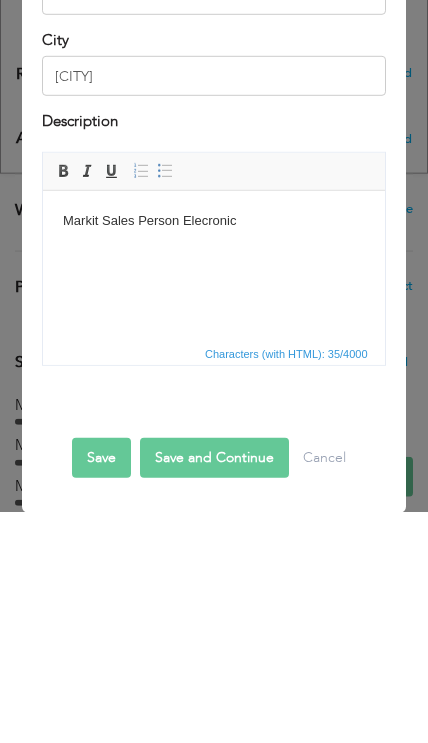 click on "Markit Sales Person Elecronic" at bounding box center [213, 220] 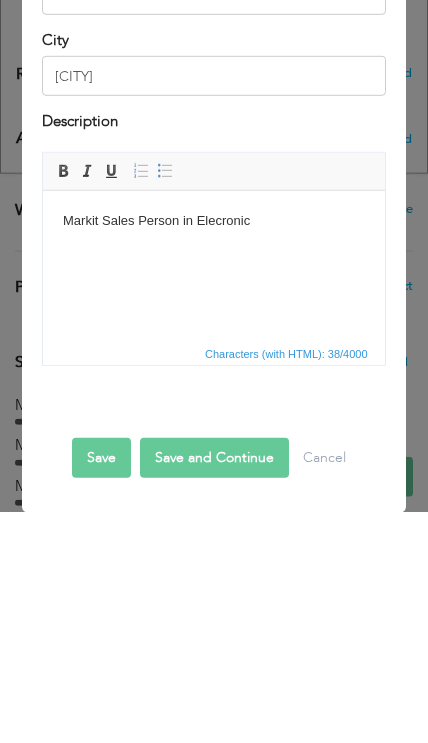 click on "Markit Sales Person in Elecronic" at bounding box center (213, 220) 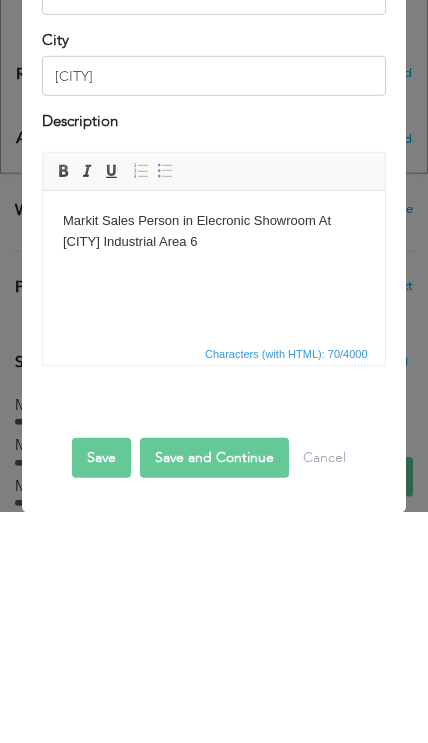 click on "Markit Sales Person in Elecronic Showroom At Sharjha Industrial Area 6" at bounding box center [213, 231] 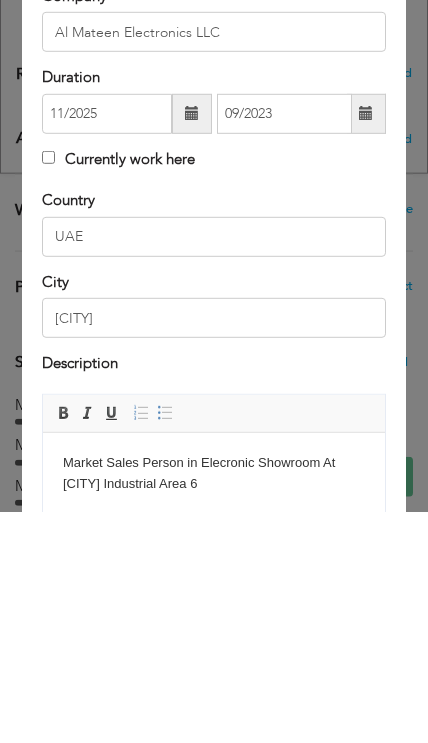 scroll, scrollTop: 0, scrollLeft: 0, axis: both 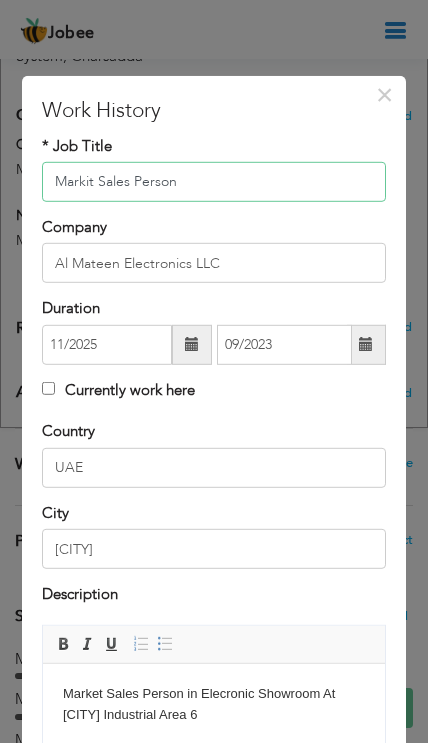 click on "Markit Sales Person" at bounding box center (213, 182) 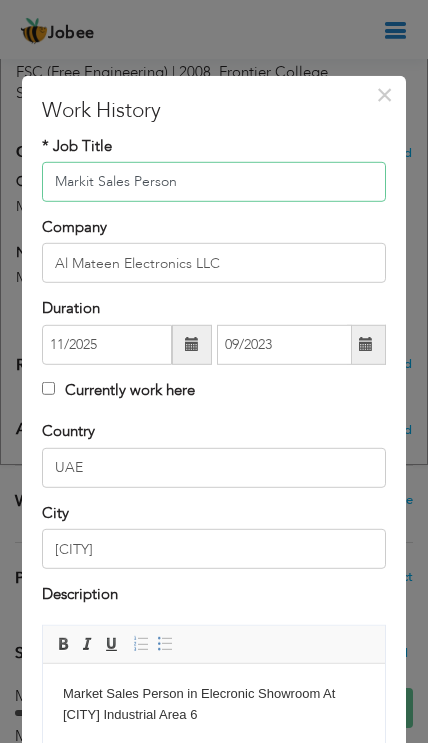 click on "Markit Sales Person" at bounding box center (213, 182) 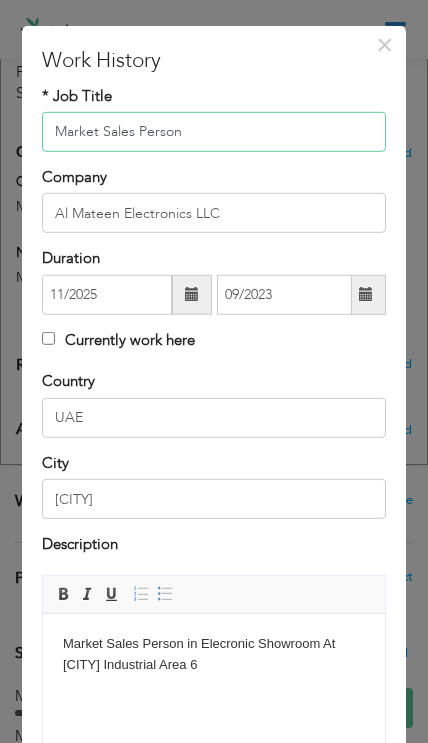 scroll, scrollTop: 52, scrollLeft: 0, axis: vertical 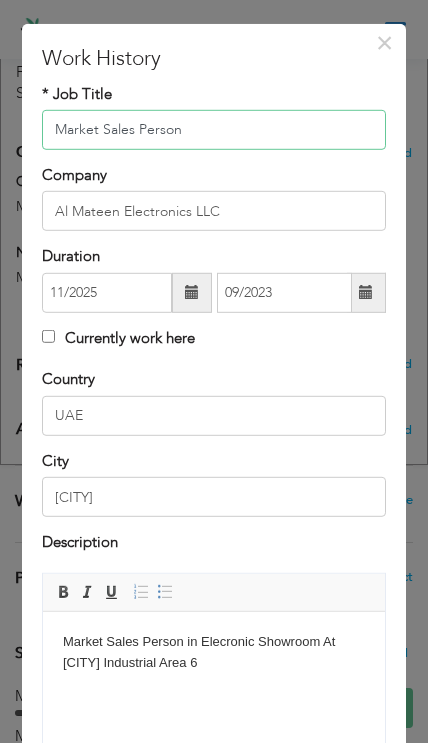 click on "Market Sales Person" at bounding box center (213, 130) 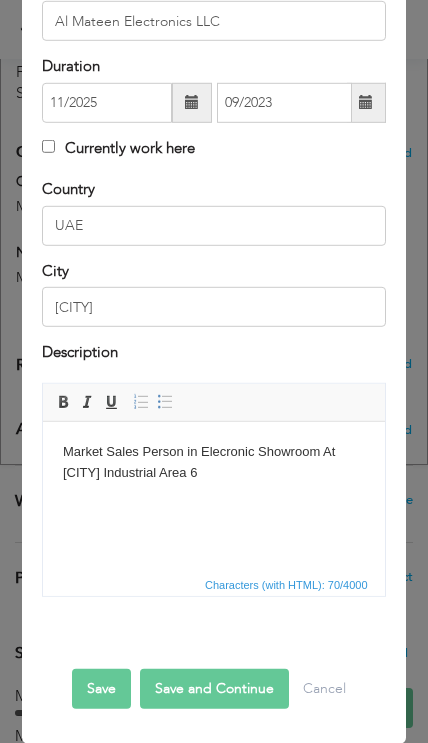 scroll, scrollTop: 154, scrollLeft: 0, axis: vertical 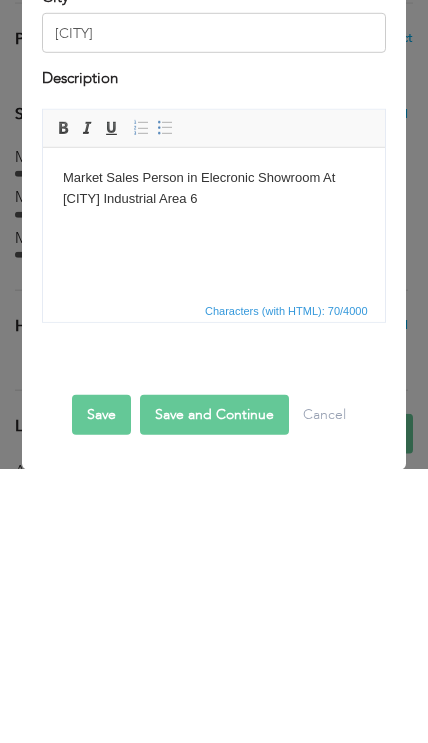 type on "Market Sales Person" 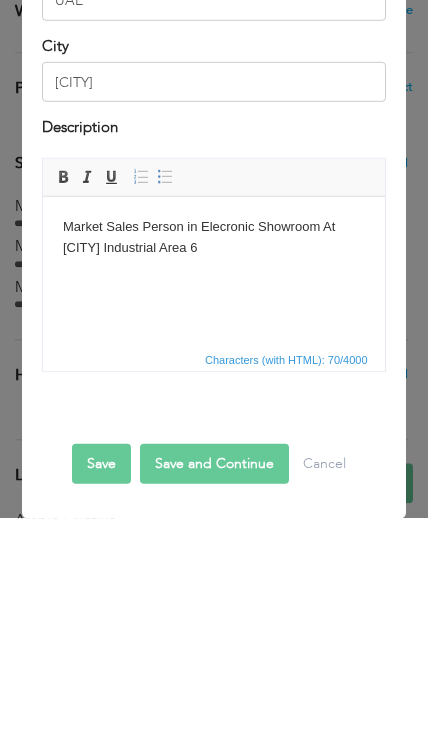 click on "Market Sales Person in Elecronic Showroom At Sharjha Industrial Area 6" at bounding box center (213, 238) 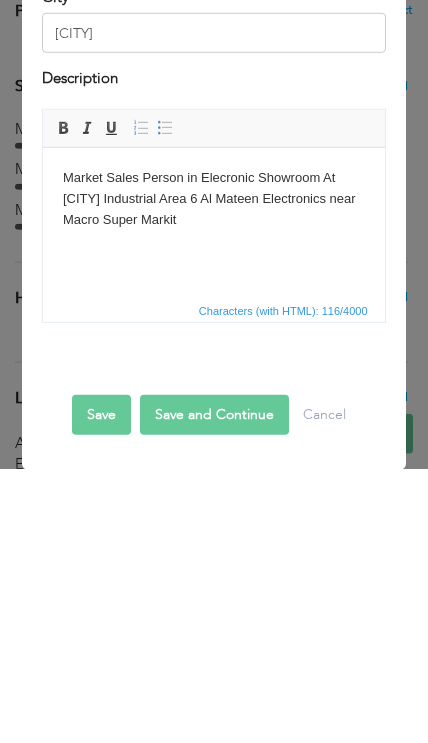 scroll, scrollTop: 1523, scrollLeft: 0, axis: vertical 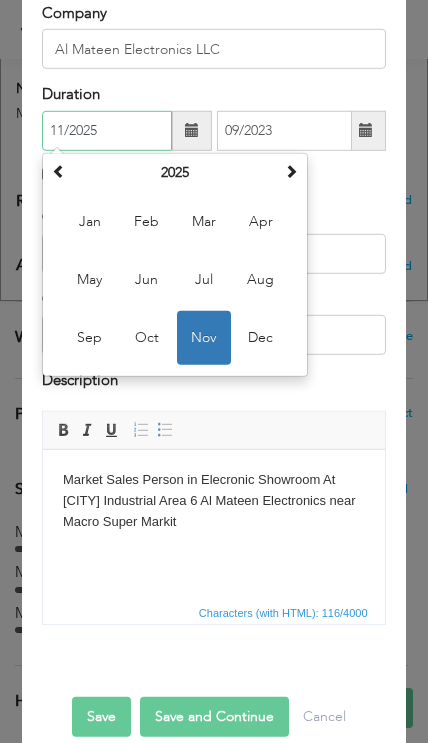 click on "2025" at bounding box center [175, 173] 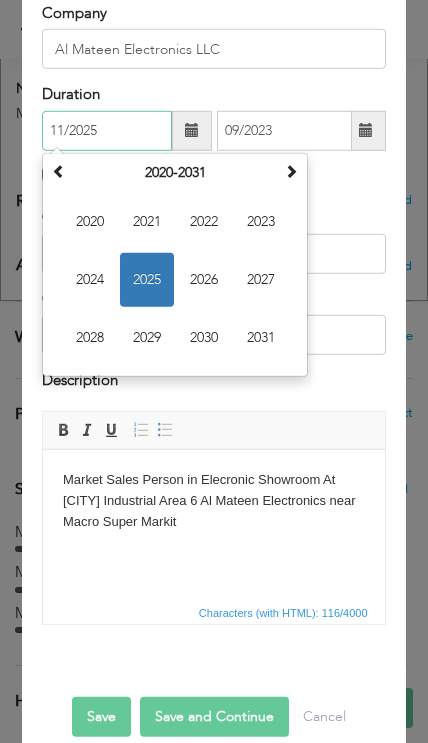 click on "2021" at bounding box center [147, 222] 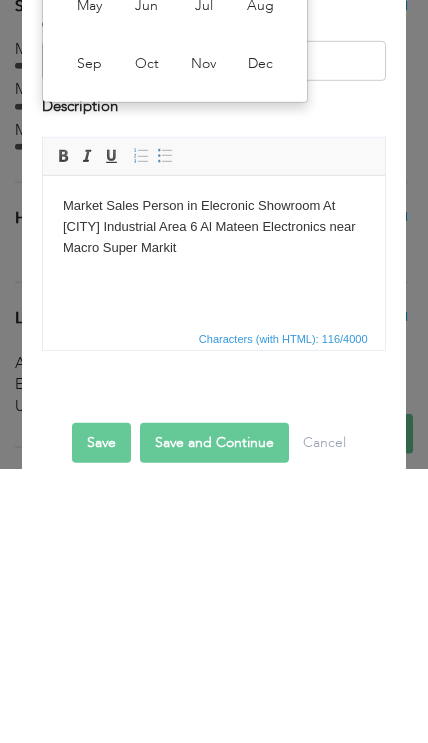 scroll, scrollTop: 1613, scrollLeft: 0, axis: vertical 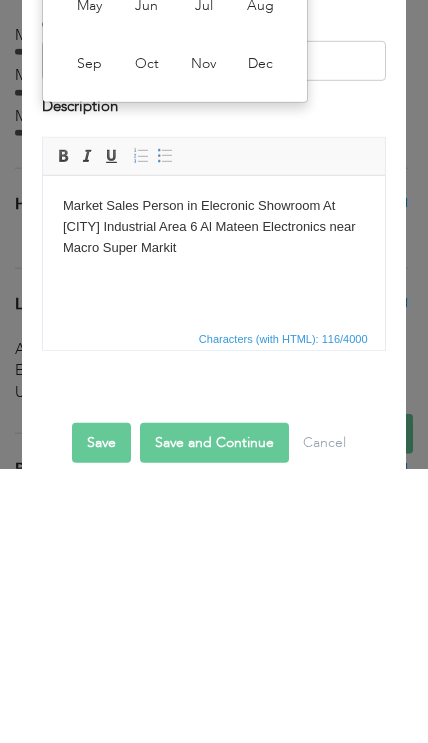 click on "Save" at bounding box center [101, 717] 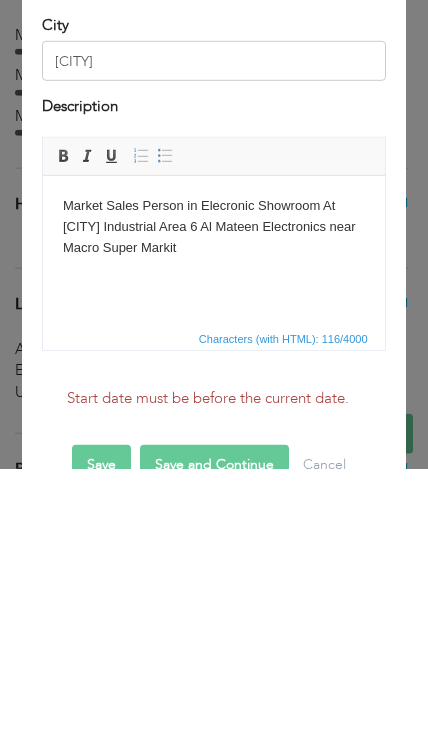 scroll, scrollTop: 1674, scrollLeft: 0, axis: vertical 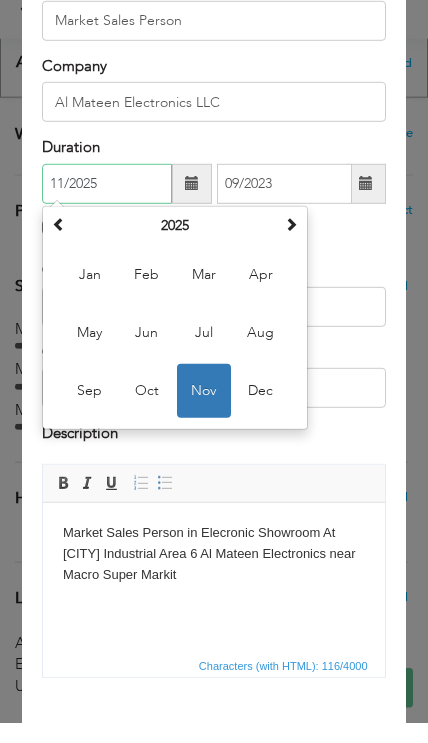 click on "2025" at bounding box center [175, 246] 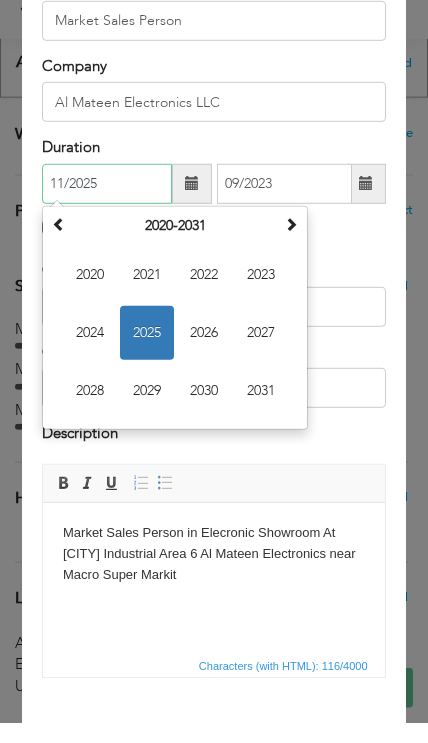 click on "2021" at bounding box center [147, 295] 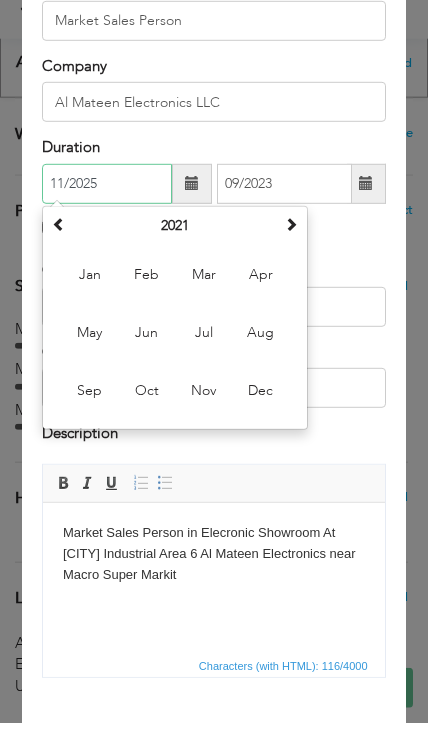click on "Feb" at bounding box center (147, 295) 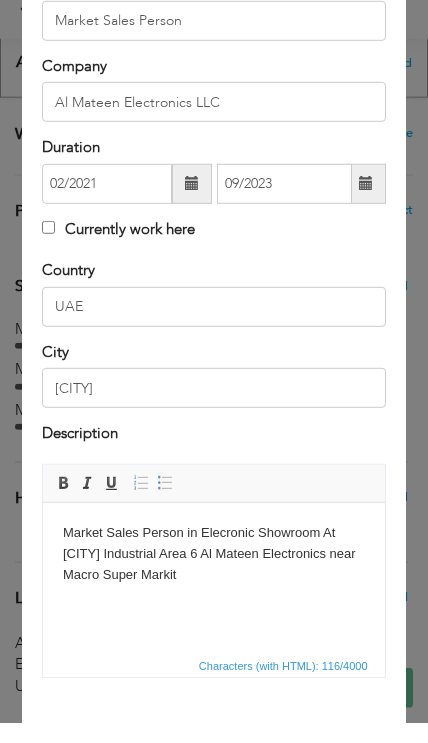 scroll, scrollTop: 1591, scrollLeft: 0, axis: vertical 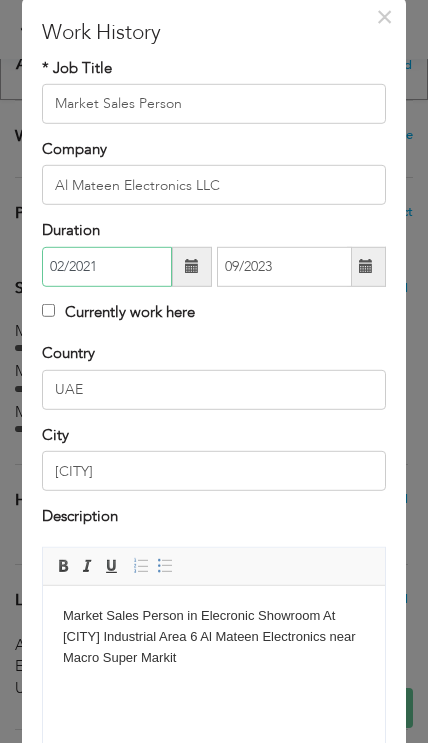 click on "02/2021" at bounding box center (107, 267) 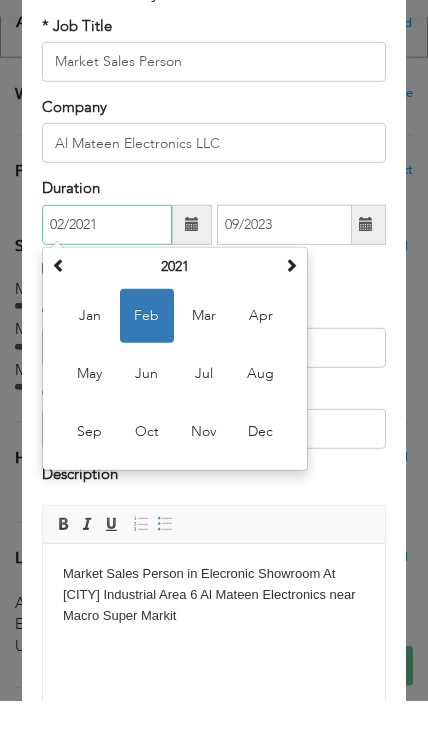 click on "Sep" at bounding box center (90, 474) 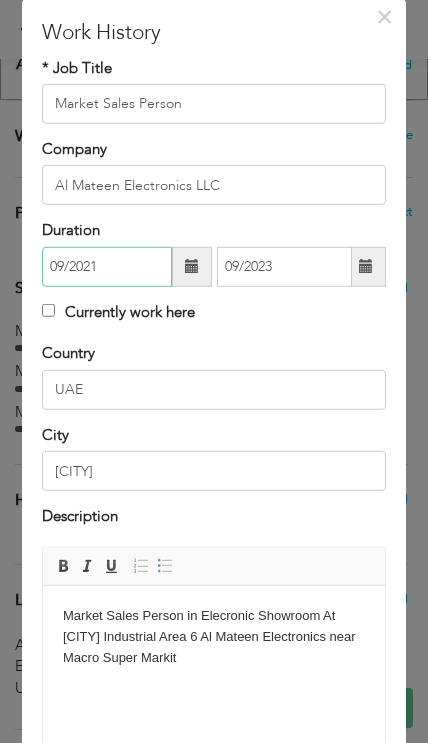 click on "09/2021" at bounding box center (107, 267) 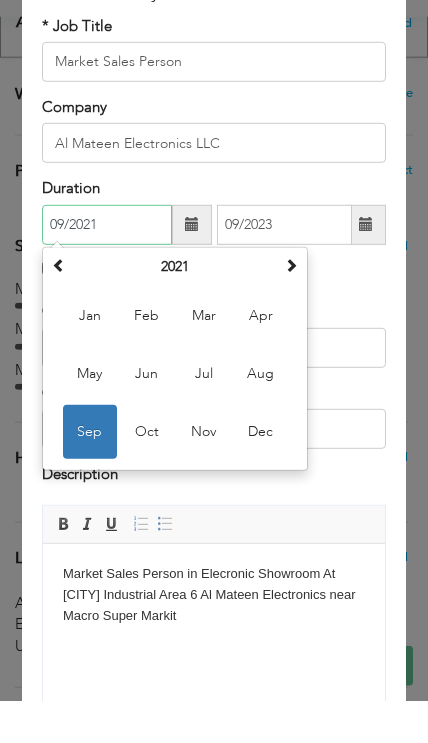 click on "Nov" at bounding box center [204, 474] 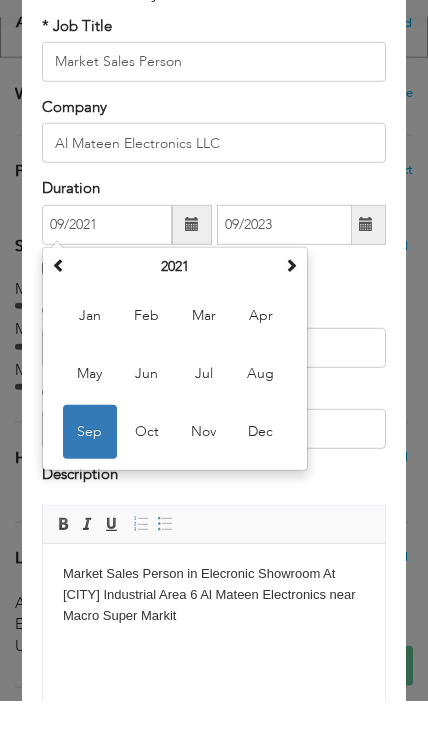 type on "11/2021" 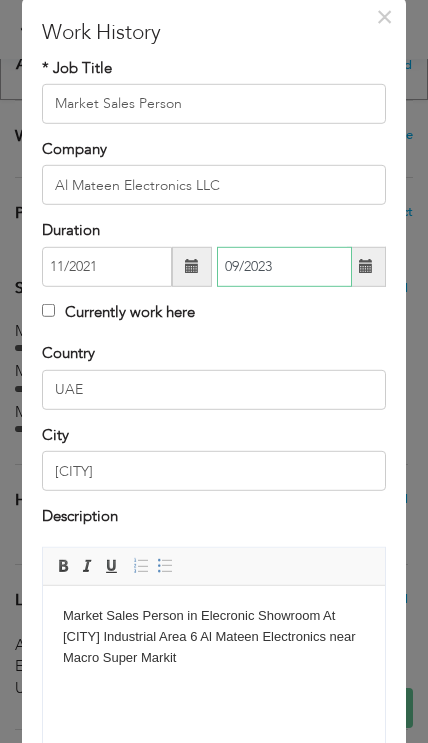 click on "09/2023" at bounding box center [284, 267] 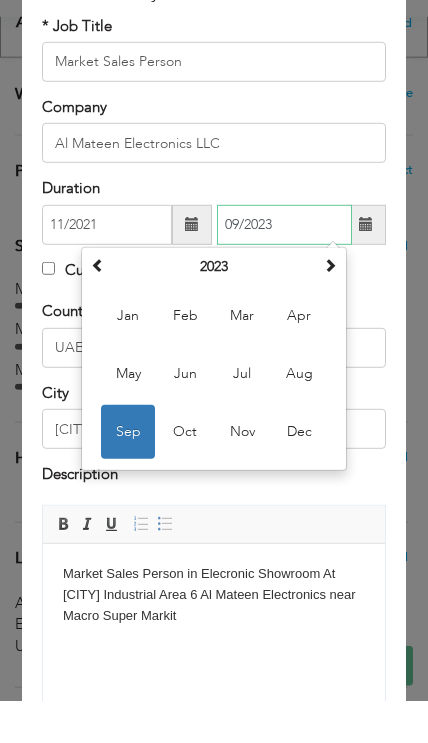 click on "2023" at bounding box center (214, 309) 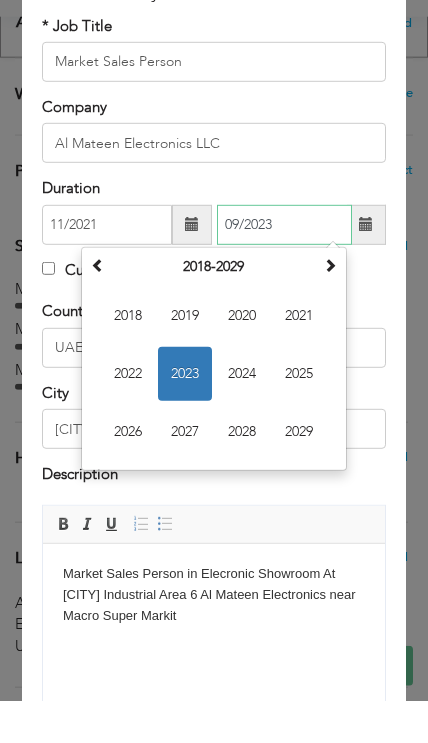 click on "09/2023" at bounding box center [284, 267] 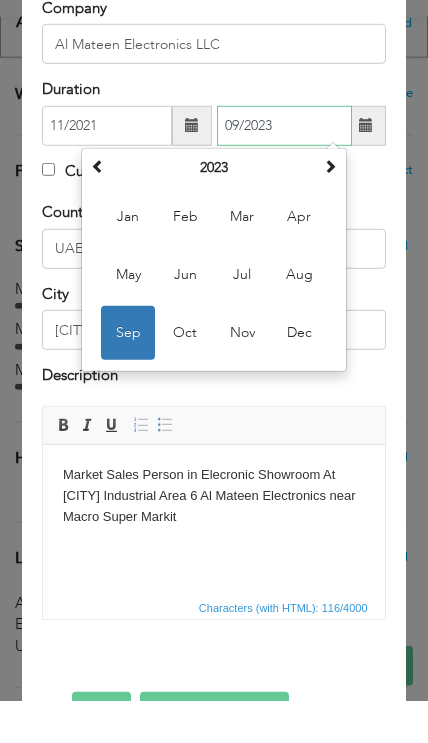 scroll, scrollTop: 176, scrollLeft: 0, axis: vertical 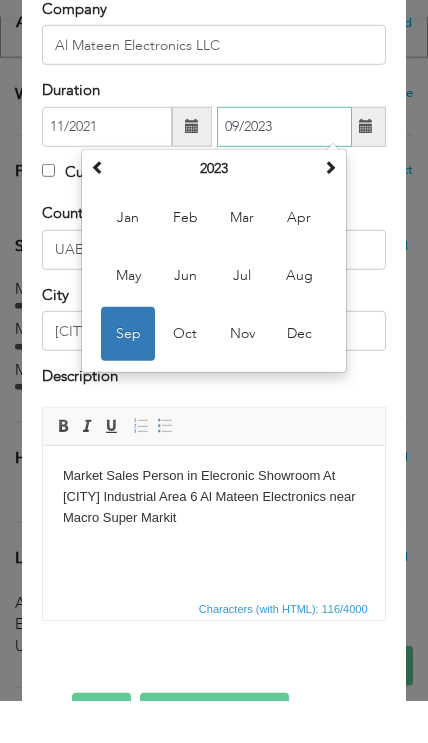 click on "Sep" at bounding box center [128, 376] 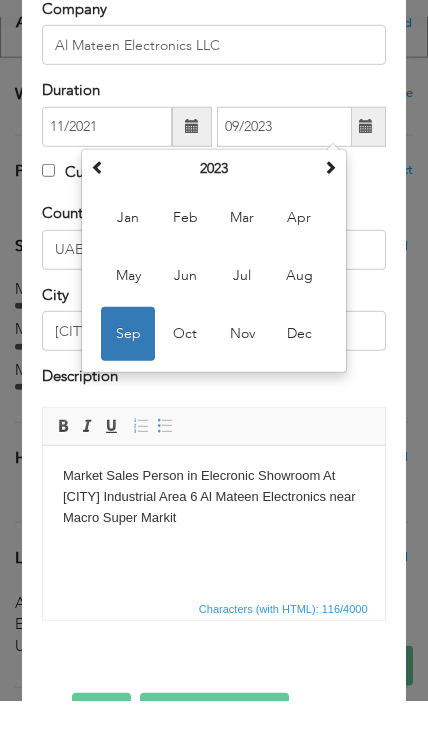 scroll, scrollTop: 138, scrollLeft: 0, axis: vertical 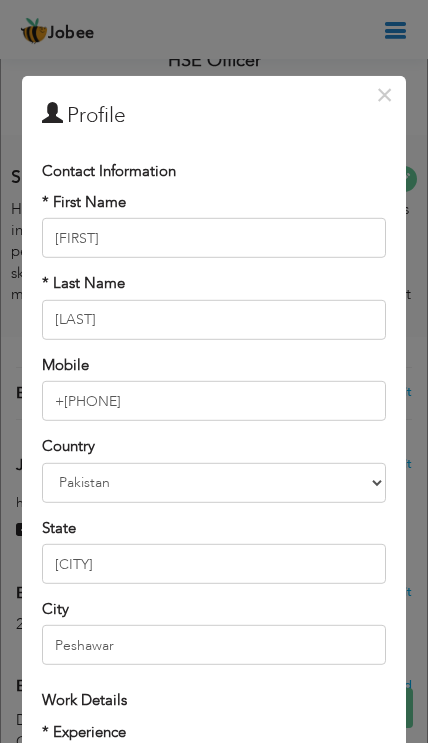 click on "×" at bounding box center [384, 94] 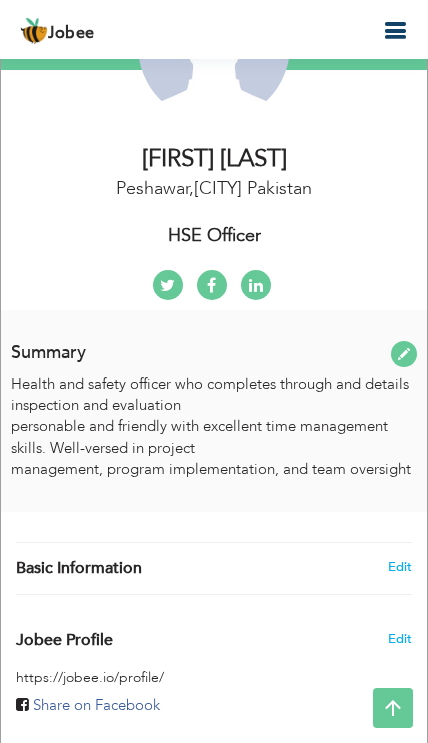 scroll, scrollTop: 0, scrollLeft: 0, axis: both 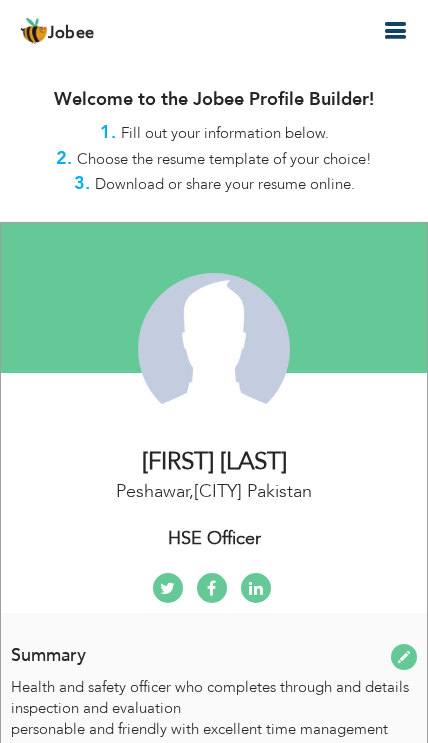 click at bounding box center (395, 31) 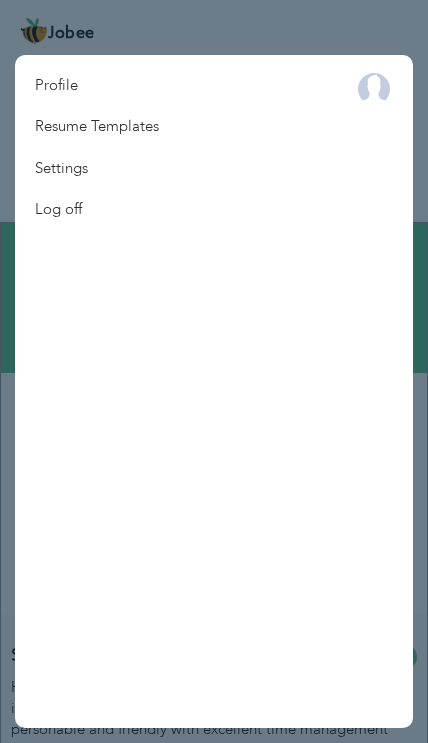 click at bounding box center [214, 371] 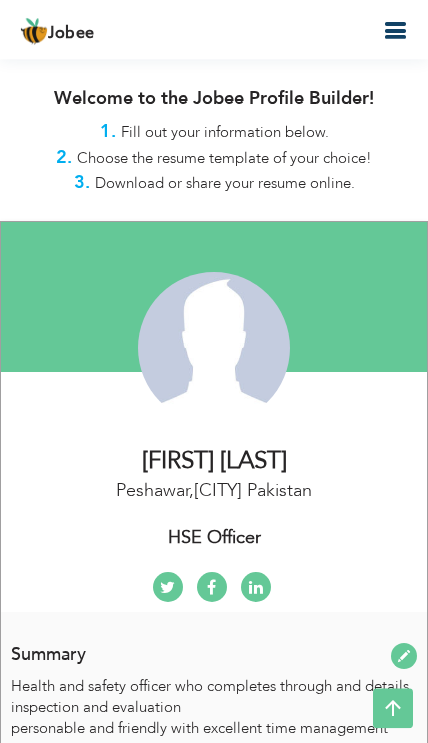 scroll, scrollTop: 0, scrollLeft: 0, axis: both 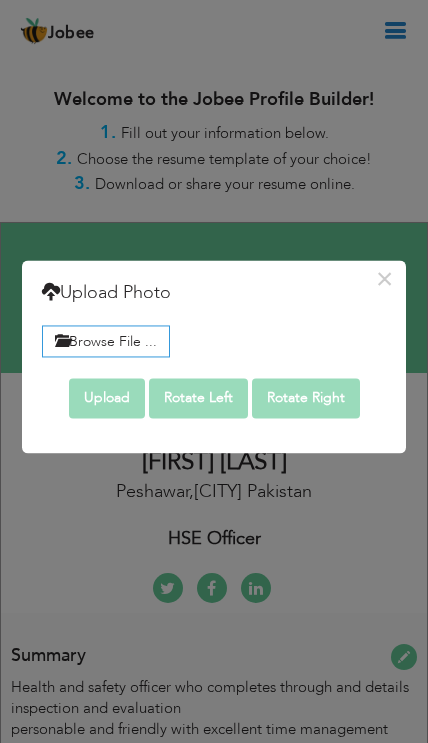 click on "Browse File ..." at bounding box center (106, 341) 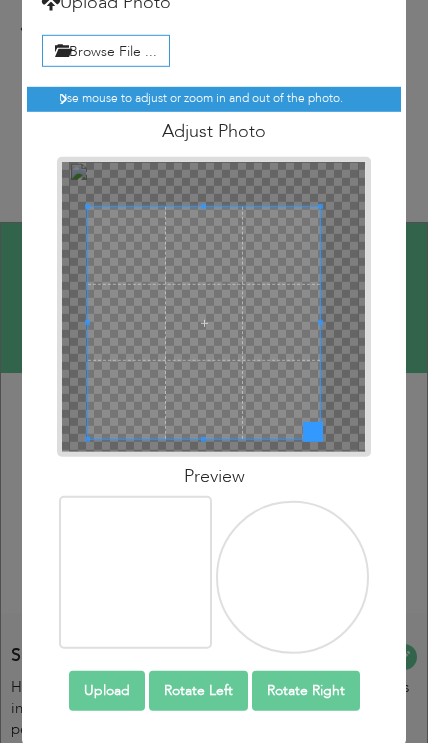 scroll, scrollTop: 105, scrollLeft: 0, axis: vertical 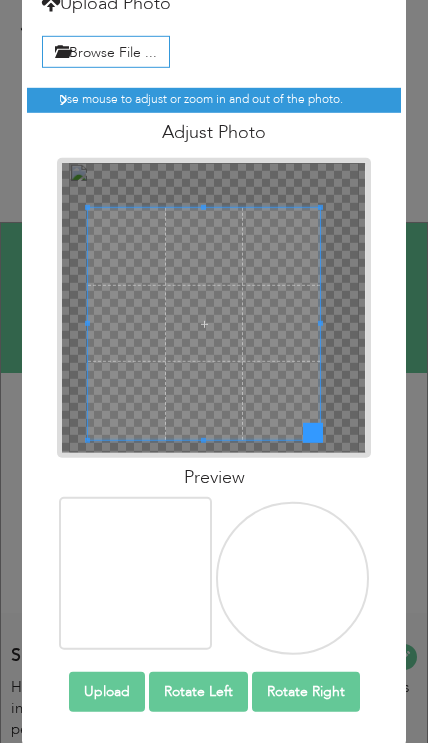 click at bounding box center [300, 570] 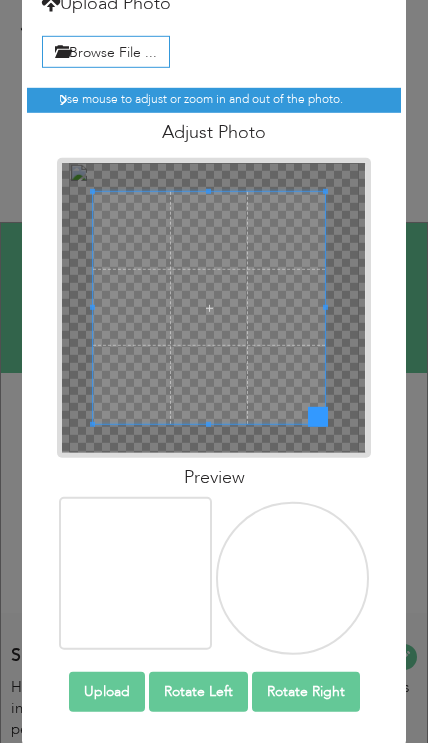 click on "Rotate Left" at bounding box center [198, 692] 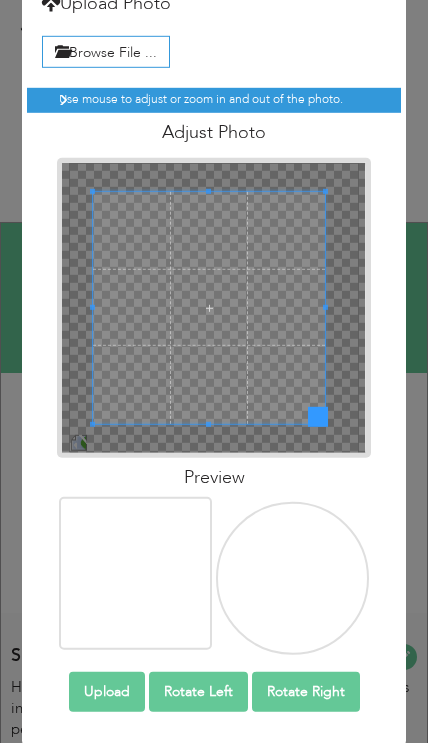 click on "Rotate Left" at bounding box center (198, 692) 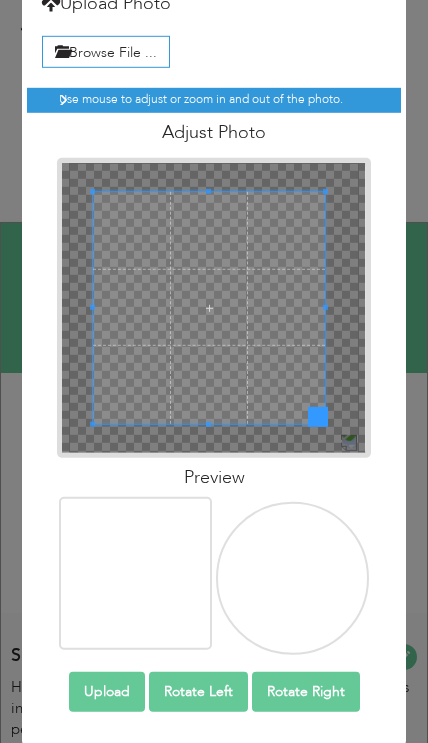 click on "Rotate Left" at bounding box center [198, 692] 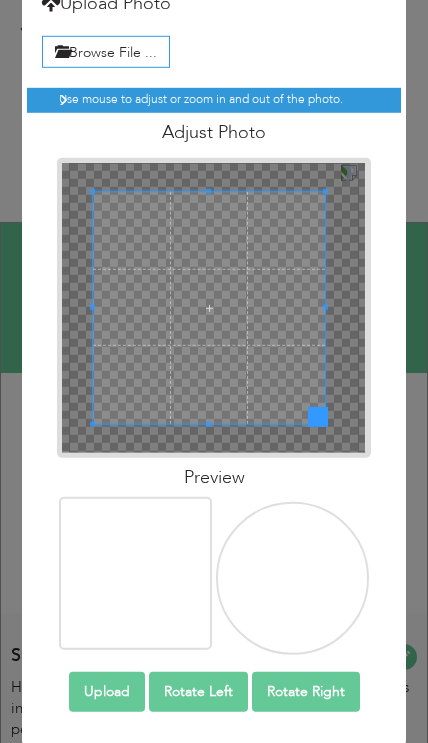 click on "Rotate Left" at bounding box center [198, 692] 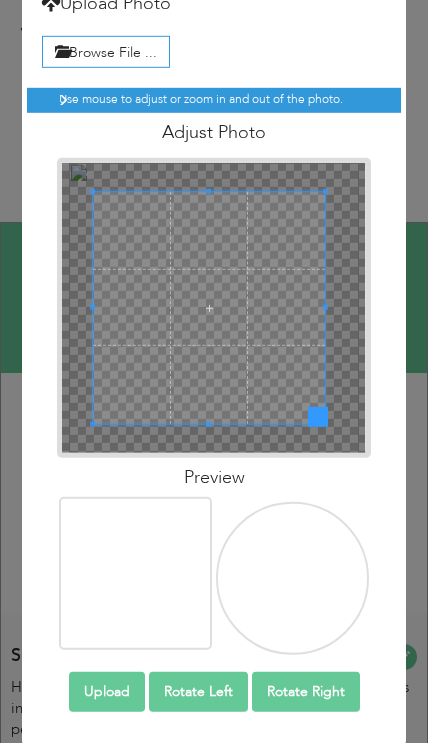 click on "Rotate Right" at bounding box center [306, 692] 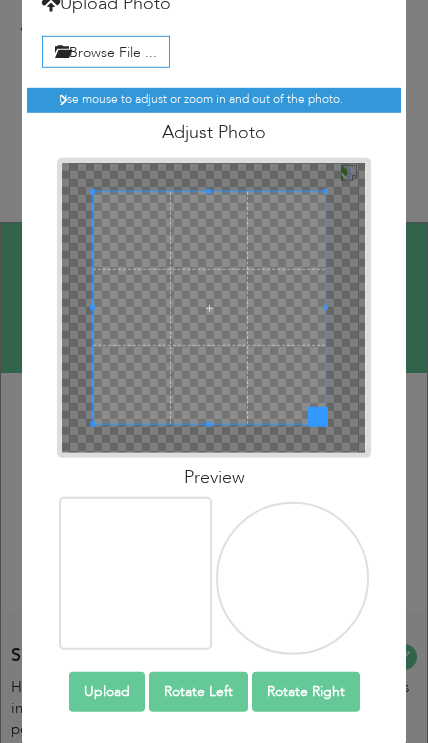 click on "Rotate Right" at bounding box center (306, 692) 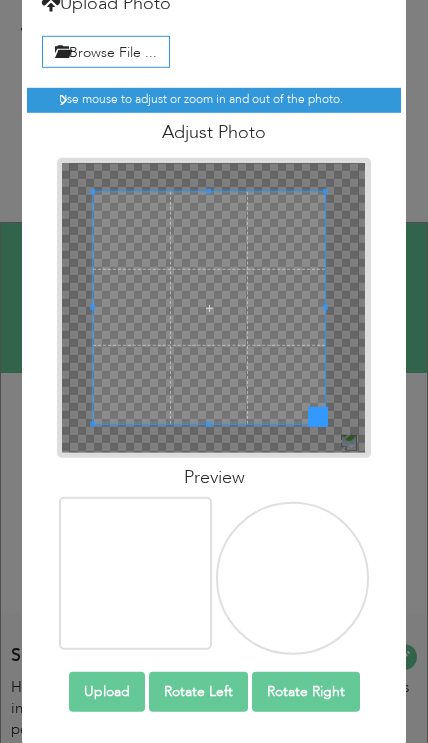 click on "Rotate Right" at bounding box center [306, 692] 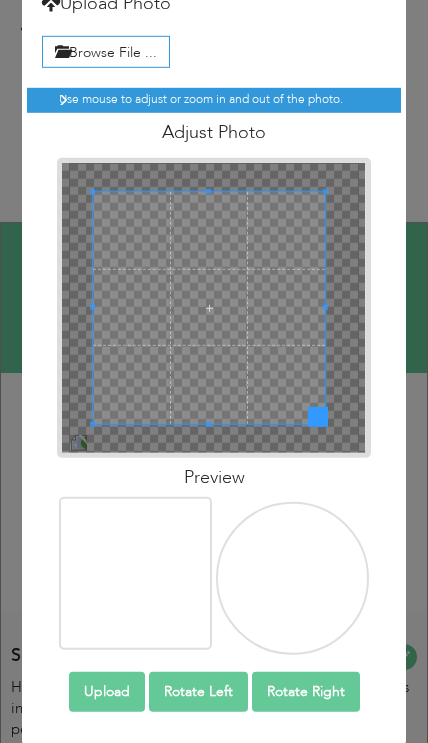 click on "Rotate Right" at bounding box center [306, 692] 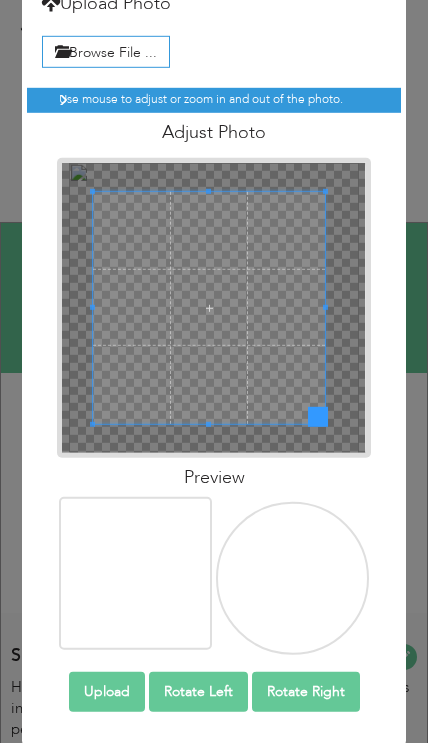 click on "Upload" at bounding box center [107, 692] 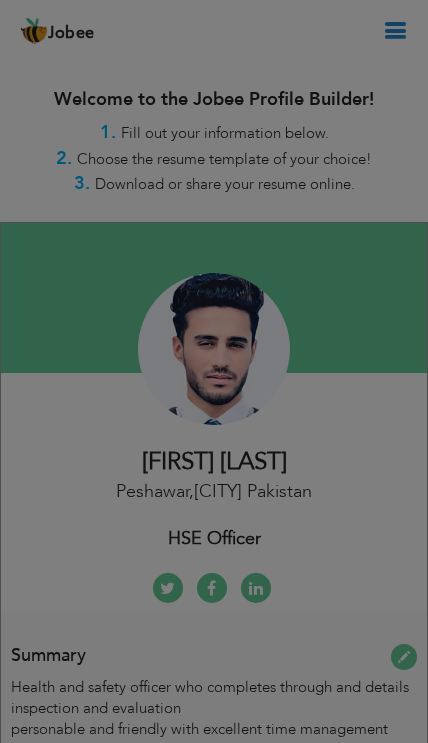 scroll, scrollTop: 0, scrollLeft: 0, axis: both 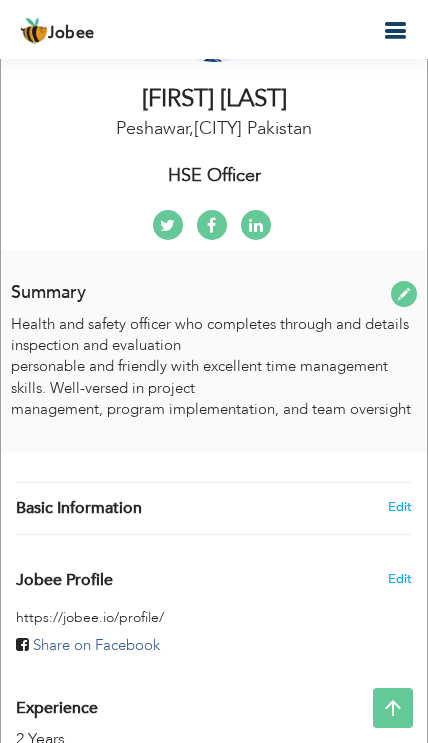click at bounding box center (395, 31) 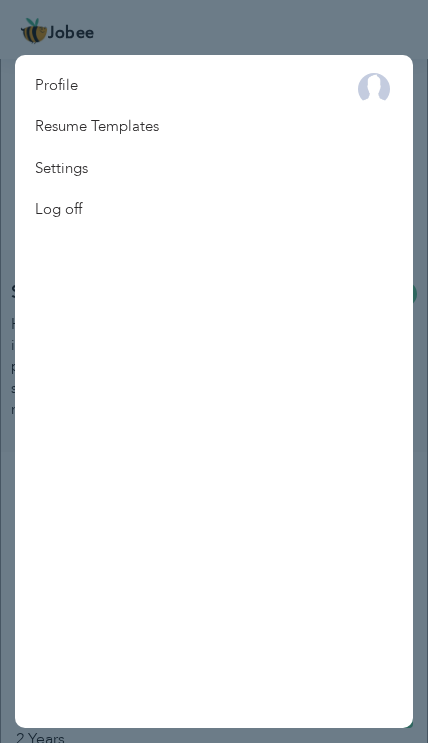 click on "Profile
Resume Templates
Resume Templates
Cover Letters
About
My Resume
Welcome
Settings
Log off" at bounding box center [214, 391] 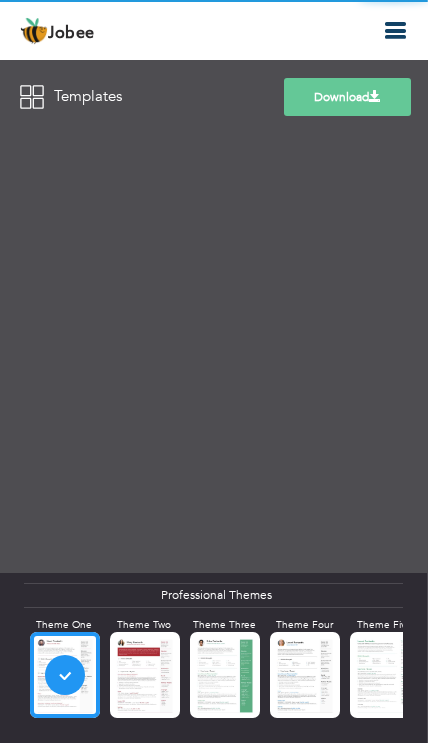 scroll, scrollTop: 0, scrollLeft: 0, axis: both 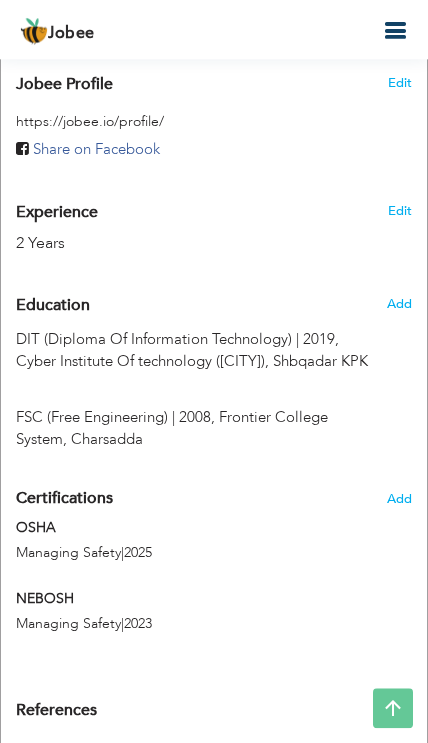 radio on "true" 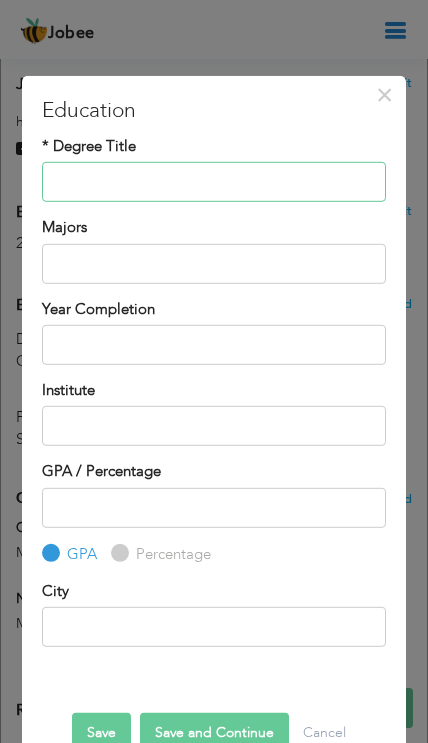 click at bounding box center [213, 182] 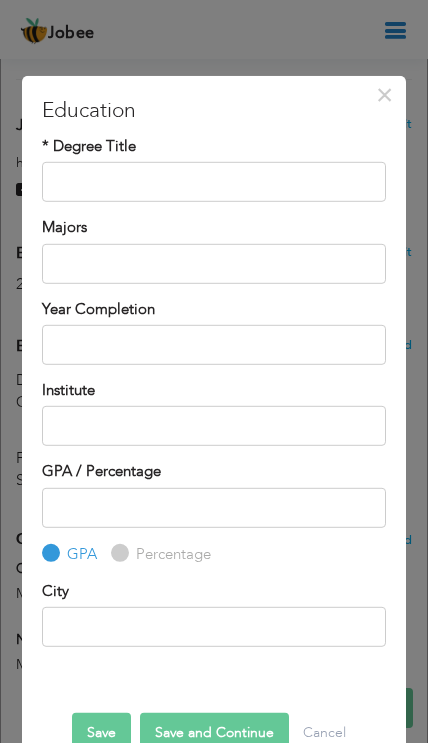 click on "×" at bounding box center [385, 94] 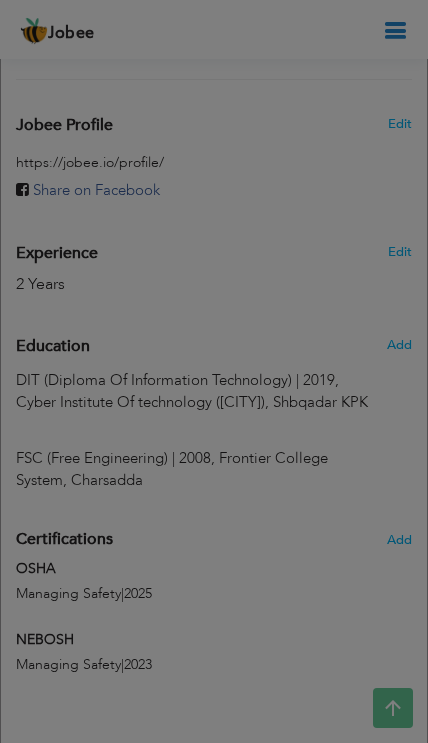 scroll, scrollTop: 818, scrollLeft: 0, axis: vertical 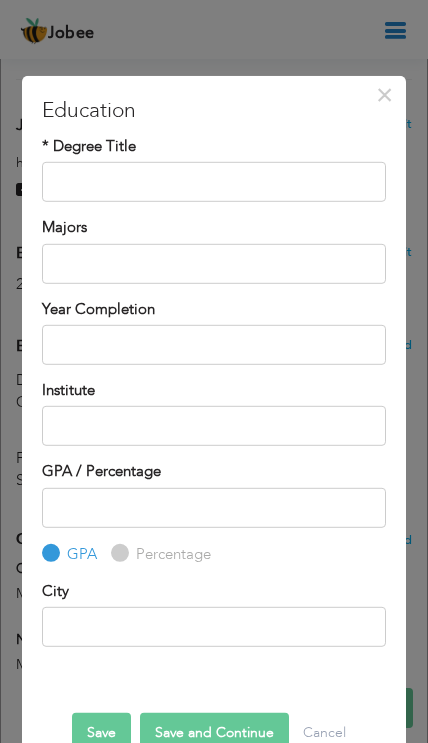 click on "×" at bounding box center (385, 94) 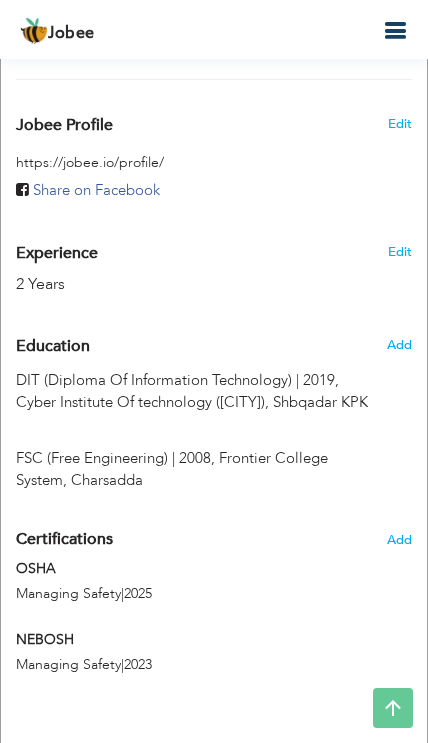 type on "DIT (Diploma Of Information Technology)" 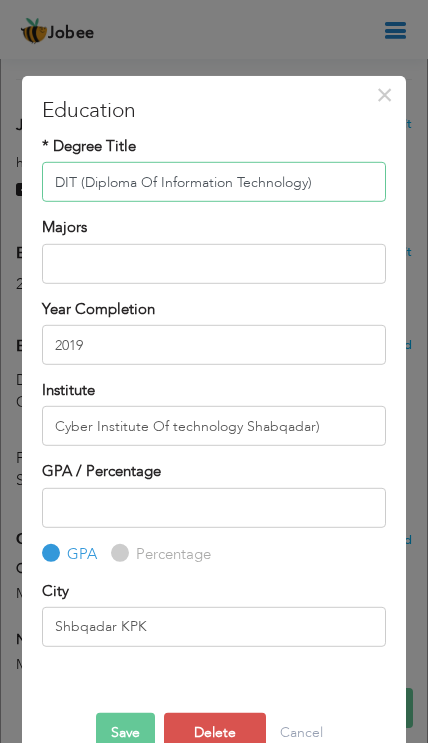 scroll, scrollTop: 807, scrollLeft: 0, axis: vertical 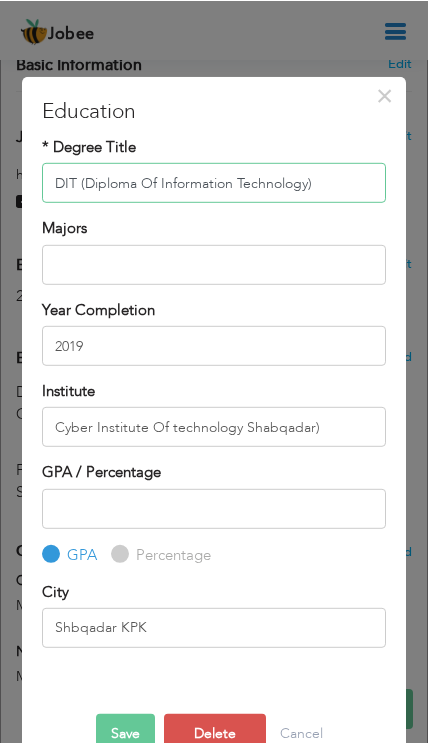 click on "DIT (Diploma Of Information Technology)" at bounding box center [213, 182] 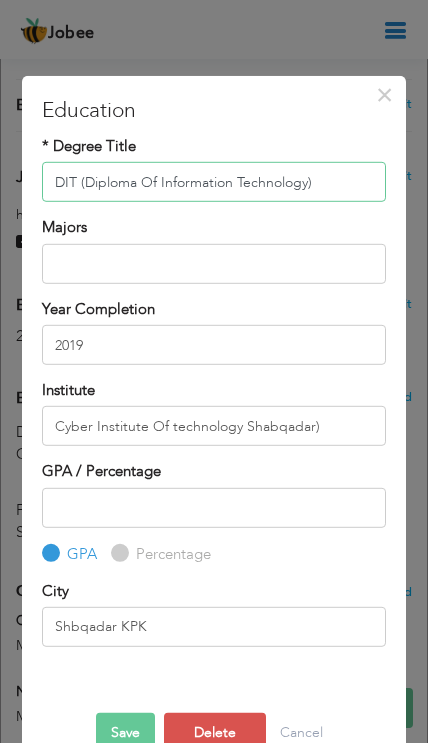 click on "DIT (Diploma Of Information Technology)" at bounding box center [213, 182] 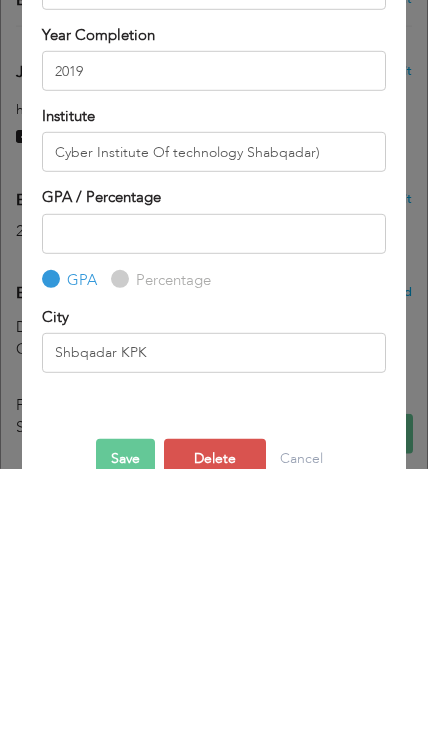 scroll, scrollTop: 281, scrollLeft: 0, axis: vertical 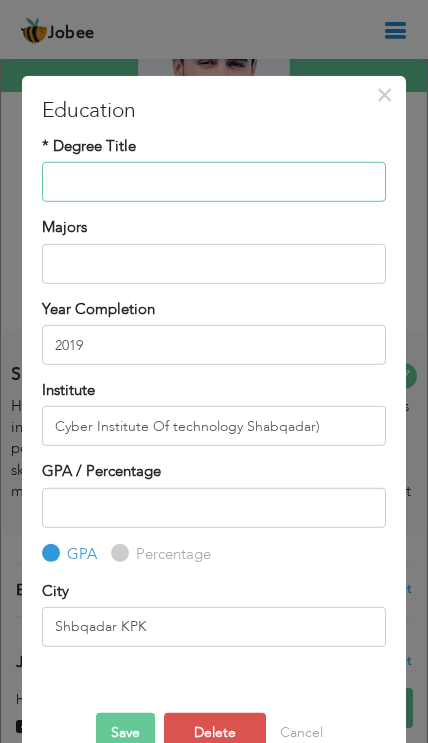 type 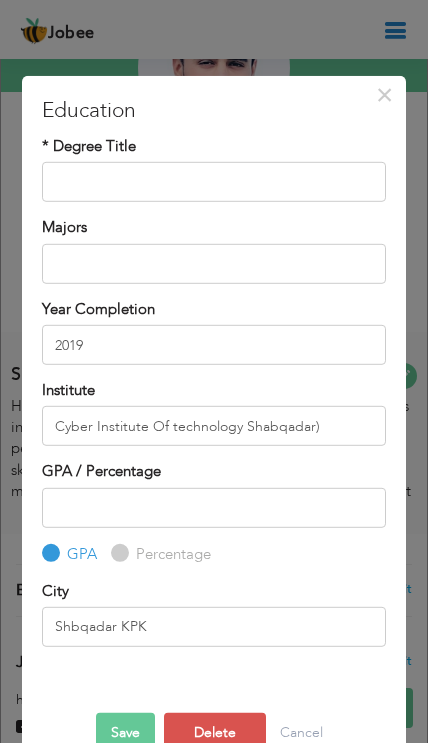 click on "×" at bounding box center (384, 94) 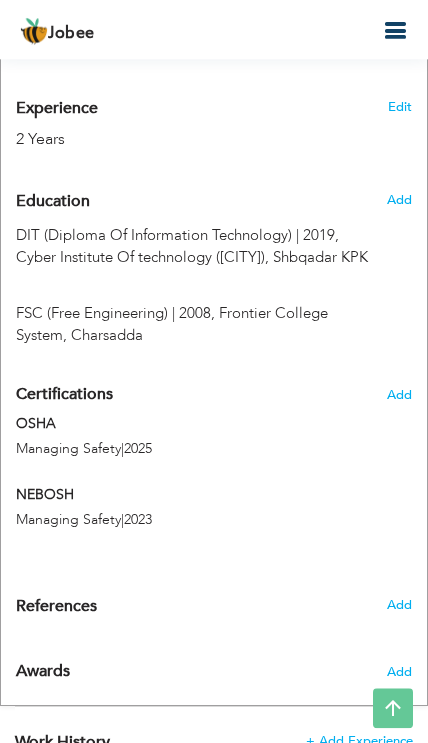 scroll, scrollTop: 963, scrollLeft: 0, axis: vertical 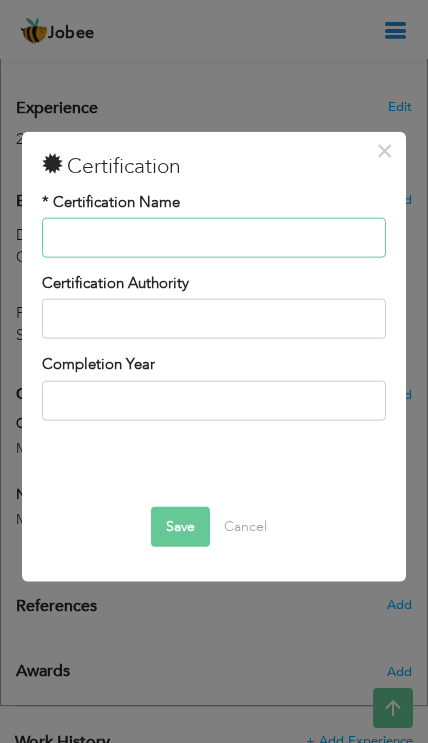 click at bounding box center (213, 238) 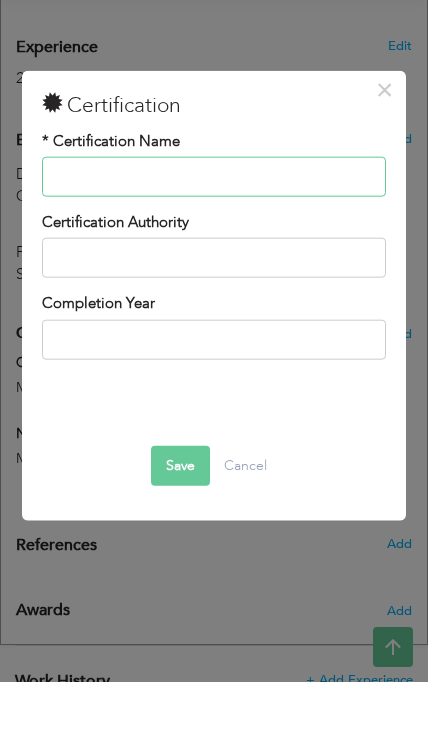 click at bounding box center [213, 238] 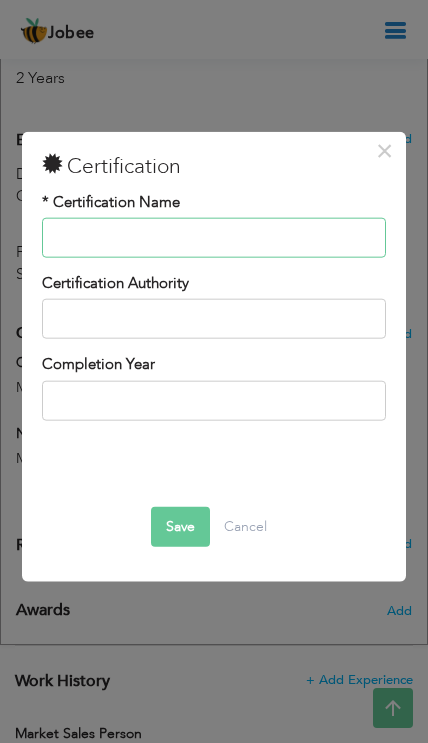 click at bounding box center (213, 238) 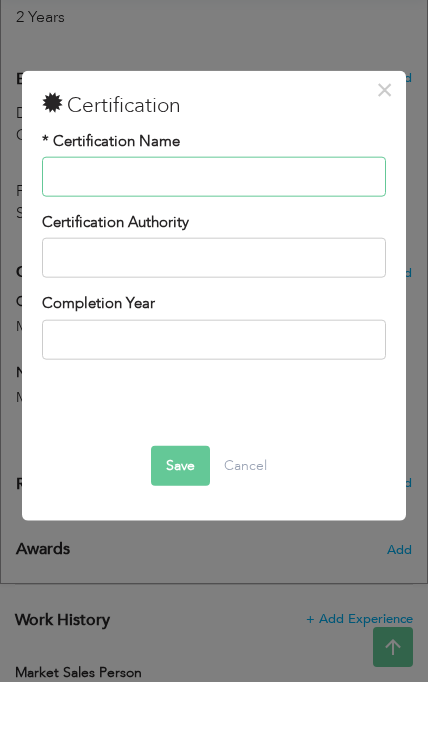 click at bounding box center (213, 238) 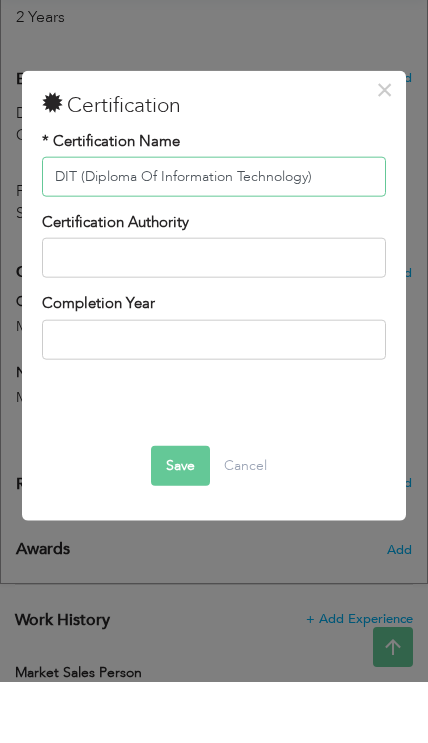 type on "DIT (Diploma Of Information Technology)" 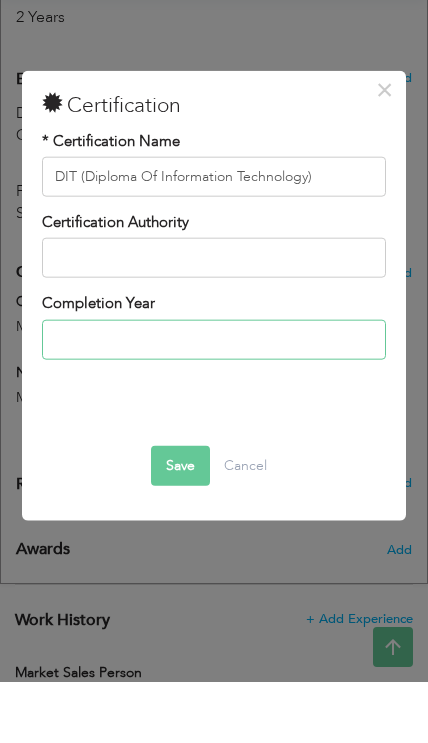 click at bounding box center [213, 400] 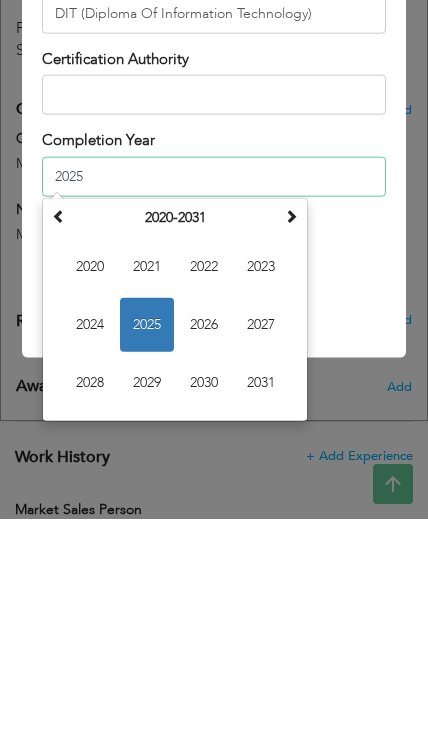 click at bounding box center [59, 440] 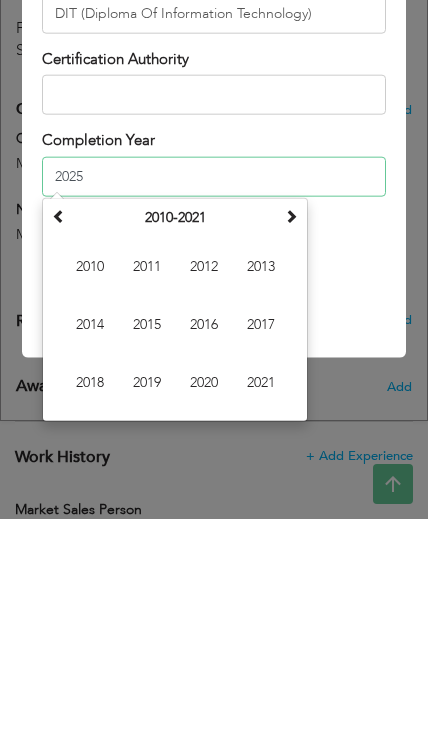 click on "2019" at bounding box center [147, 607] 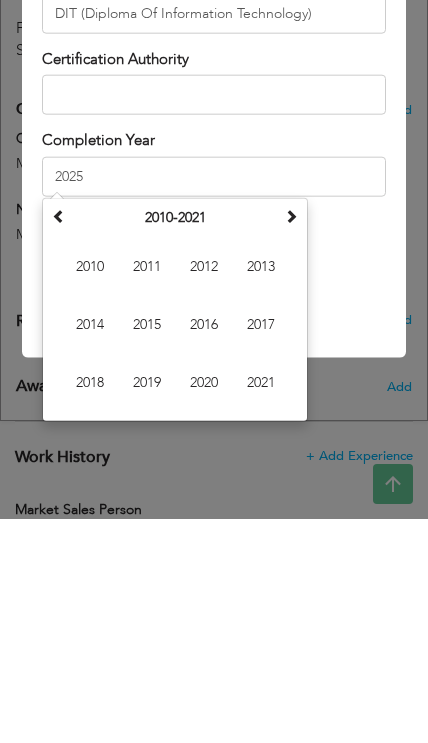 type on "2019" 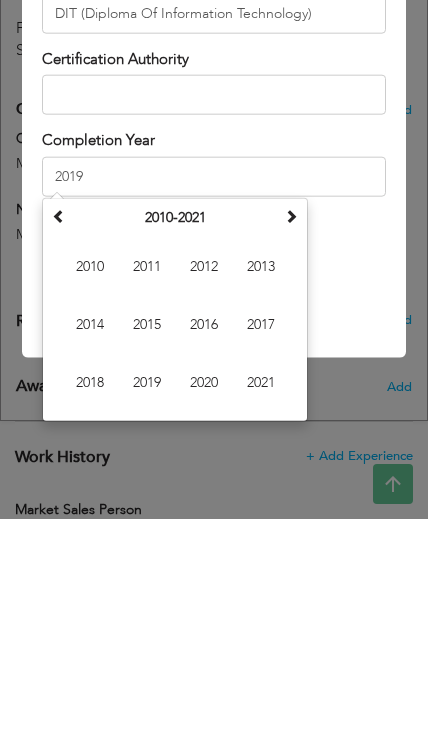scroll, scrollTop: 1248, scrollLeft: 0, axis: vertical 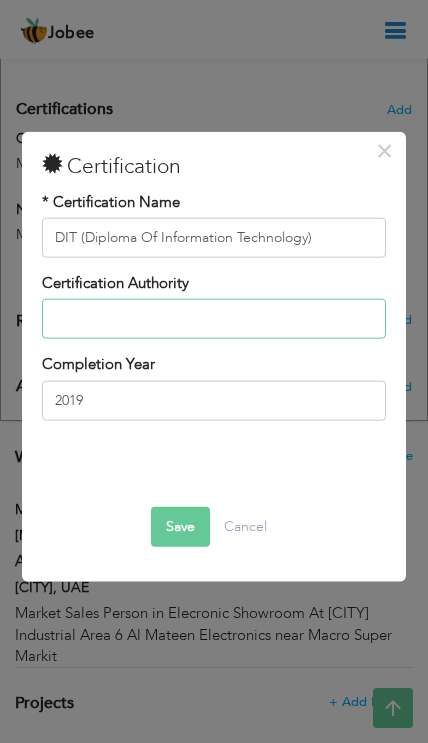 click at bounding box center [213, 319] 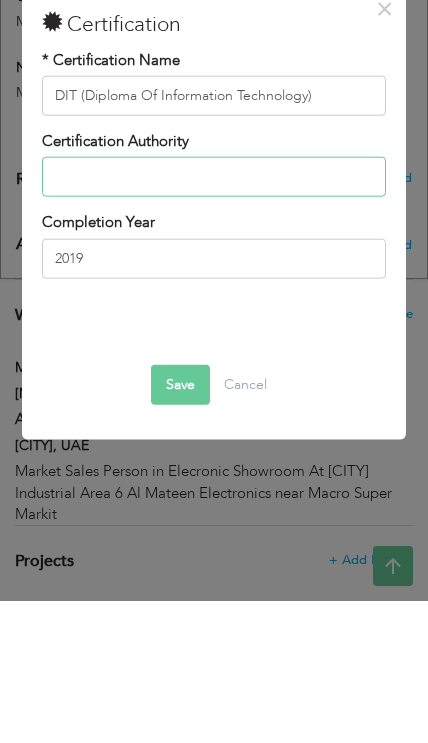 type on "E" 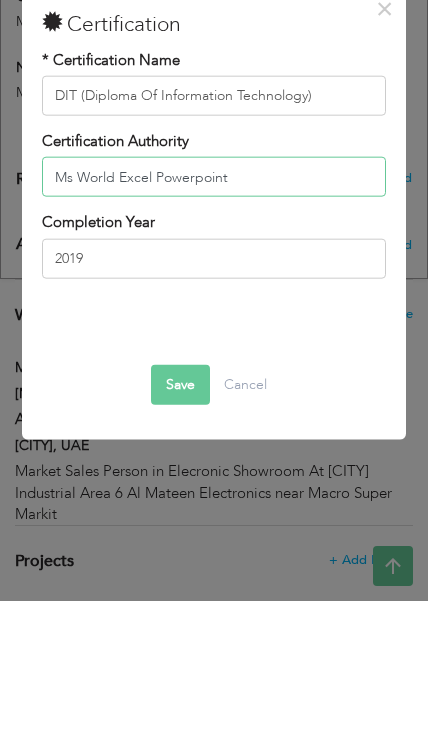 type on "Ms World Excel Powerpoint" 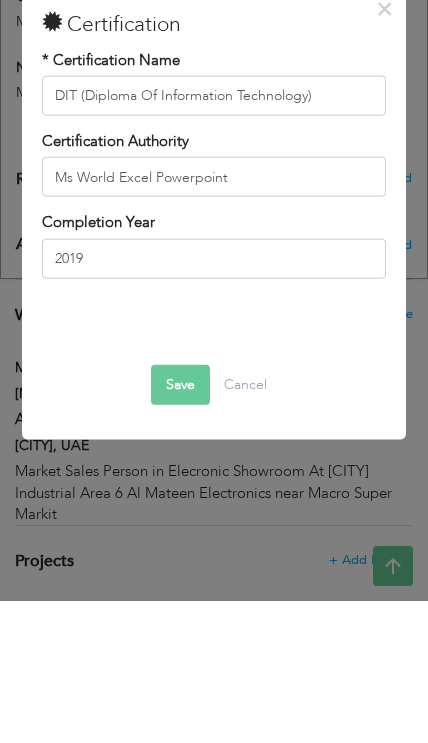 click on "Save" at bounding box center (180, 527) 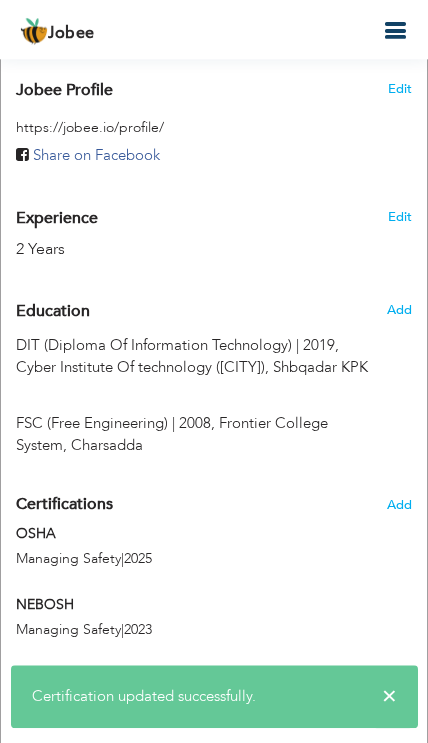 scroll, scrollTop: 853, scrollLeft: 0, axis: vertical 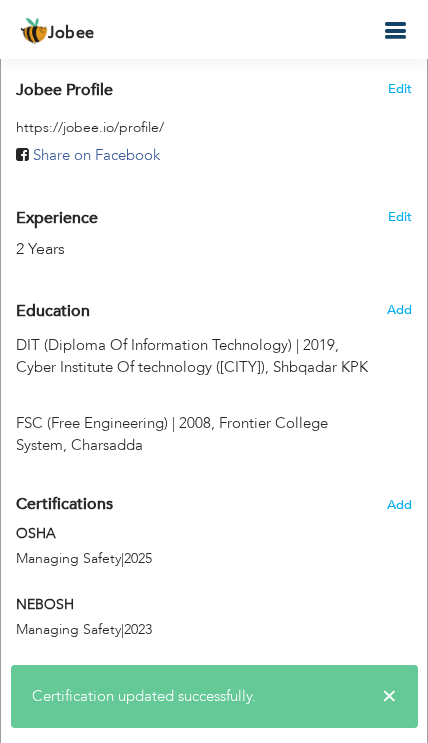 type on "DIT (Diploma Of Information Technology)" 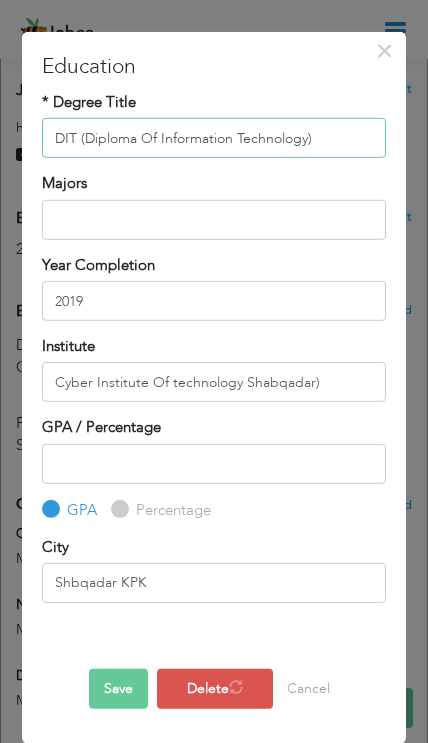 scroll, scrollTop: 42, scrollLeft: 0, axis: vertical 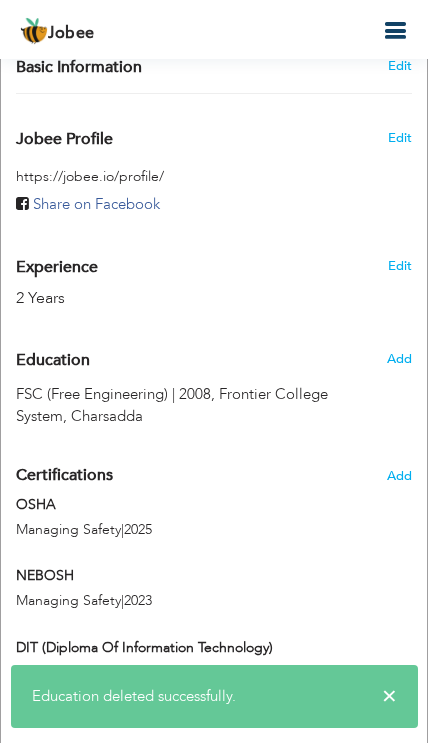 type 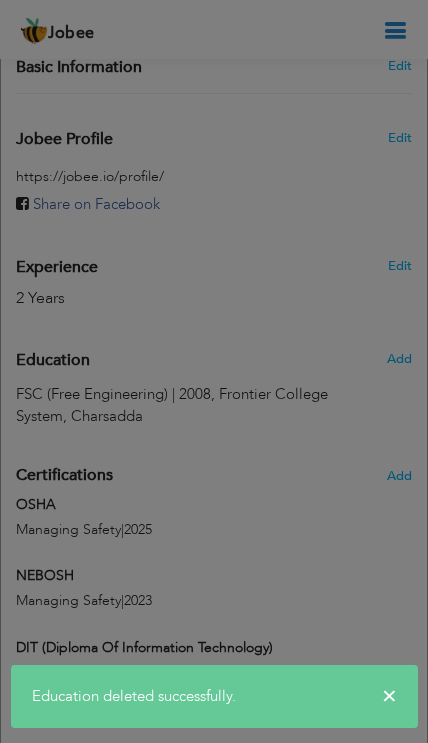 scroll, scrollTop: 0, scrollLeft: 0, axis: both 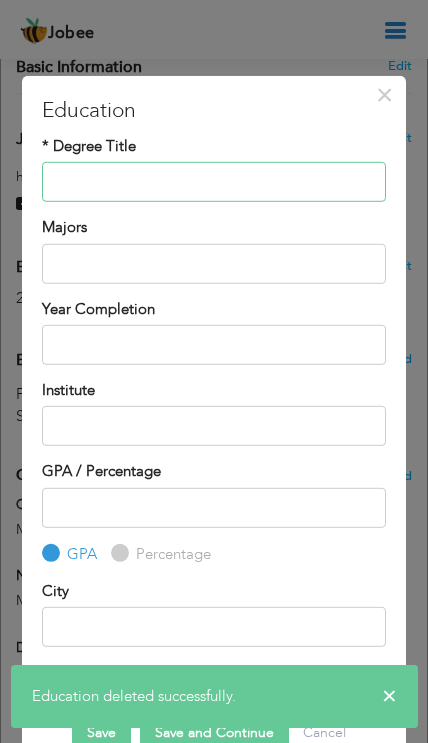 click at bounding box center [213, 182] 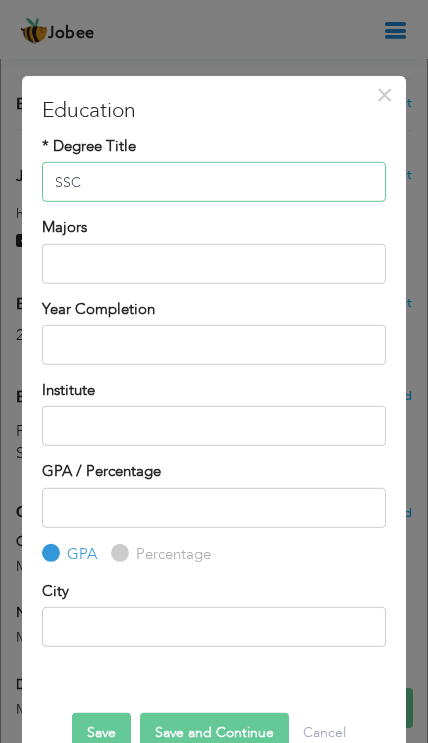 type on "SSC" 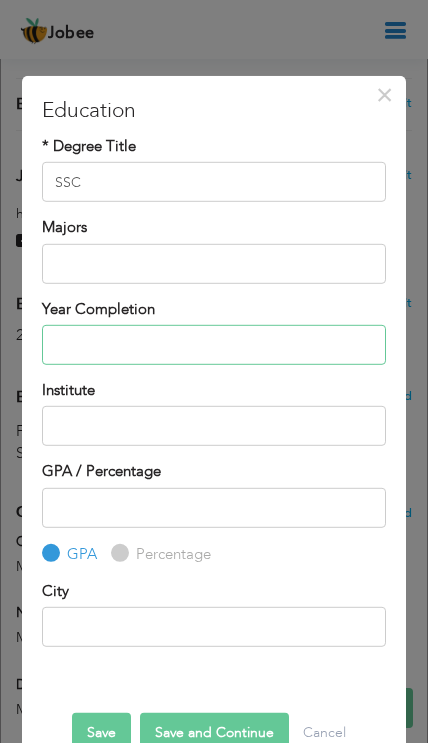 click at bounding box center [213, 345] 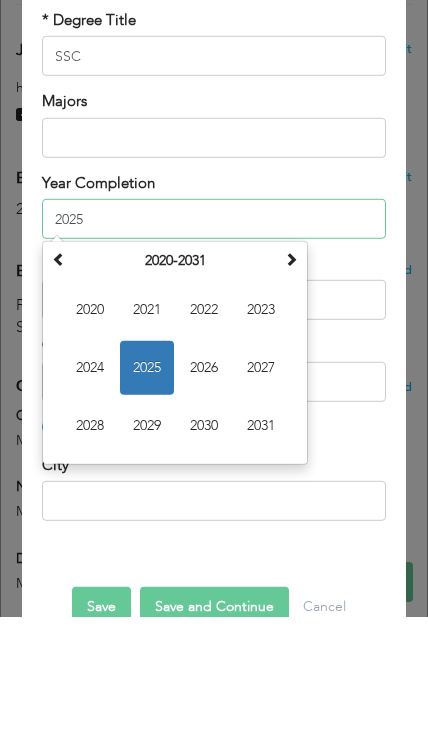 click on "2026" at bounding box center (204, 493) 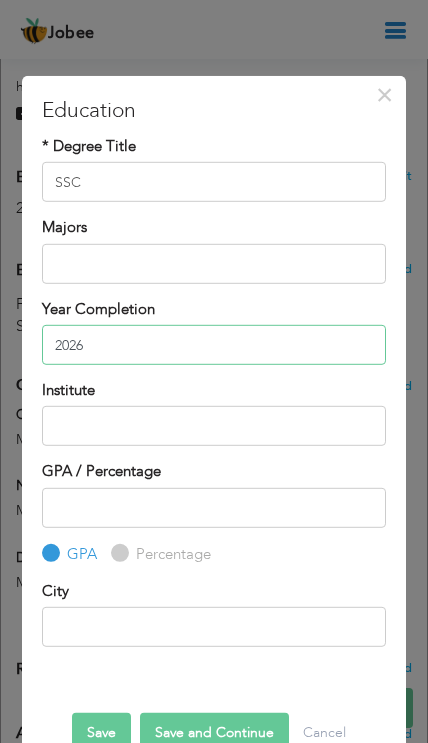 click on "2026" at bounding box center (213, 345) 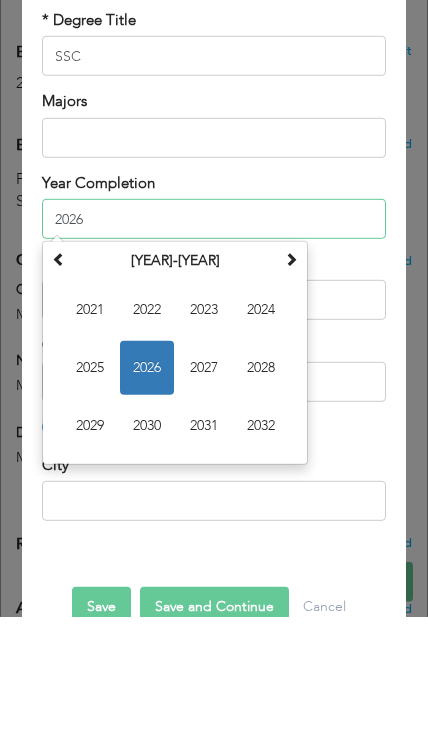 click on "[YEAR]-[YEAR]" at bounding box center [175, 386] 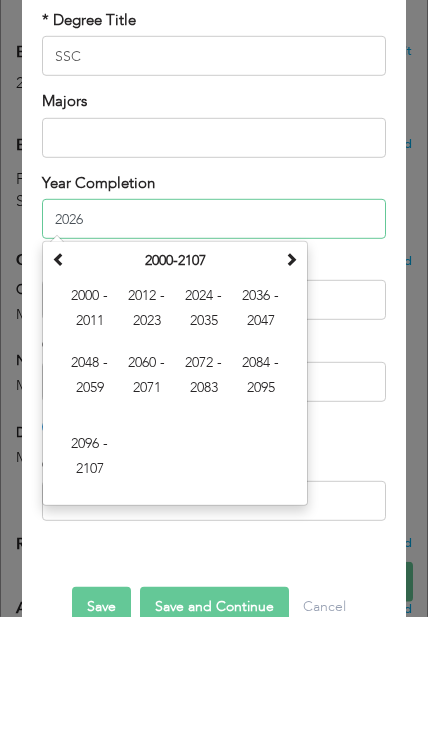 click at bounding box center [291, 386] 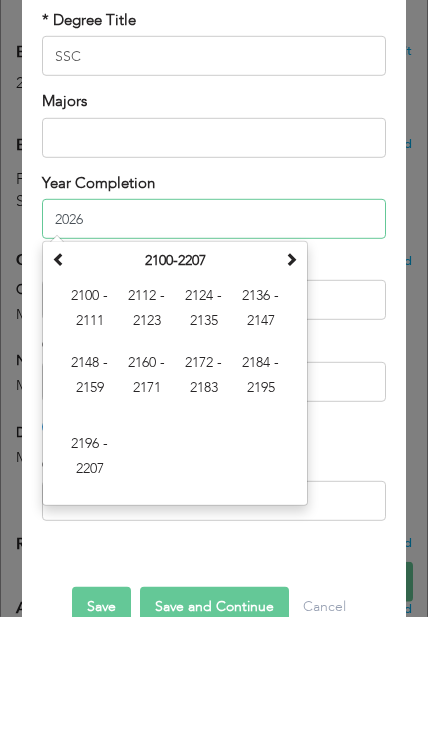 click at bounding box center (291, 386) 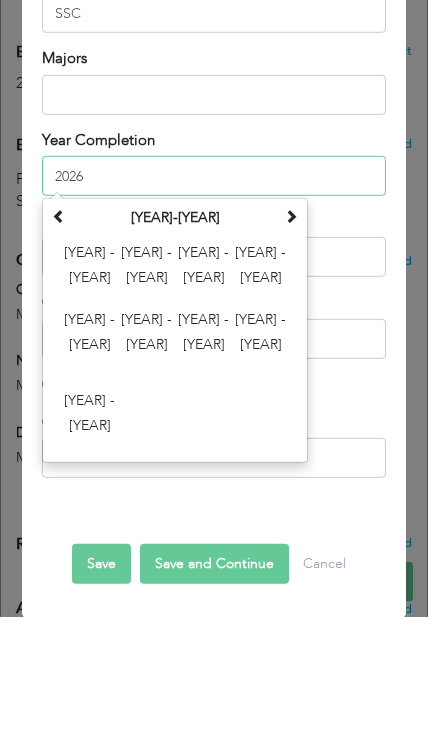 scroll, scrollTop: 42, scrollLeft: 0, axis: vertical 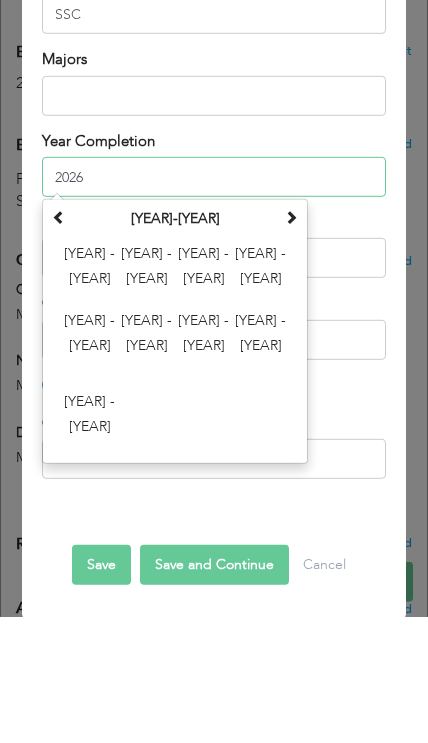 click at bounding box center (291, 342) 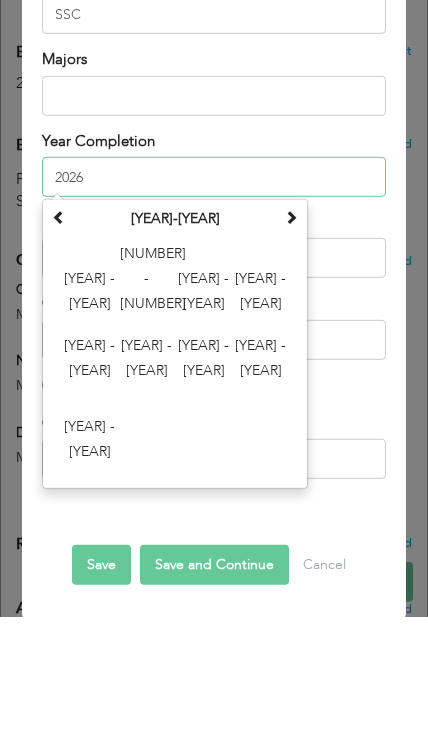 click on "2300-2407" at bounding box center [175, 344] 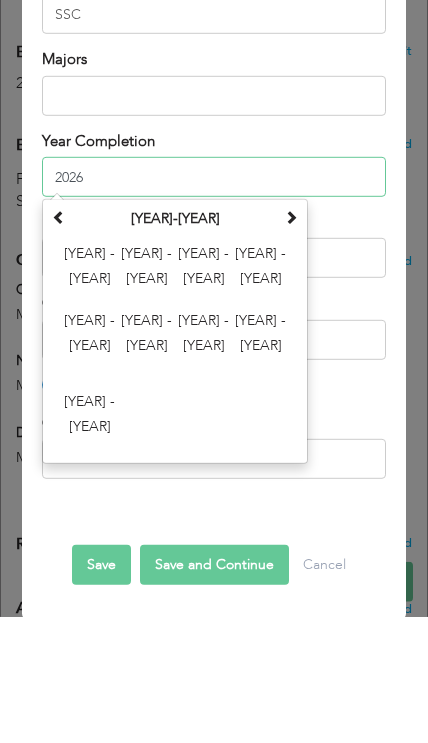 click at bounding box center [59, 342] 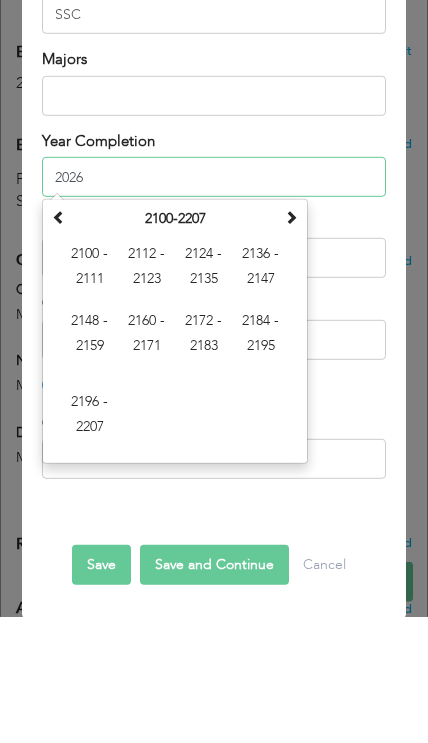click at bounding box center (59, 342) 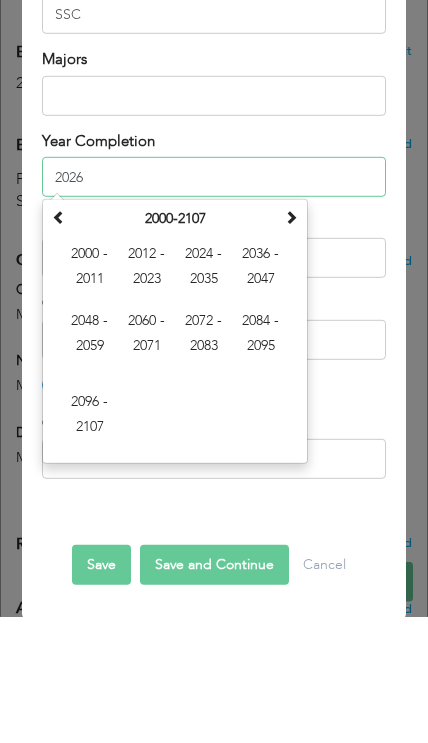 click at bounding box center (59, 342) 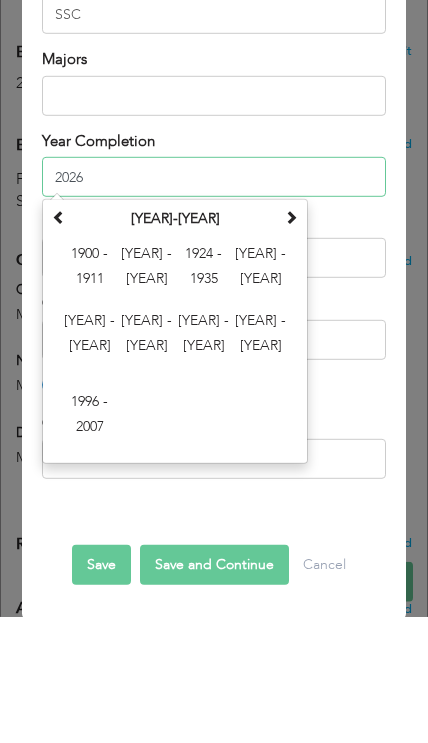 click at bounding box center (291, 342) 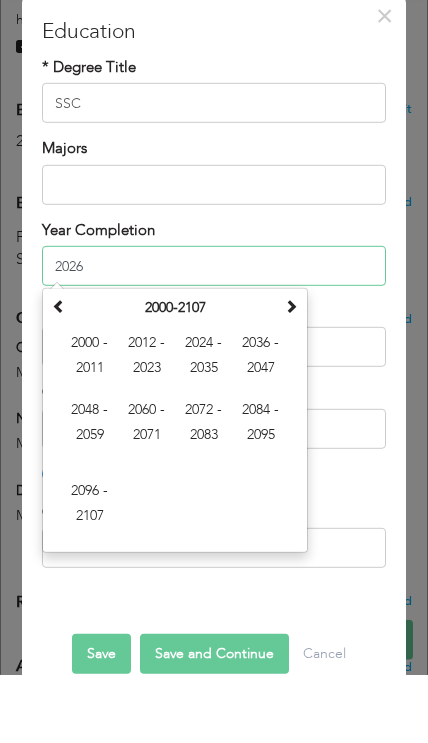 scroll, scrollTop: 10, scrollLeft: 0, axis: vertical 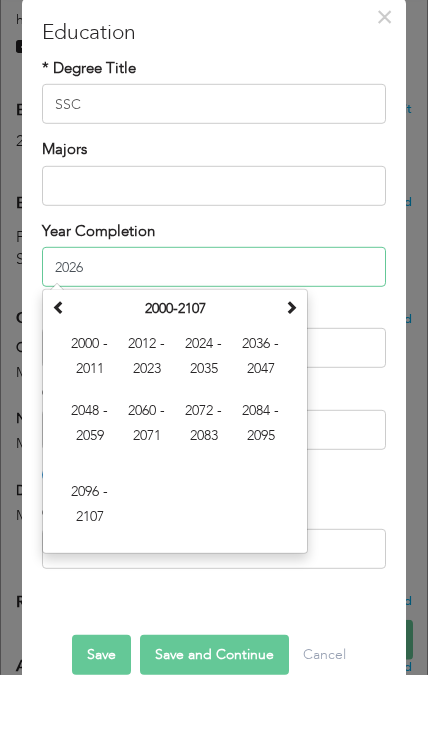 click at bounding box center [291, 374] 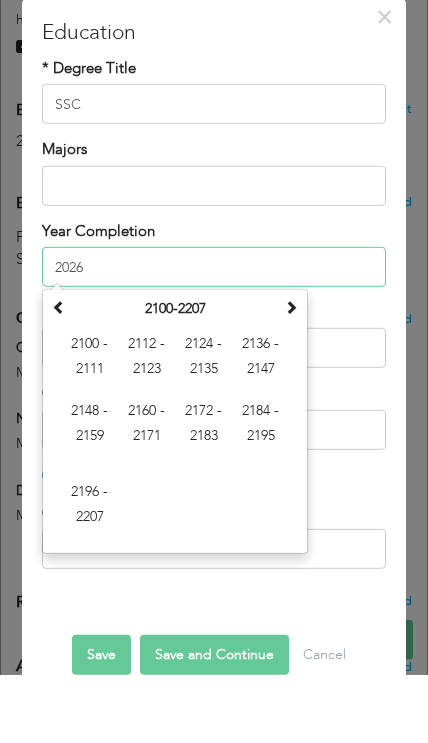 click at bounding box center (59, 374) 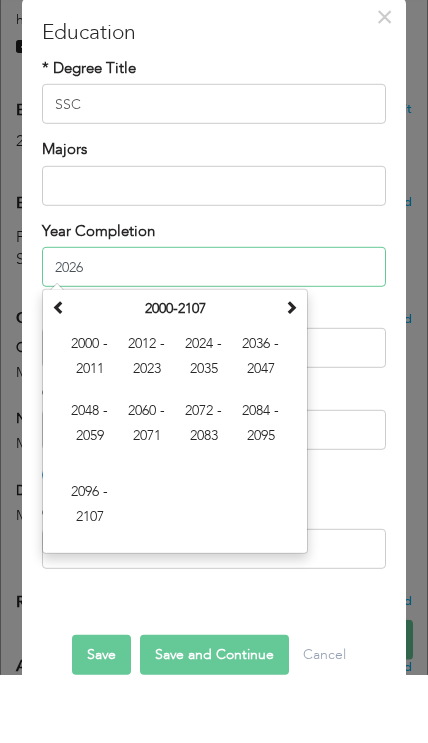 click at bounding box center (59, 374) 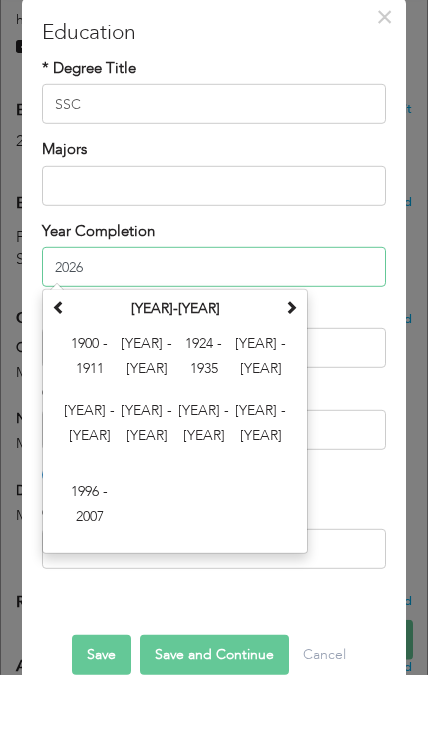 click at bounding box center [291, 376] 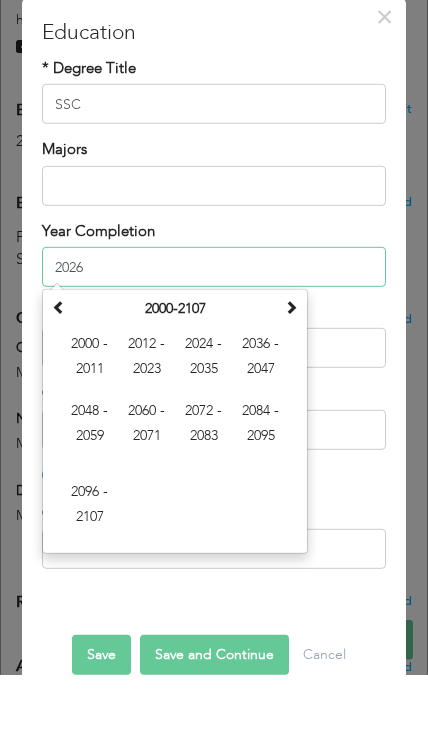 click on "2000 - 2011" at bounding box center [90, 425] 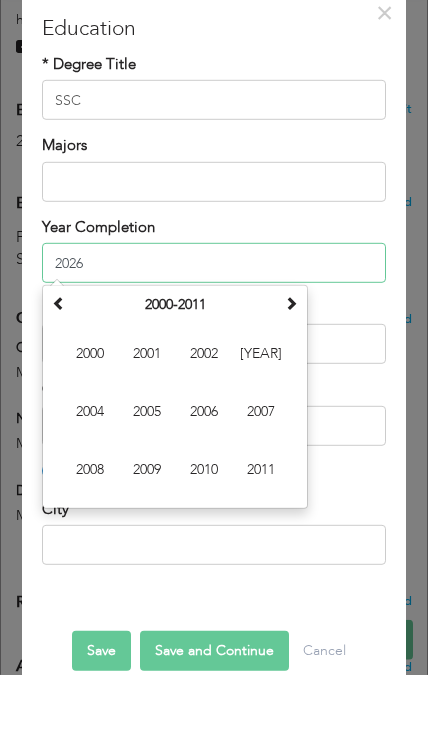 scroll, scrollTop: 13, scrollLeft: 0, axis: vertical 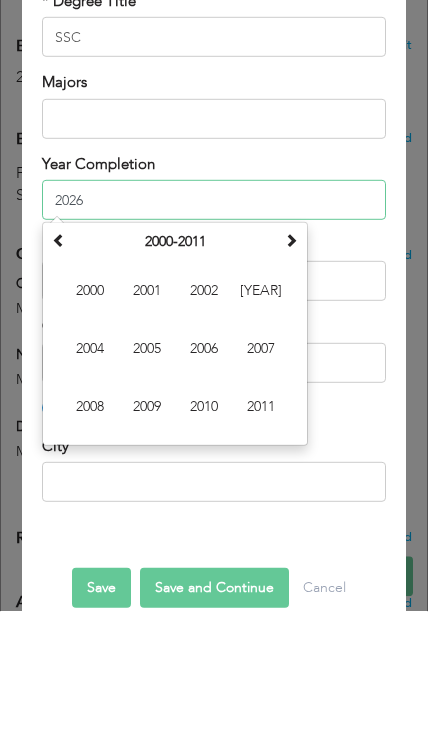 click at bounding box center [291, 373] 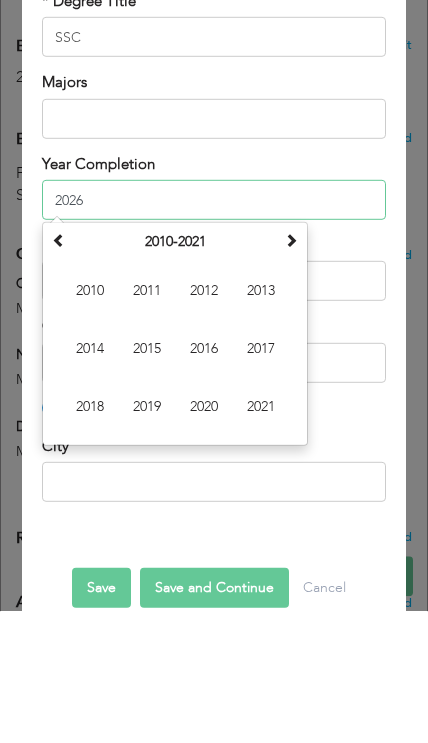 click on "2019" at bounding box center [147, 538] 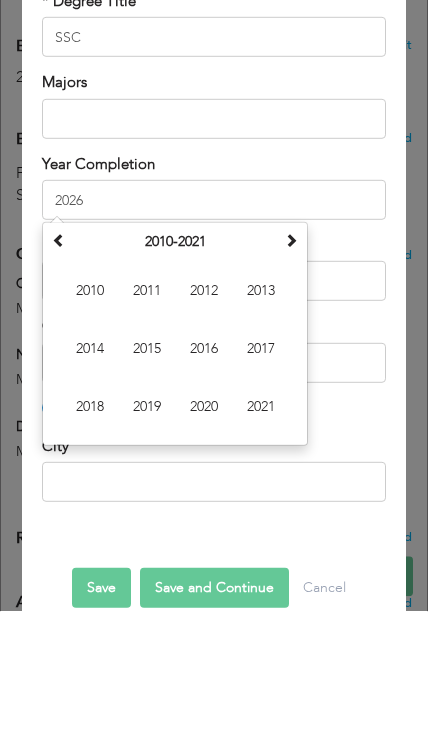type on "2019" 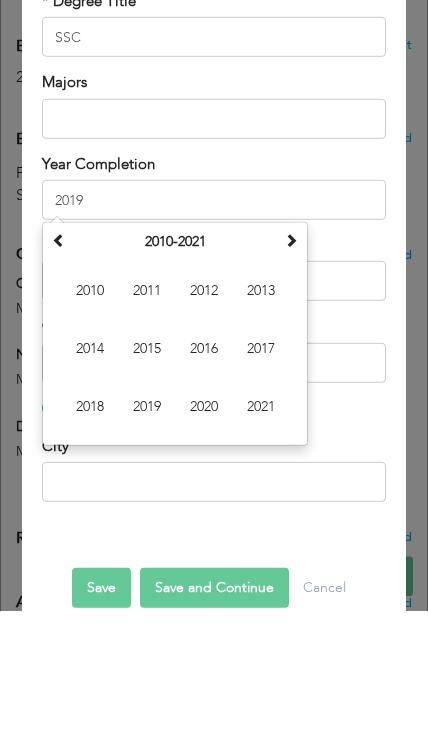 scroll, scrollTop: 1025, scrollLeft: 0, axis: vertical 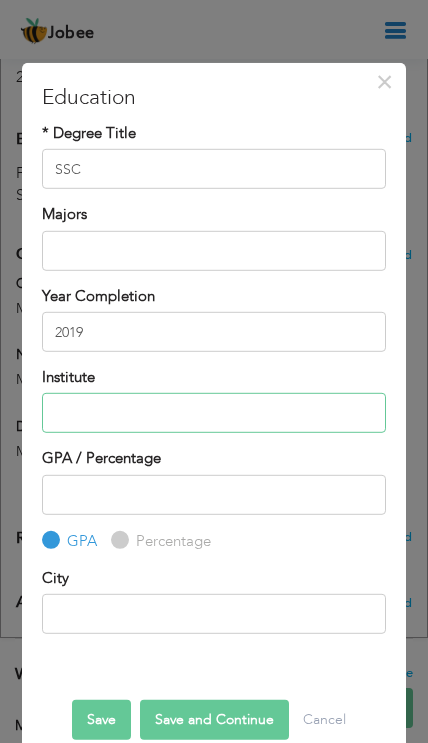 click at bounding box center (213, 413) 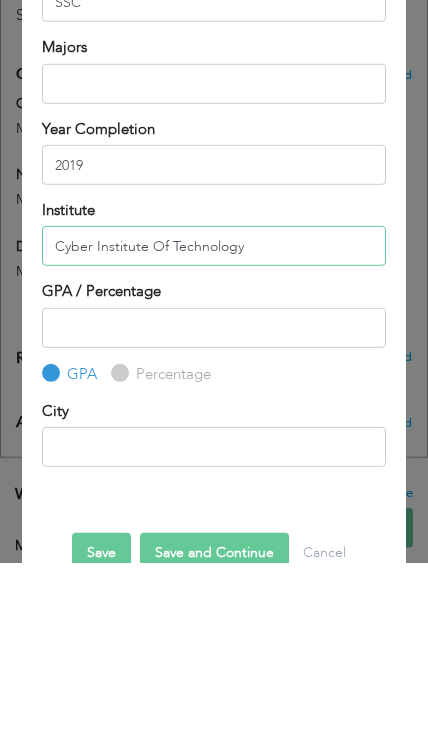 type on "Cyber Institute Of Technology" 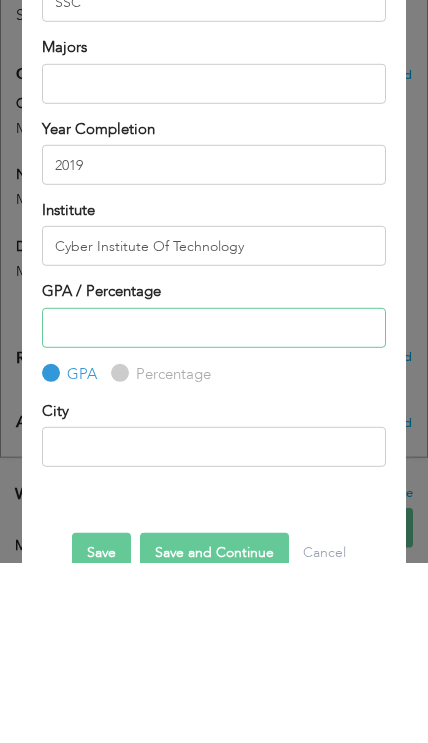 click at bounding box center [213, 508] 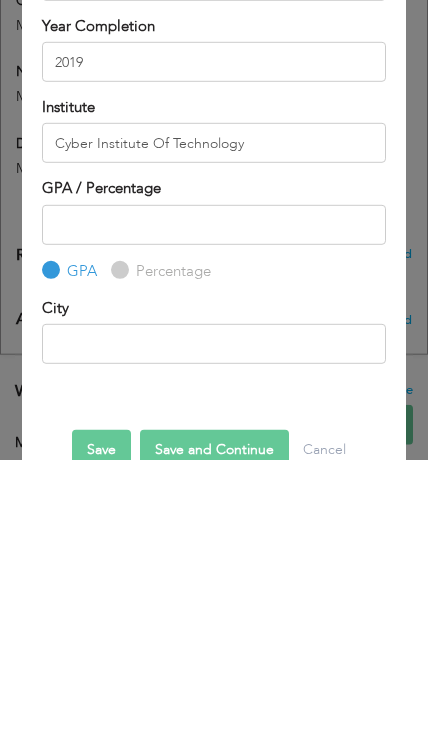 click on "Percentage" at bounding box center (117, 553) 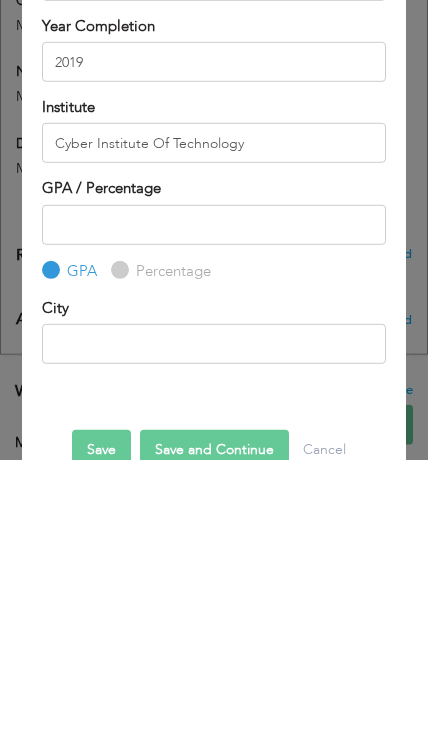 radio on "true" 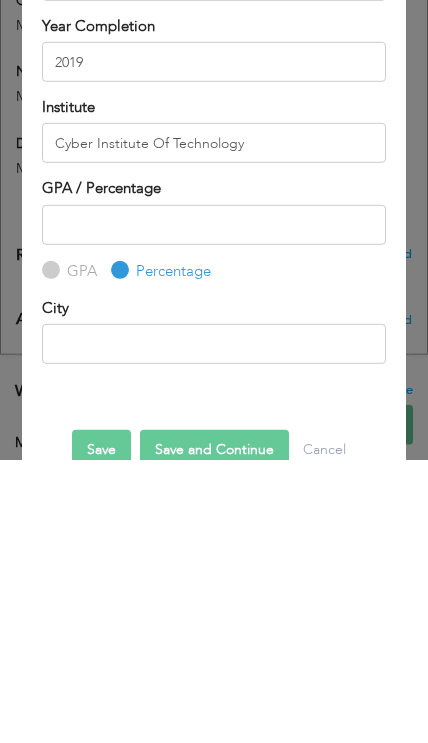 scroll, scrollTop: 1308, scrollLeft: 0, axis: vertical 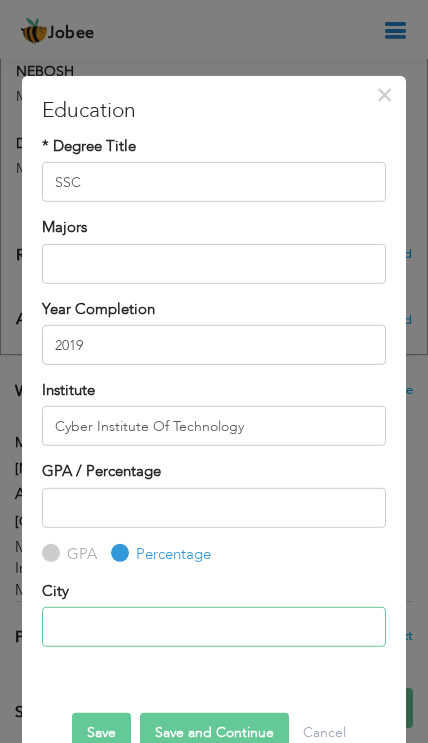 click at bounding box center (213, 627) 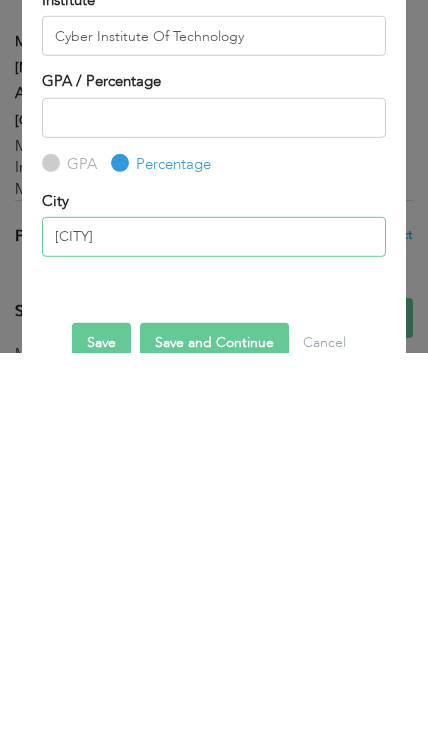 type on "Shabqadar" 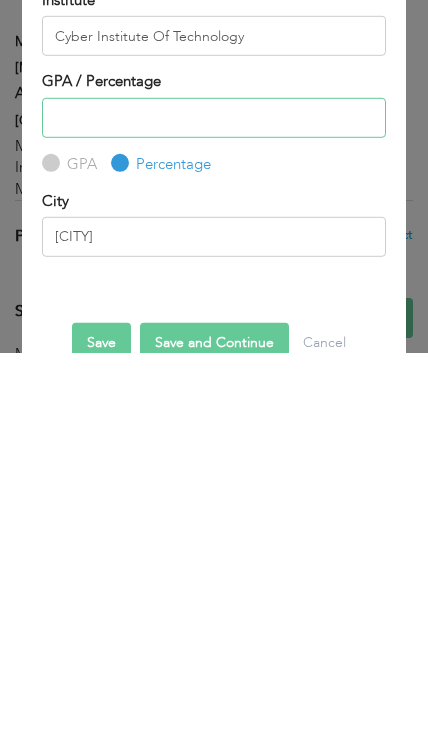 click at bounding box center [213, 508] 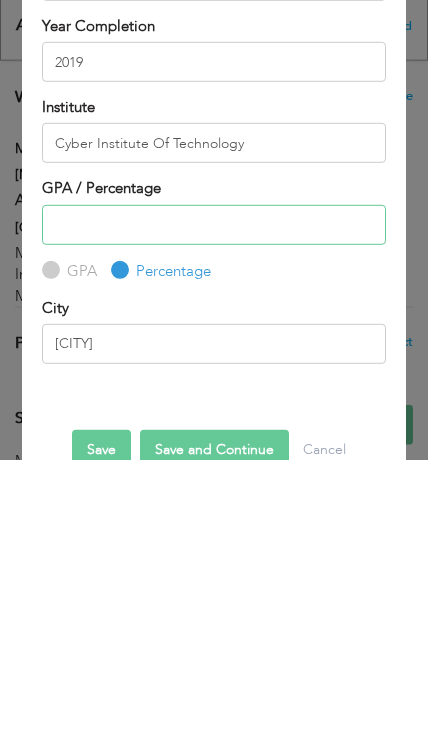 scroll, scrollTop: 1610, scrollLeft: 0, axis: vertical 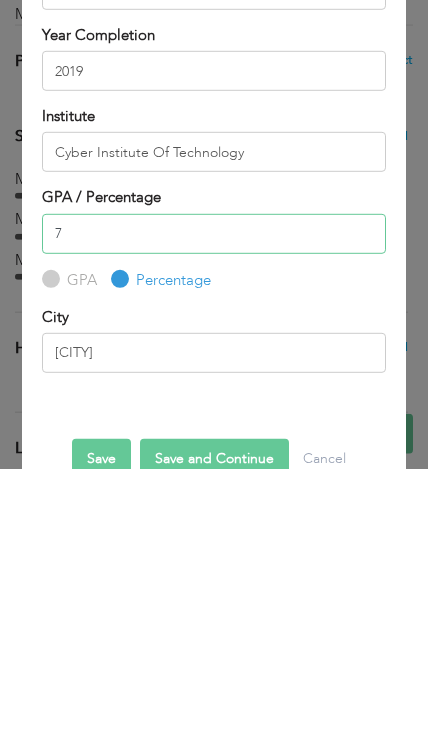 type on "78" 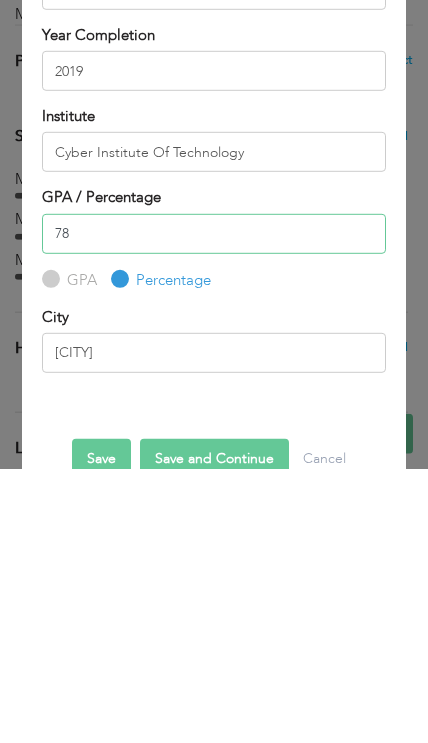 type 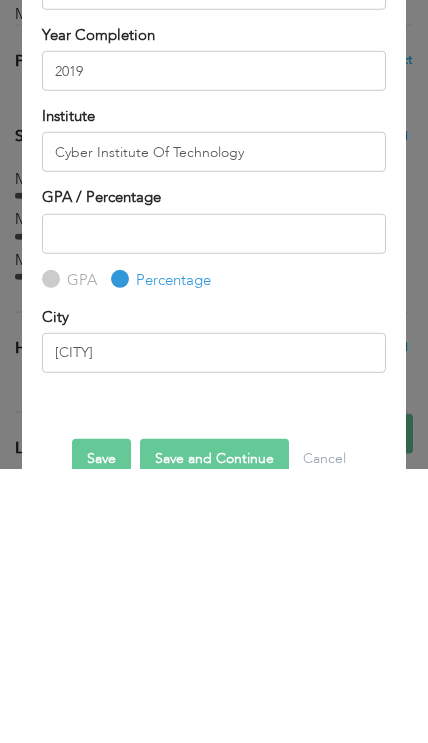 click on "Save" at bounding box center [101, 733] 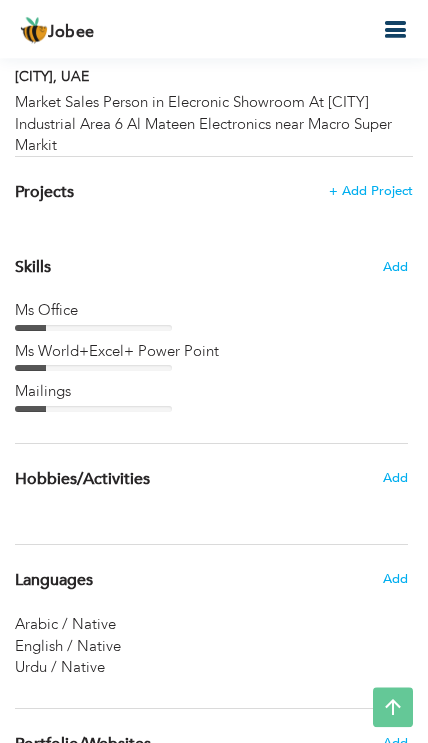 scroll, scrollTop: 1808, scrollLeft: 0, axis: vertical 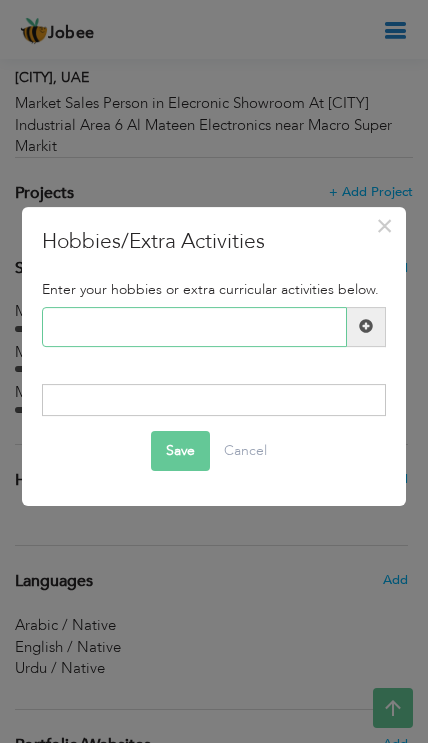 click at bounding box center (194, 327) 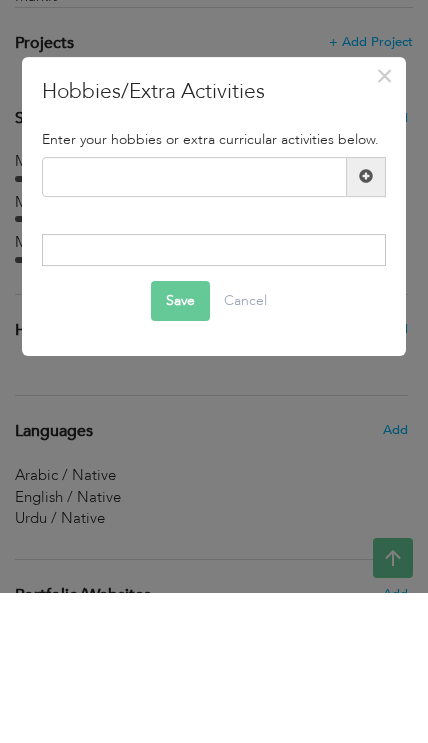 click on "×" at bounding box center (384, 226) 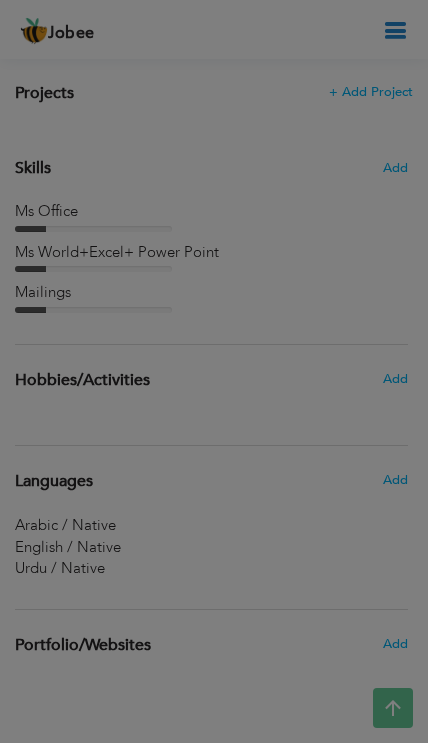 scroll, scrollTop: 1909, scrollLeft: 0, axis: vertical 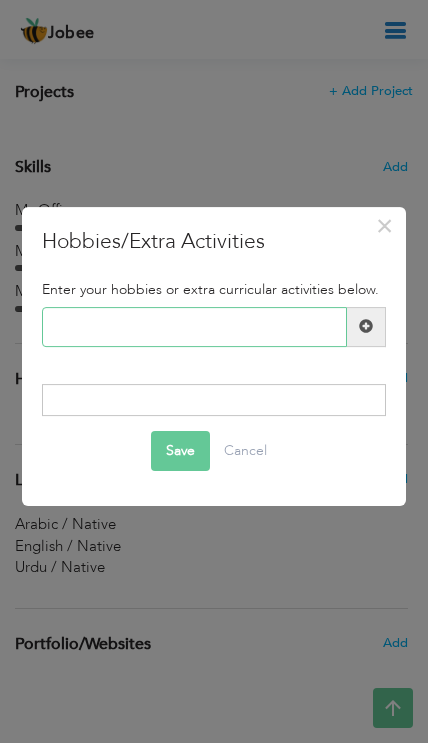click at bounding box center (194, 327) 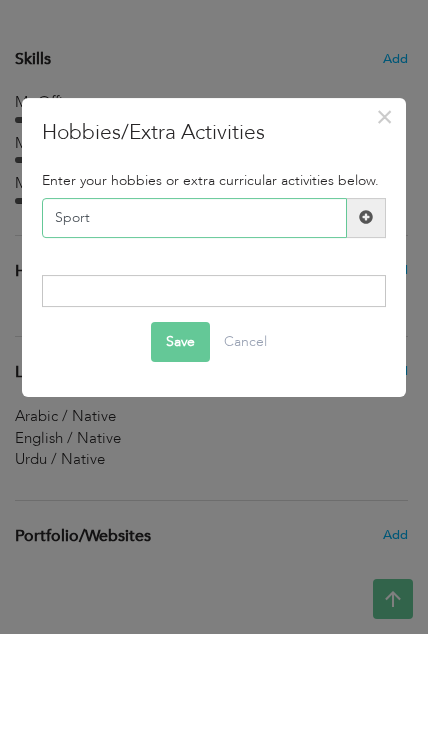 type on "Sports" 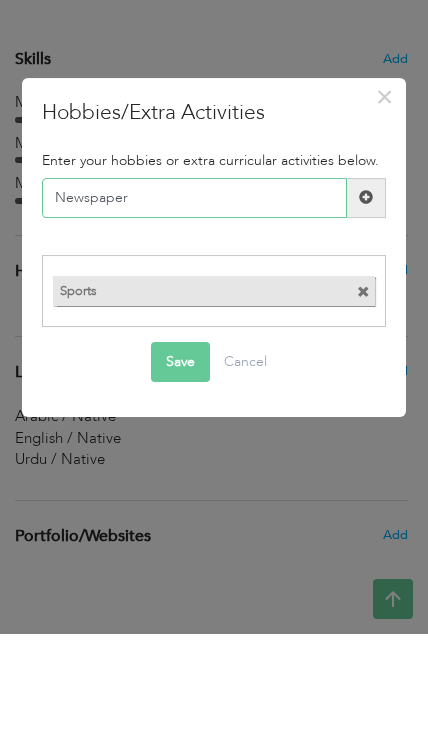 type on "Newspaper" 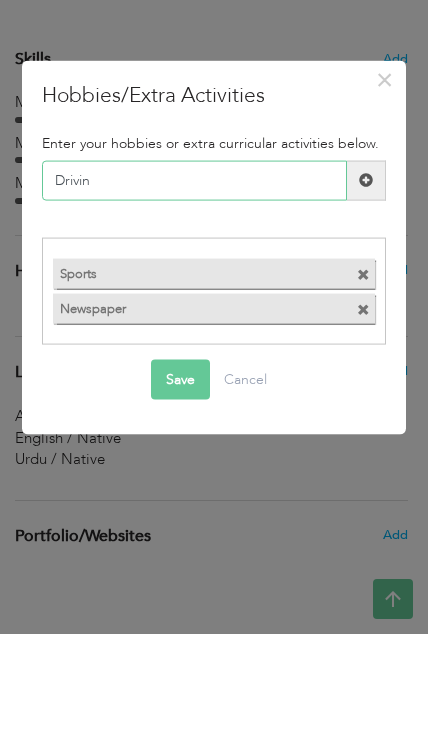 type on "Driving" 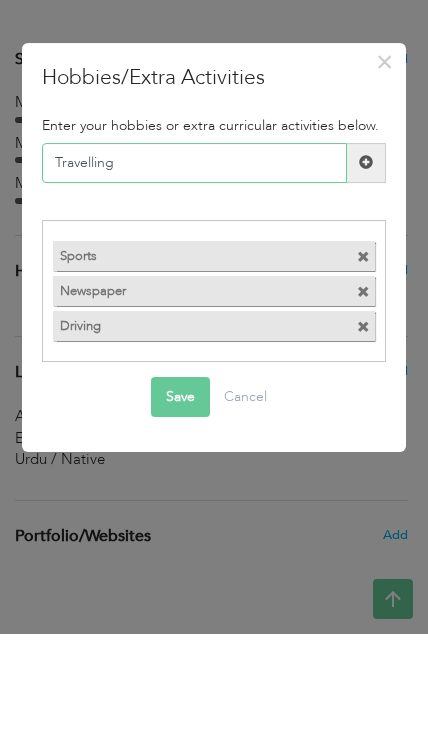 type on "Travelling" 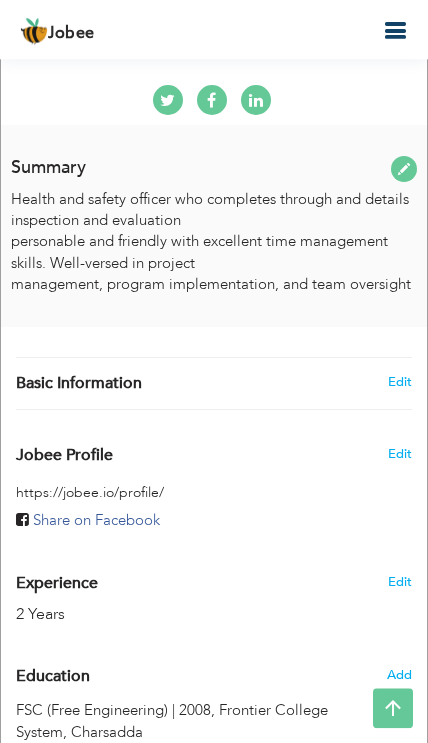 scroll, scrollTop: 488, scrollLeft: 0, axis: vertical 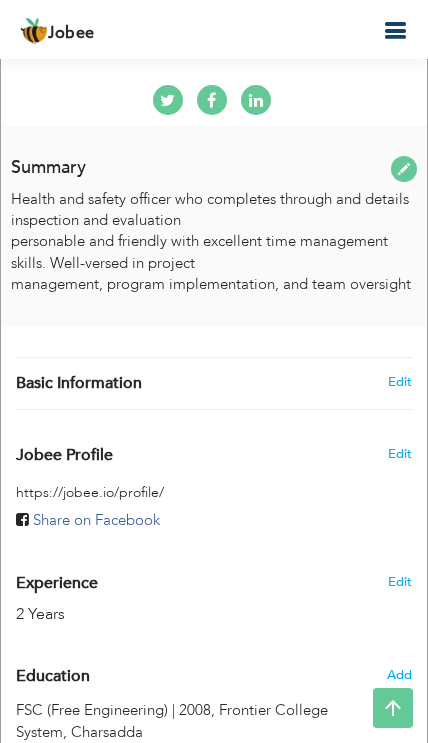 type on "Mehran" 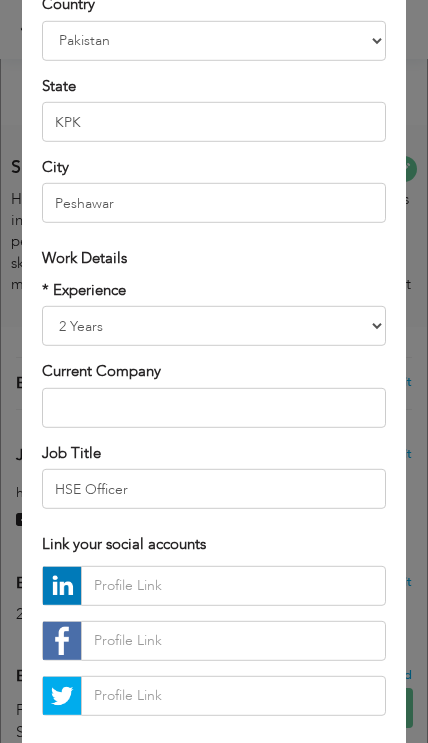 scroll, scrollTop: 441, scrollLeft: 0, axis: vertical 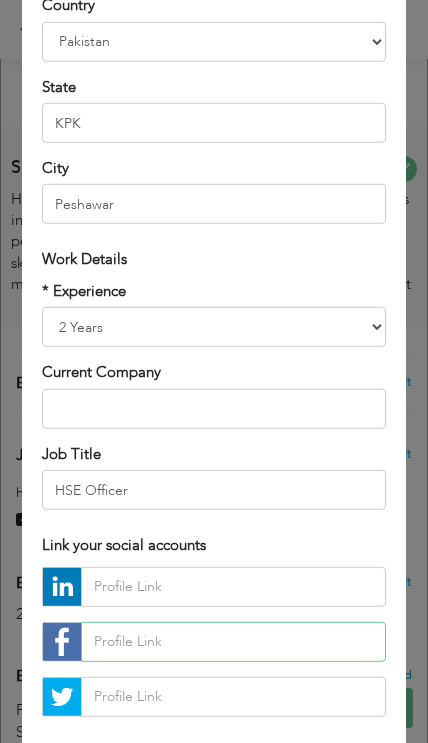 click at bounding box center [233, 641] 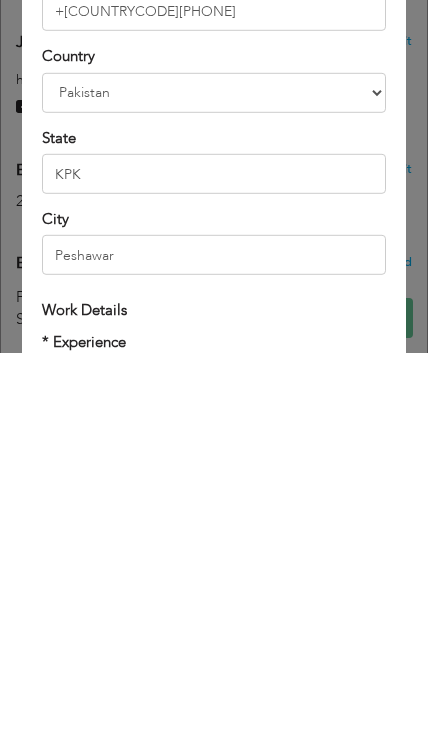 scroll, scrollTop: 0, scrollLeft: 0, axis: both 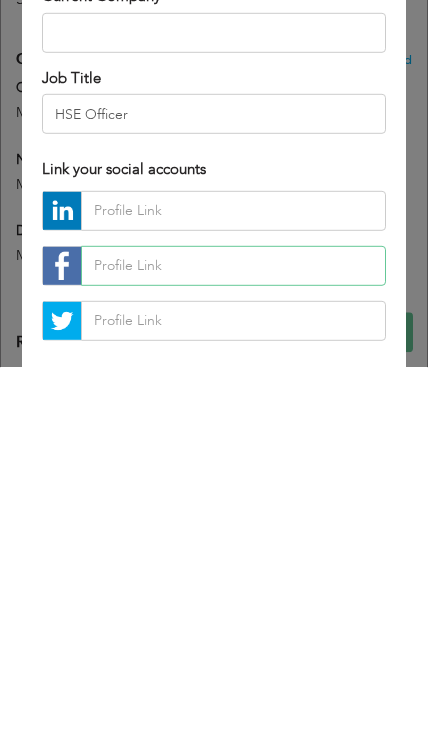click at bounding box center [233, 641] 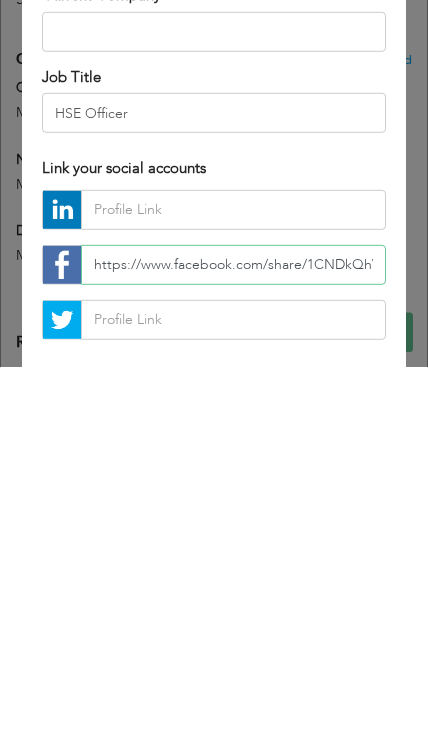 scroll, scrollTop: 441, scrollLeft: 0, axis: vertical 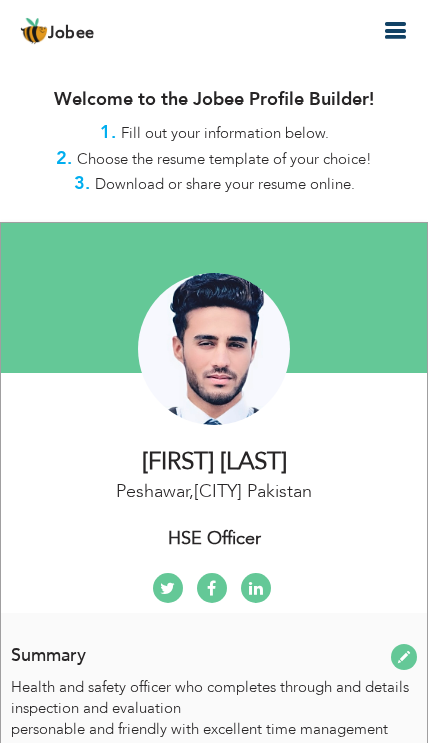 click at bounding box center (395, 31) 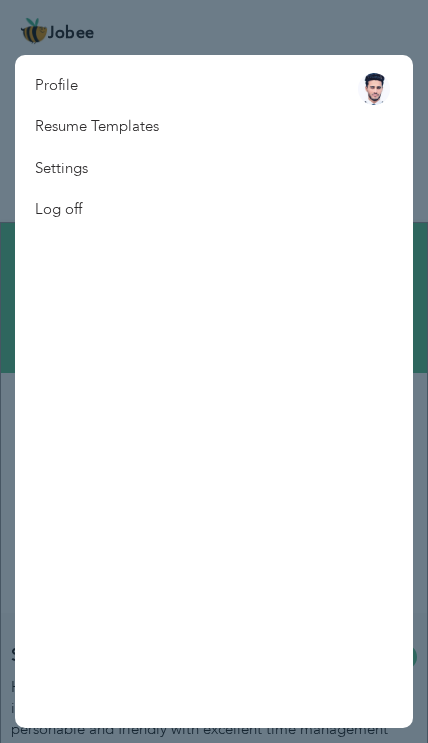 click on "Profile
Resume Templates
Resume Templates
Cover Letters
About
My Resume
Welcome
Settings
Log off" at bounding box center [214, 391] 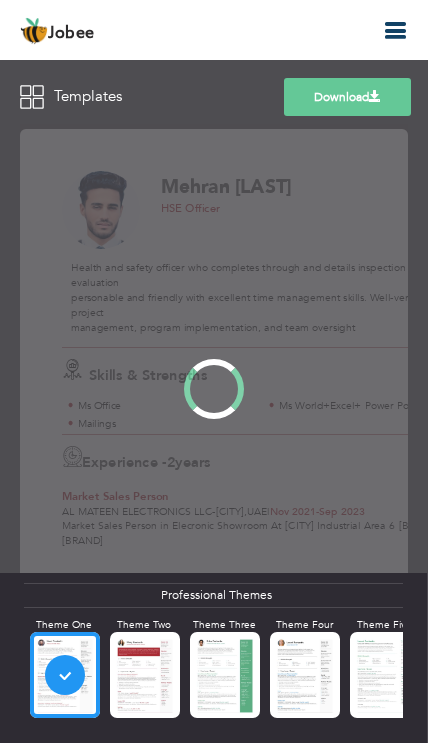 scroll, scrollTop: 0, scrollLeft: 0, axis: both 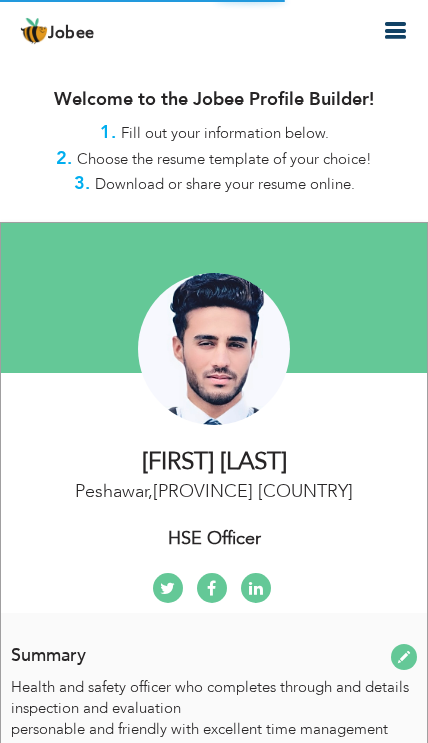 click at bounding box center [395, 31] 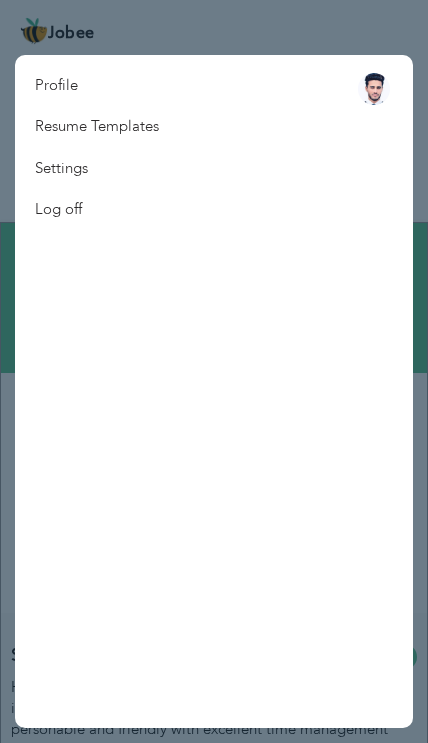 click at bounding box center (214, 371) 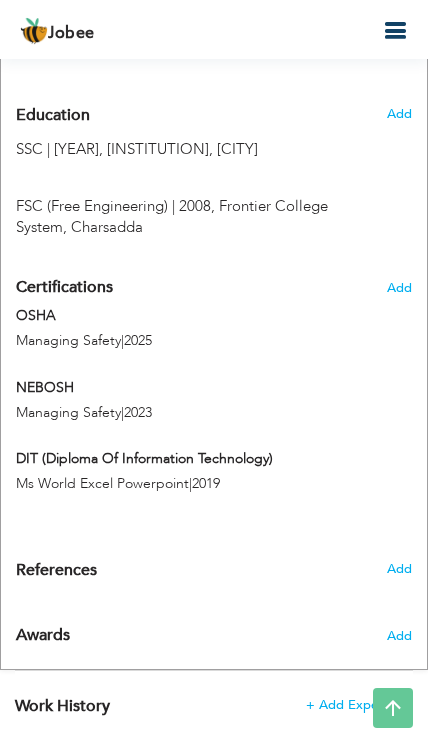 scroll, scrollTop: 1048, scrollLeft: 0, axis: vertical 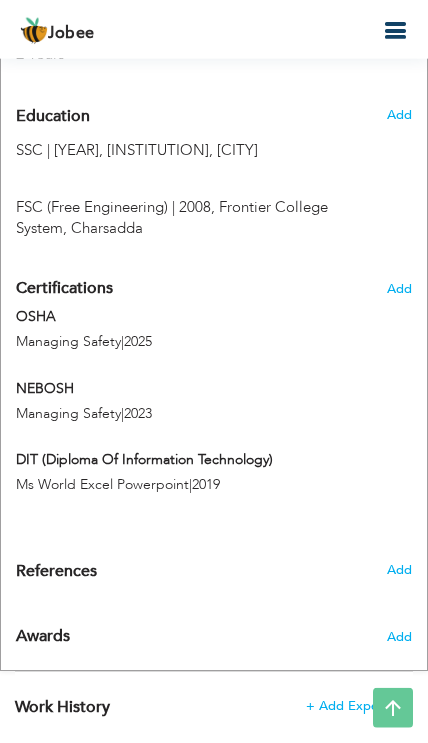 click on "Certifications
Add
OSHA
Managing Safety  |  [YEAR]
OSHA
Managing Safety  |  [YEAR]" at bounding box center [214, 396] 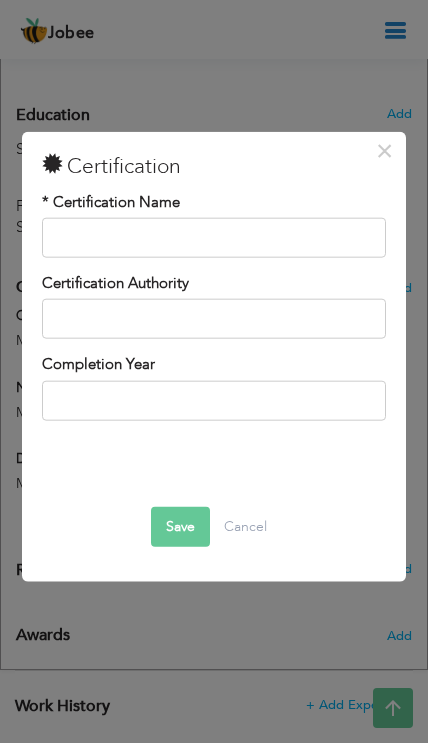 click on "×" at bounding box center (385, 150) 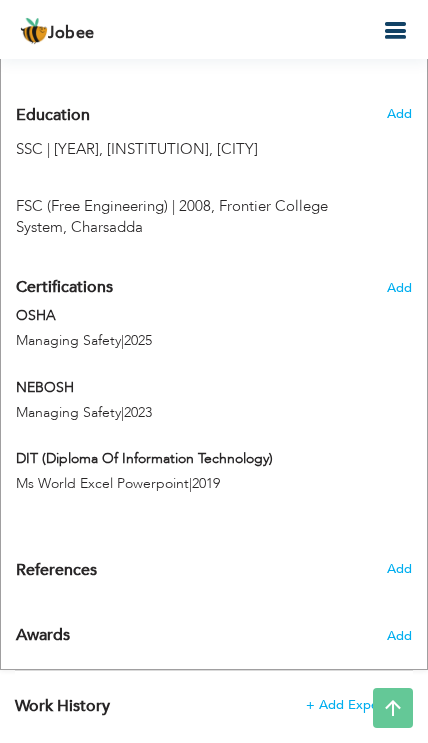 type on "OSHA" 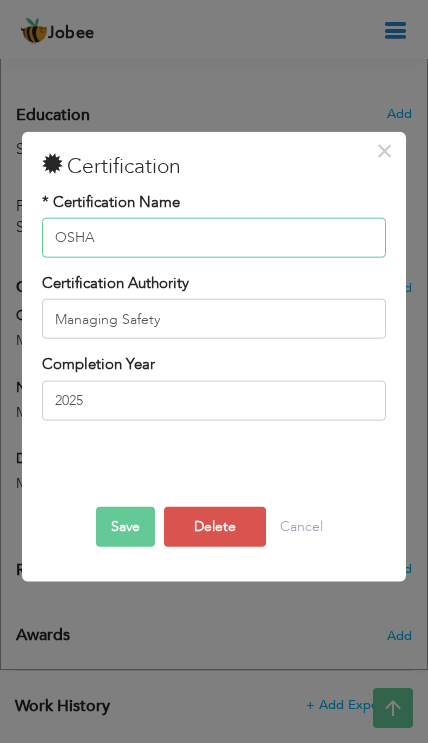 click on "OSHA" at bounding box center (213, 238) 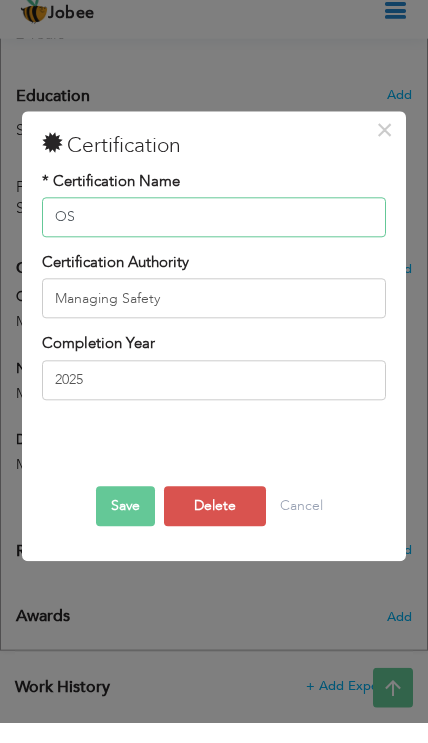 type on "O" 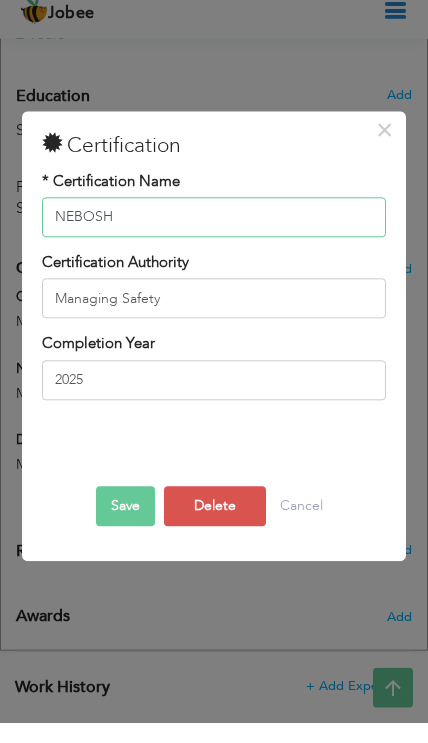type on "NEBOSH" 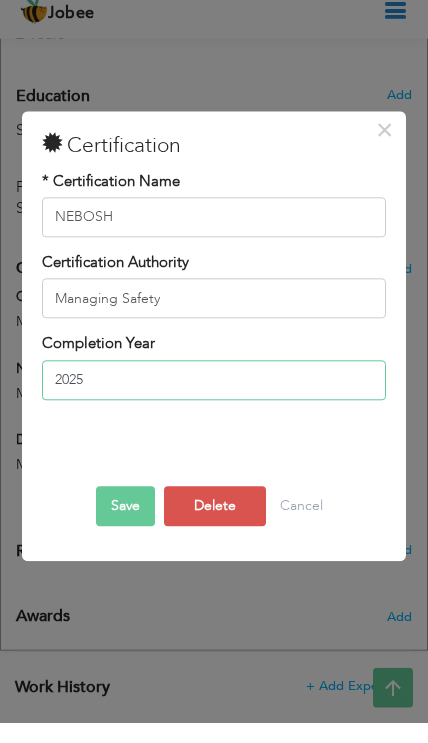click on "2025" at bounding box center [213, 400] 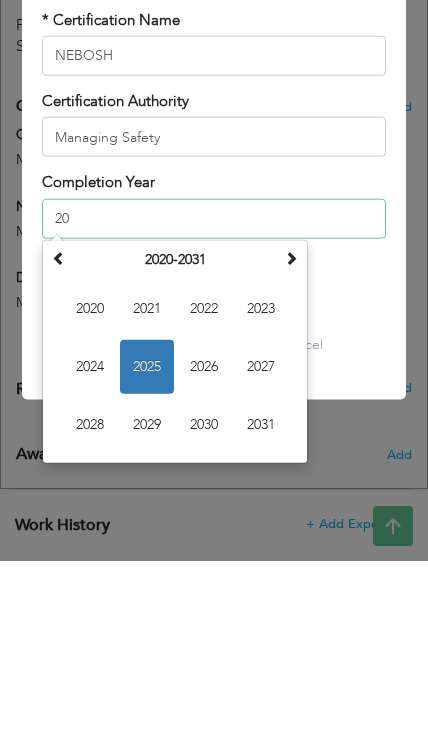 click on "2023" at bounding box center (261, 491) 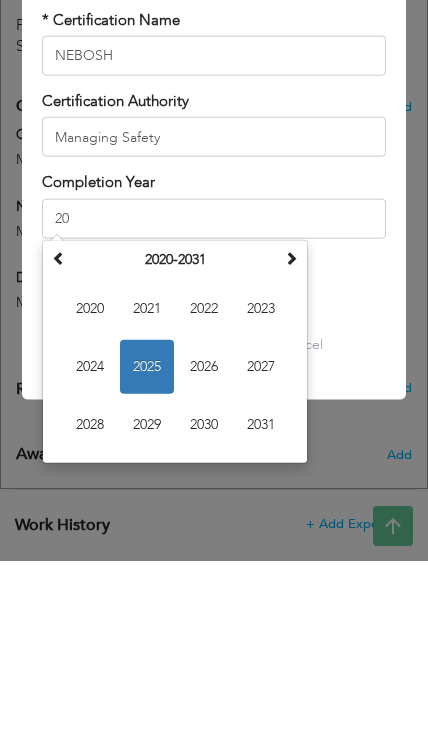 type on "2023" 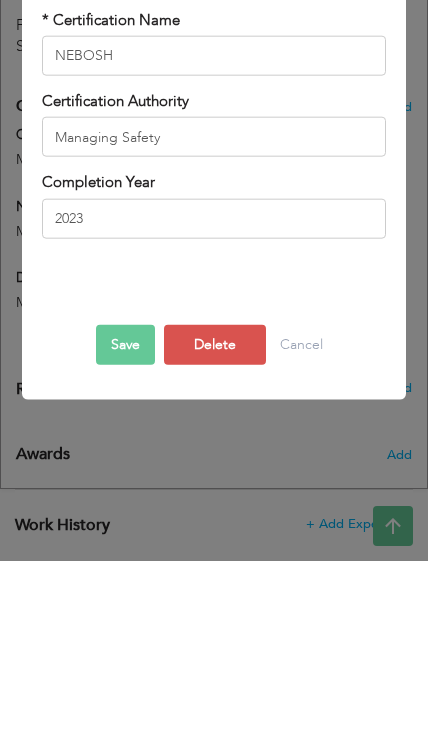 scroll, scrollTop: 1231, scrollLeft: 0, axis: vertical 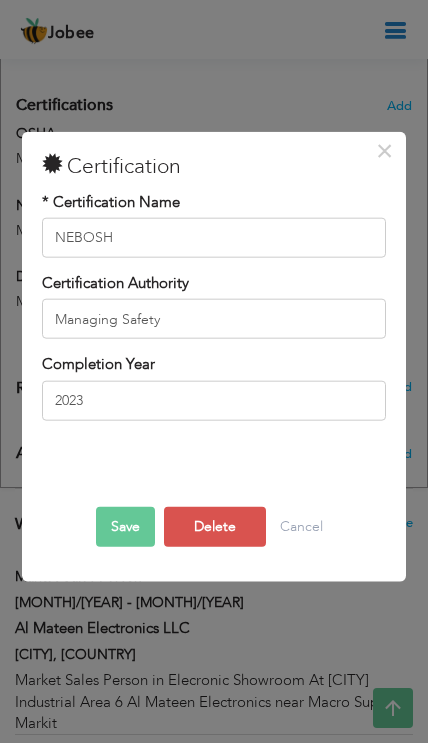 click on "Save" at bounding box center (125, 527) 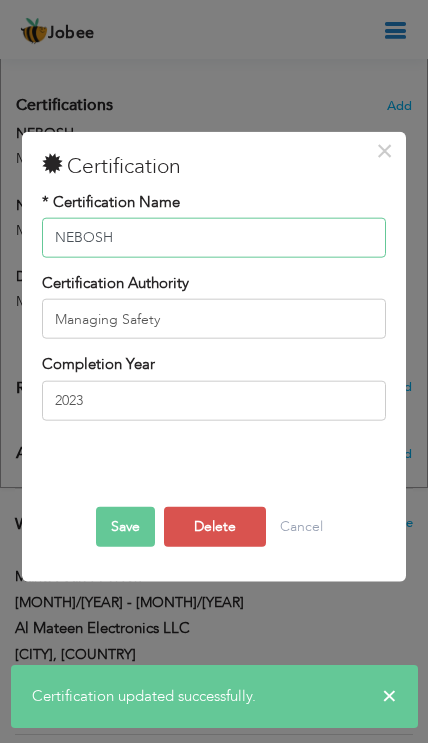 click on "NEBOSH" at bounding box center (213, 238) 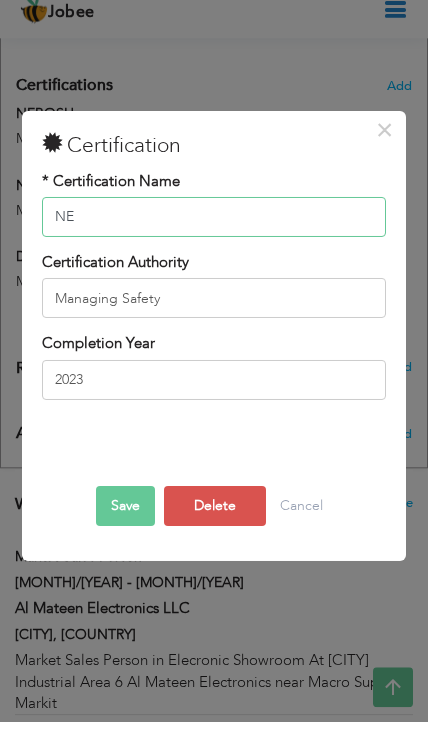 type on "N" 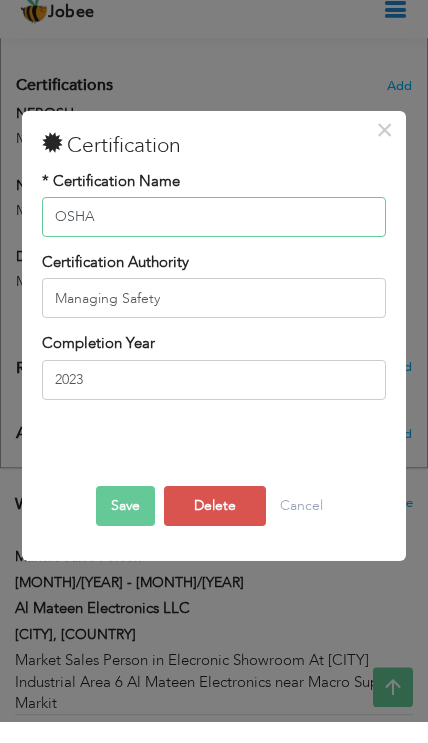 type on "OSHA" 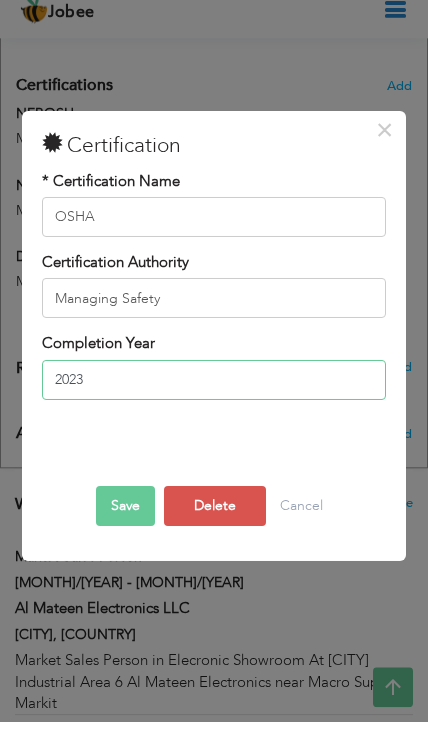 click on "2023" at bounding box center [213, 400] 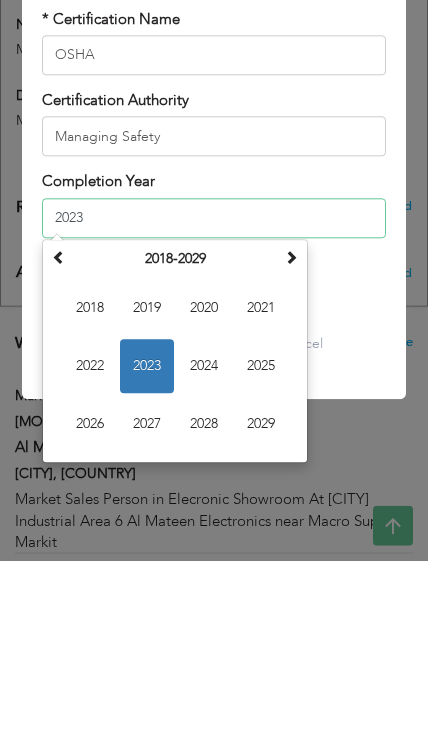 click on "2025" at bounding box center (261, 549) 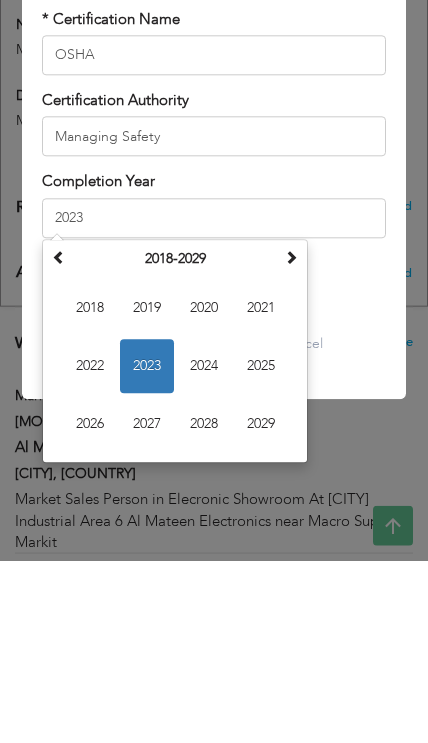 type on "2025" 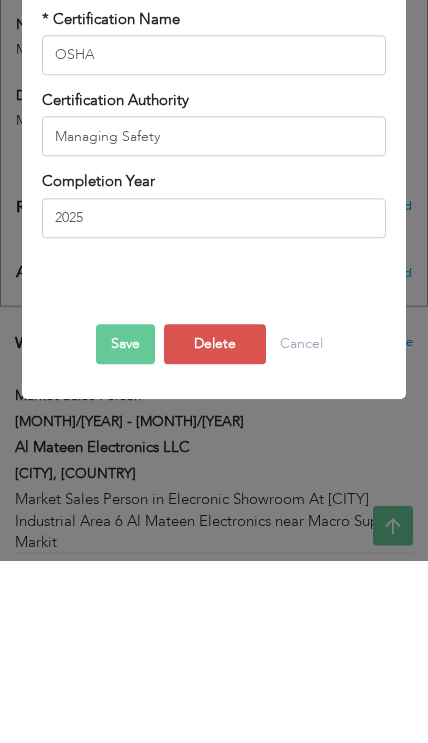 scroll, scrollTop: 1413, scrollLeft: 0, axis: vertical 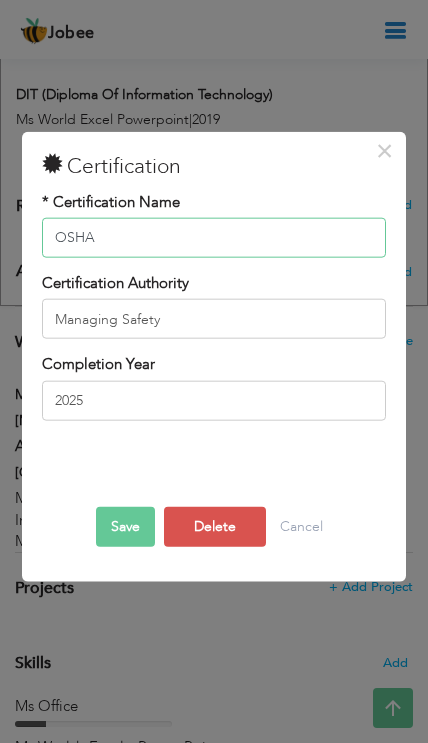 click on "OSHA" at bounding box center [213, 238] 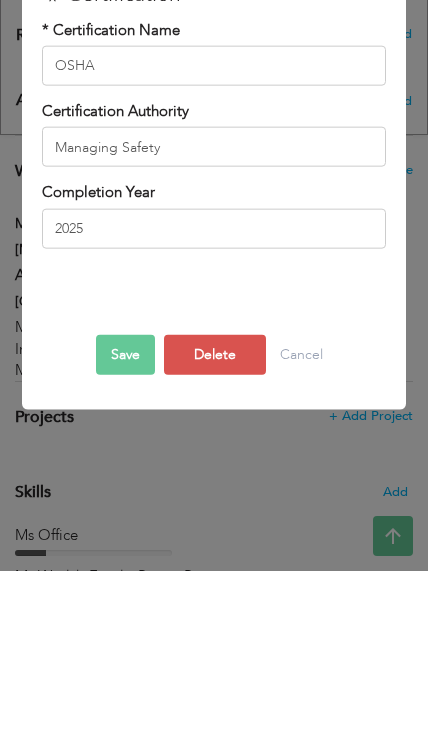 click on "Save" at bounding box center [125, 527] 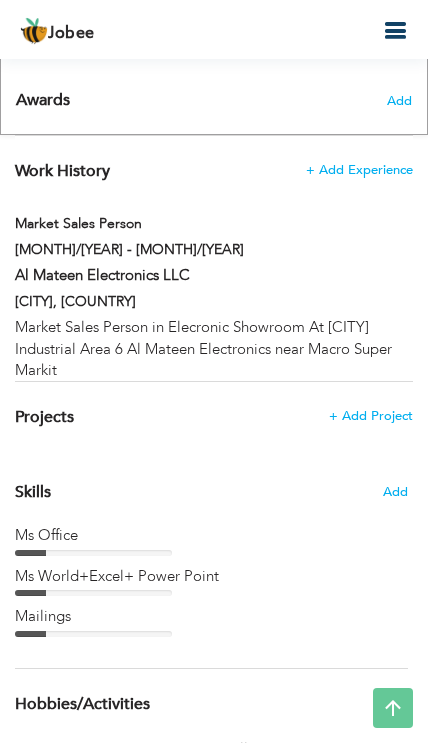 scroll, scrollTop: 1617, scrollLeft: 0, axis: vertical 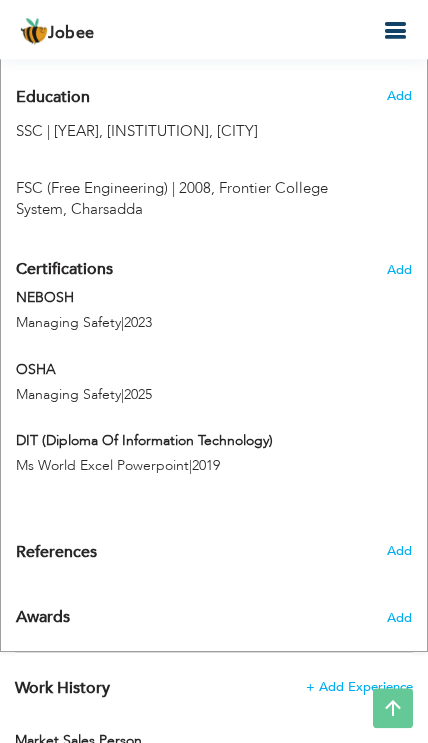type on "NEBOSH" 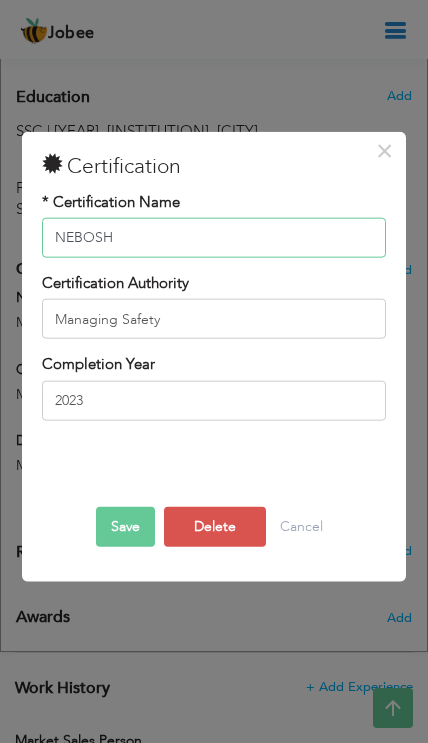 click on "NEBOSH" at bounding box center (213, 238) 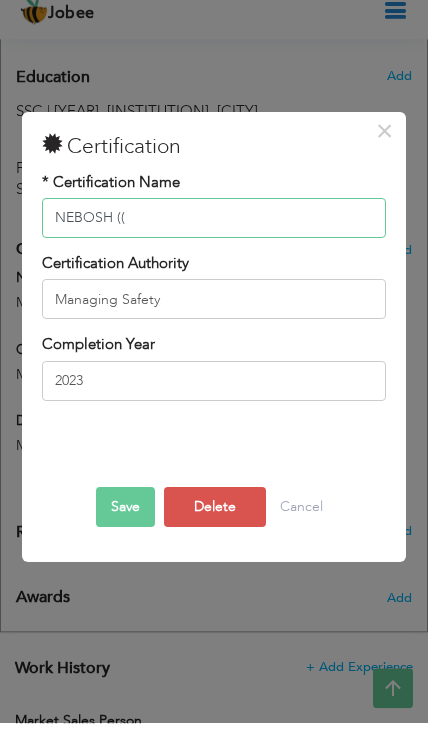 click on "NEBOSH ((" at bounding box center [213, 238] 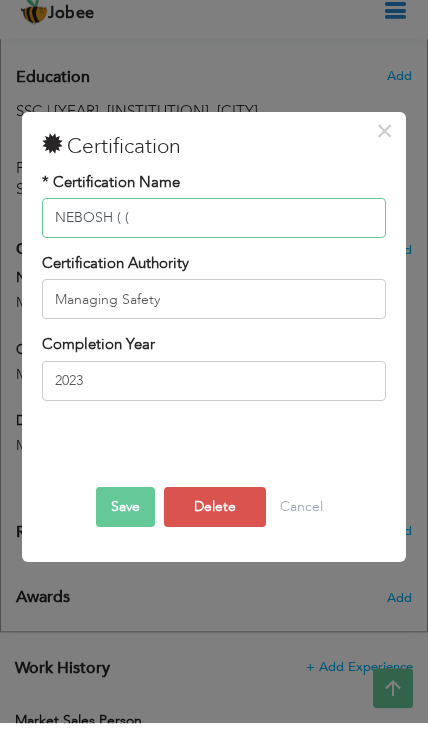 click on "NEBOSH (" at bounding box center [213, 238] 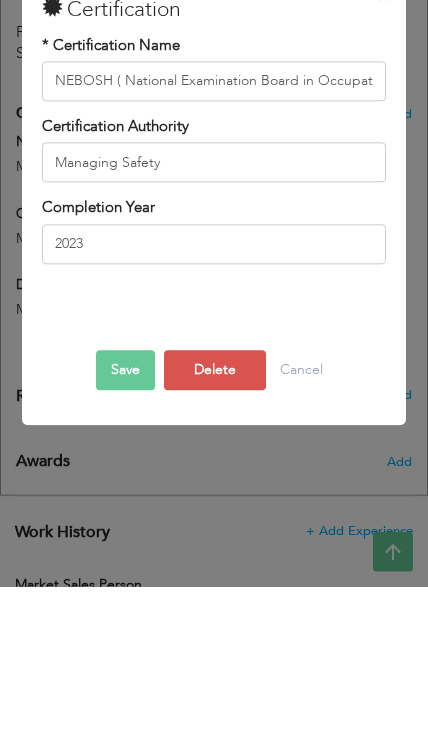 click on "Save" at bounding box center [125, 527] 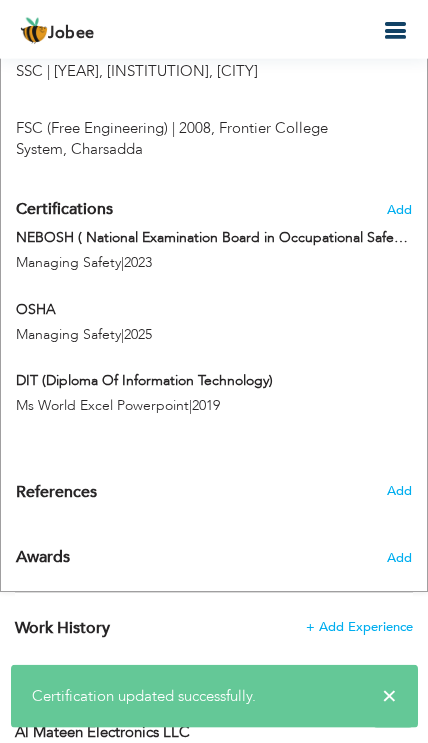 scroll, scrollTop: 1127, scrollLeft: 0, axis: vertical 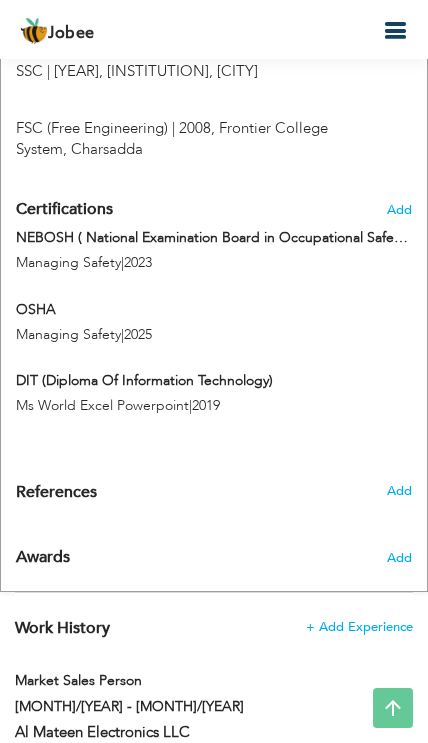 type on "OSHA" 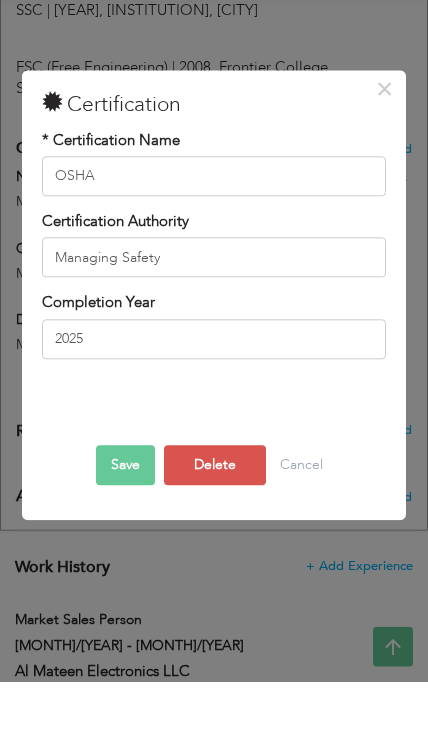scroll, scrollTop: 1188, scrollLeft: 0, axis: vertical 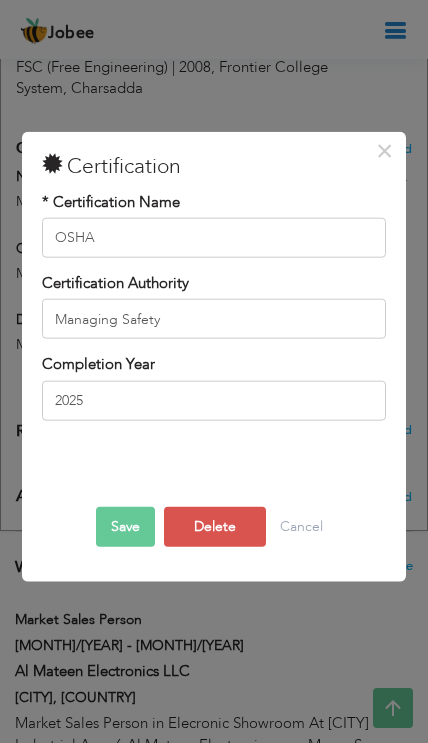 click on "×" at bounding box center (384, 150) 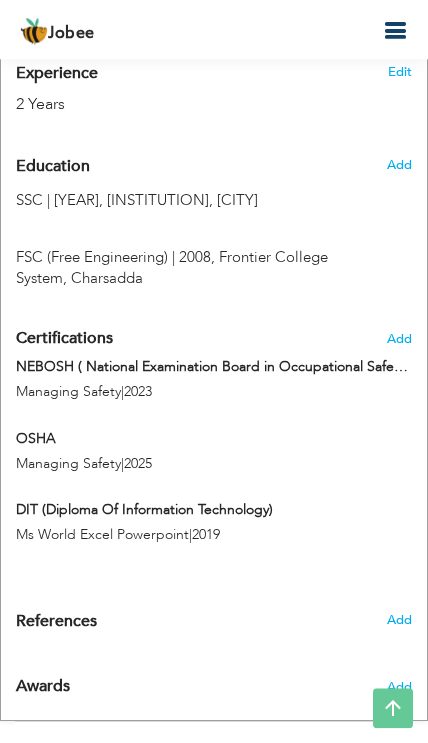 scroll, scrollTop: 998, scrollLeft: 0, axis: vertical 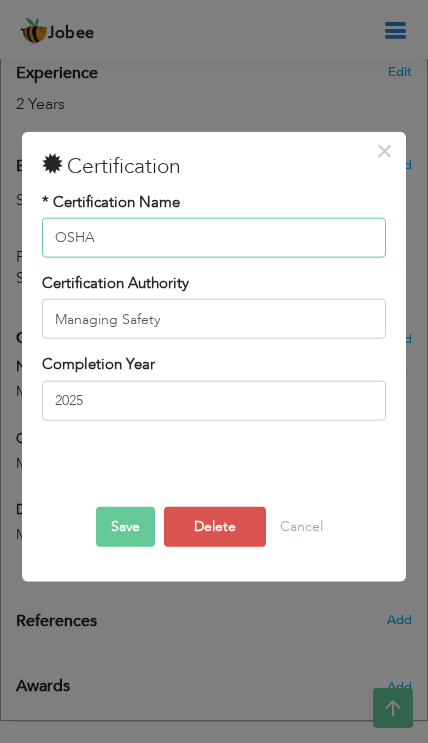 click on "OSHA" at bounding box center [213, 238] 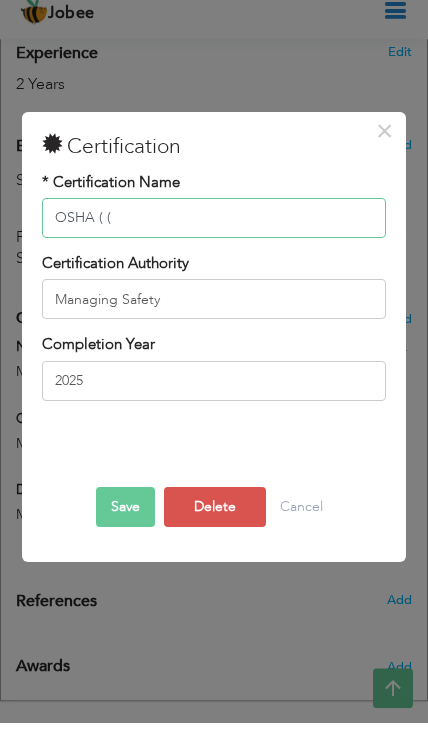 click on "OSHA ( (" at bounding box center [213, 238] 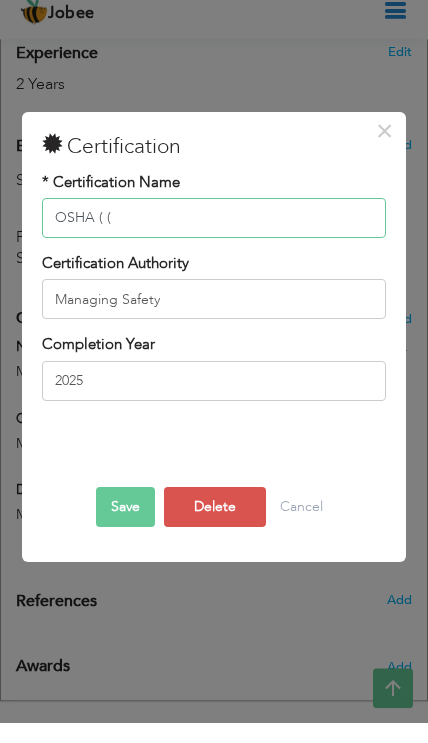 paste on "Occupational Safety and Health Administration" 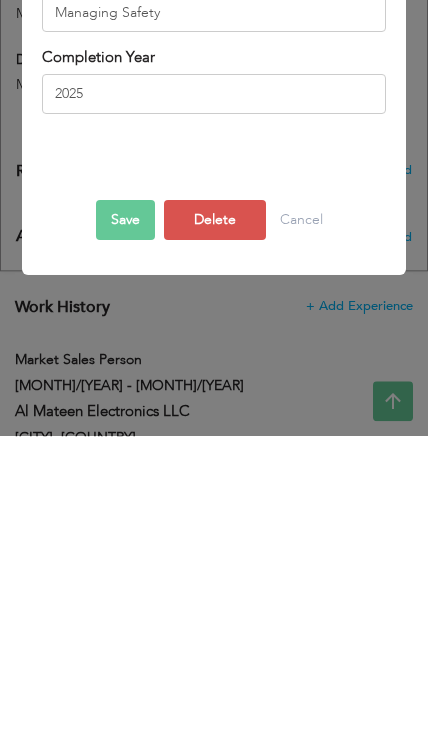 type on "OSHA (Occupational Safety and Health Administration" 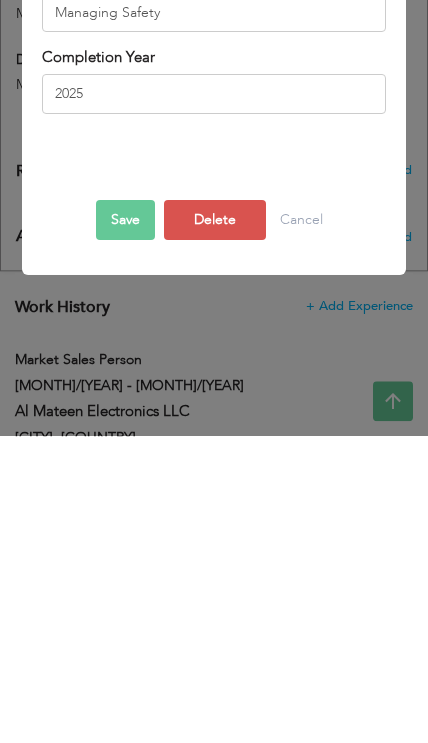 click on "Save" at bounding box center [125, 527] 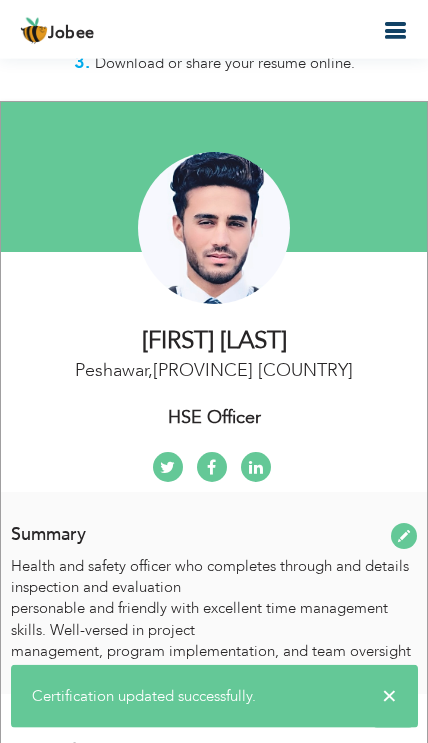 scroll, scrollTop: 0, scrollLeft: 0, axis: both 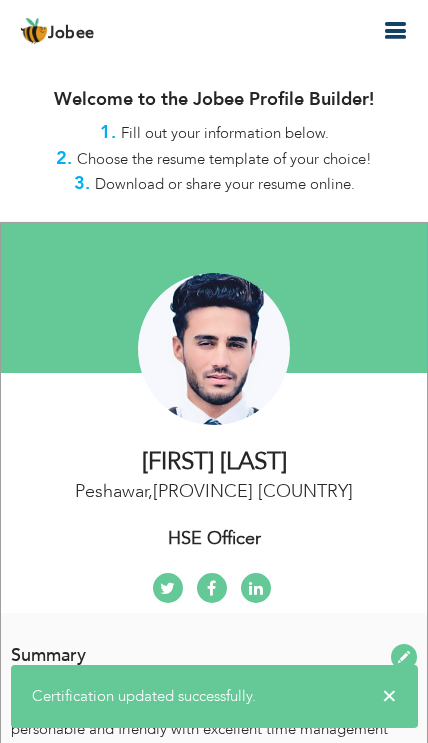 click on "Jobee
Profile
Resume Templates
Resume Templates
Cover Letters
About
My Resume
Welcome
Settings
Log off
Resume Created" at bounding box center (214, 29) 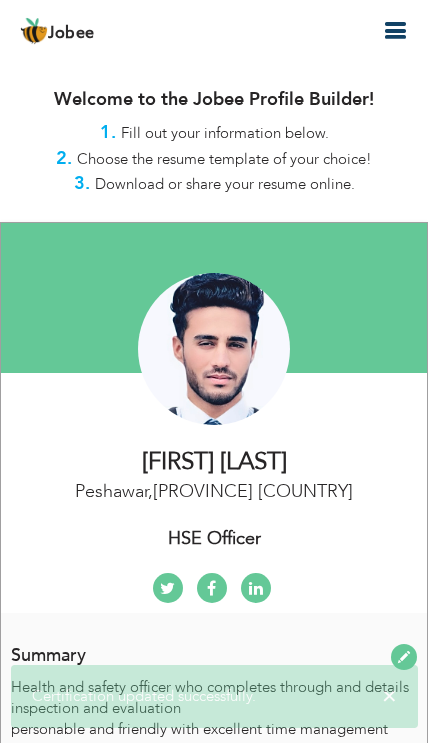 click at bounding box center [395, 31] 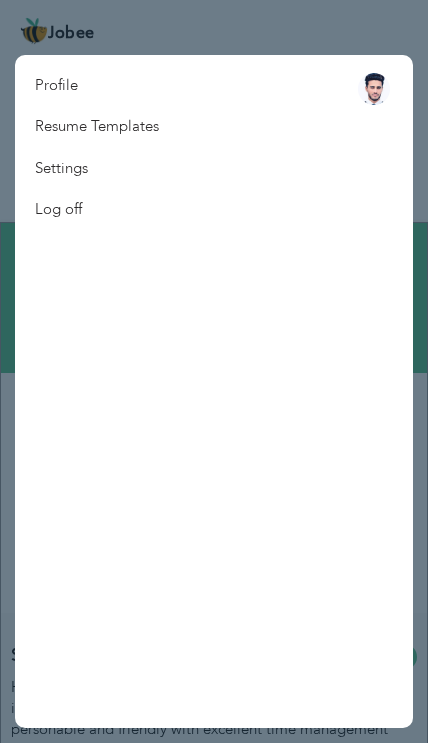 click on "Profile
Resume Templates
Resume Templates
Cover Letters
About
My Resume
Welcome
Settings
Log off" at bounding box center [214, 391] 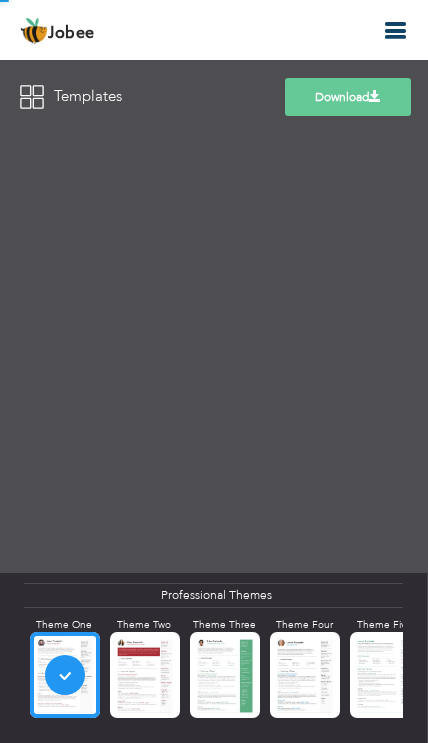 scroll, scrollTop: 0, scrollLeft: 0, axis: both 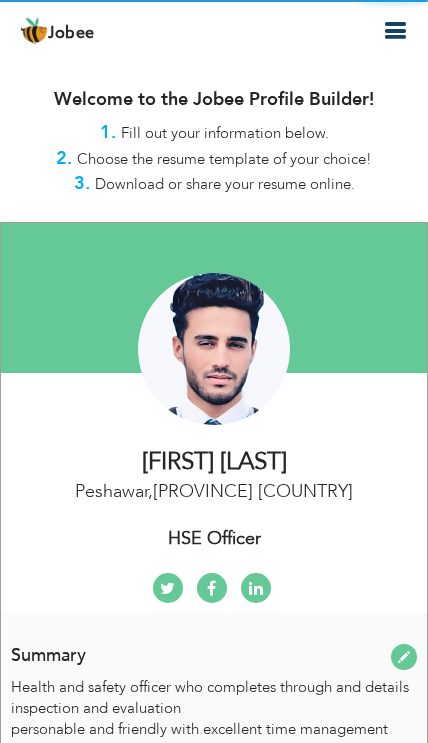 click on "Jobee
Profile
Resume Templates
Resume Templates
Cover Letters
About
My Resume
Welcome
Settings
Log off
Resume Created" at bounding box center (214, 29) 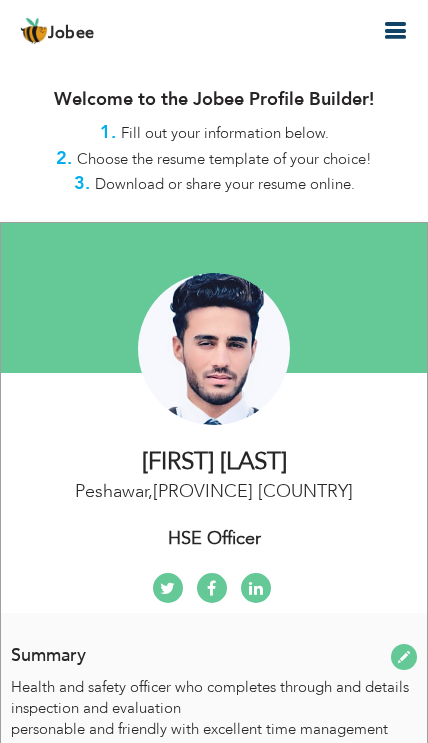 click on "Jobee
Profile
Resume Templates
Resume Templates
Cover Letters
About
My Resume
Welcome
Settings
Log off
Resume Created" at bounding box center (214, 29) 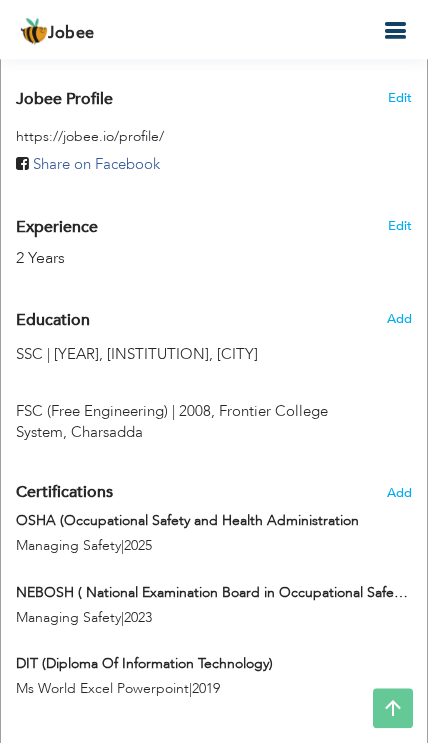 scroll, scrollTop: 843, scrollLeft: 0, axis: vertical 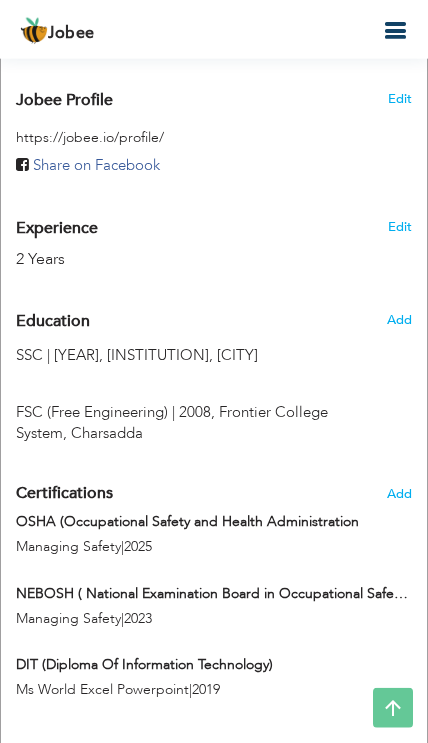type on "FSC (Free Engineering)" 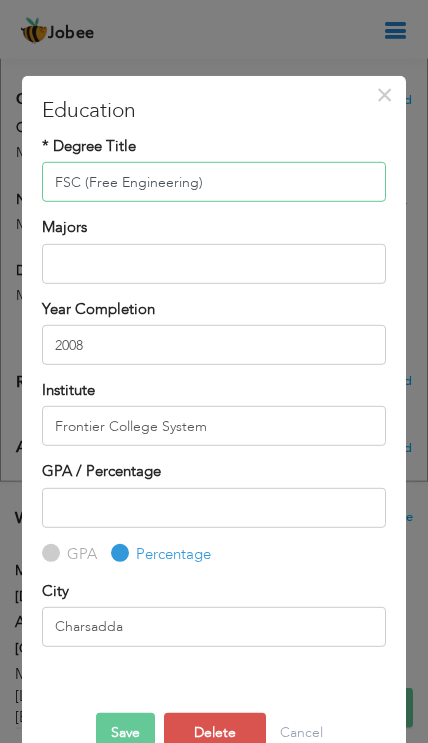scroll, scrollTop: 1238, scrollLeft: 0, axis: vertical 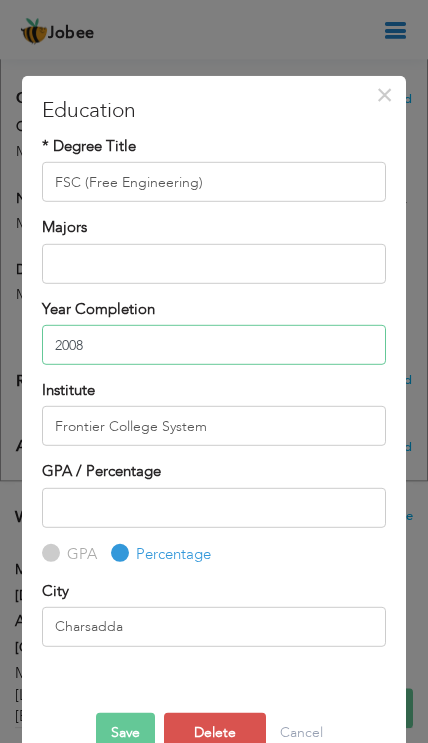 click on "2008" at bounding box center [213, 345] 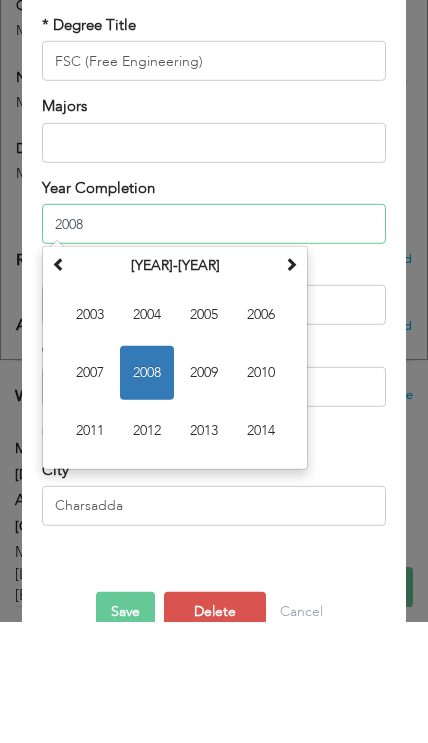 click on "2003-2014" at bounding box center [175, 386] 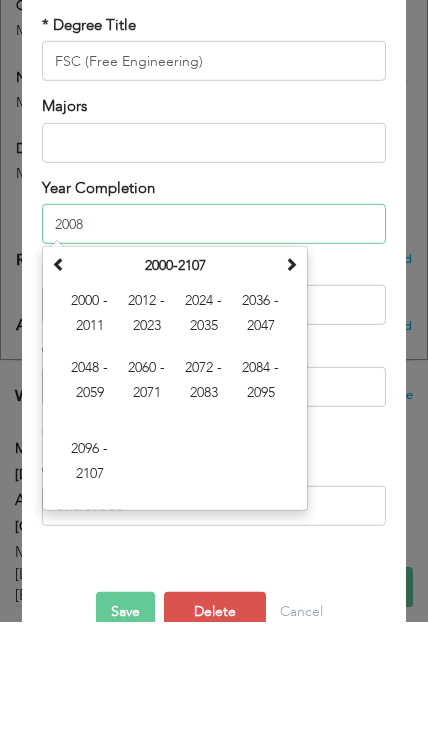 click on "2000 - 2011" at bounding box center (90, 435) 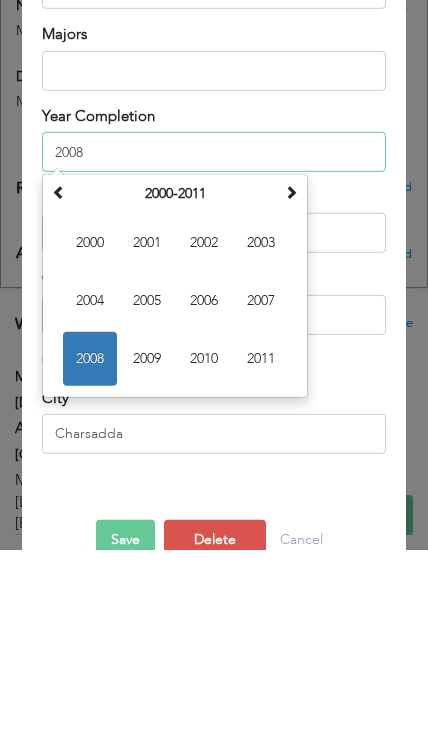 click at bounding box center [291, 384] 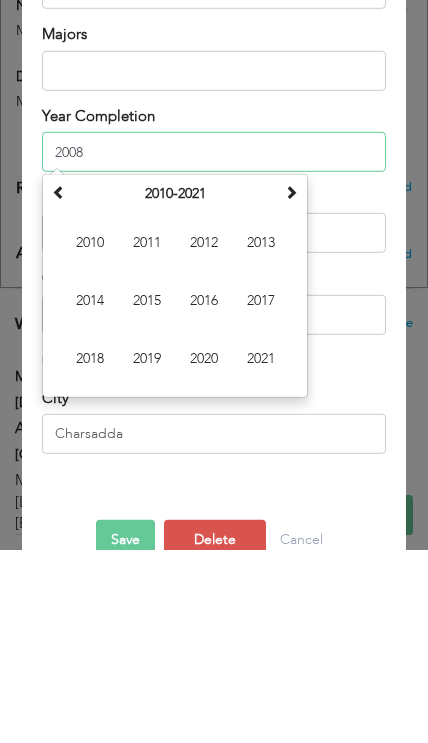 click on "2018" at bounding box center [90, 551] 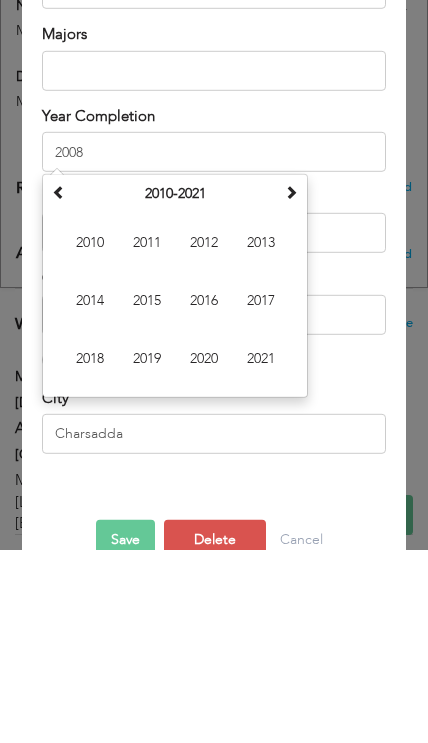 type on "2018" 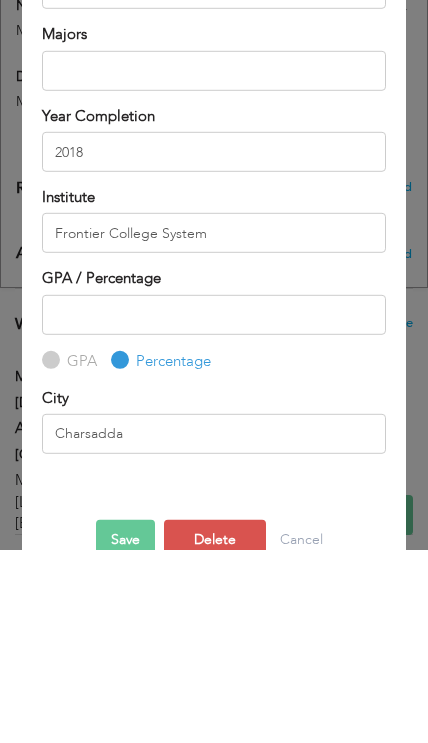 scroll, scrollTop: 1431, scrollLeft: 0, axis: vertical 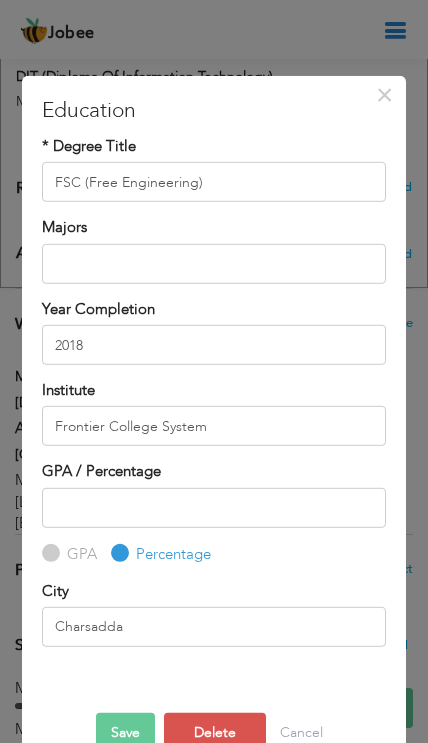 click on "Save" at bounding box center (125, 733) 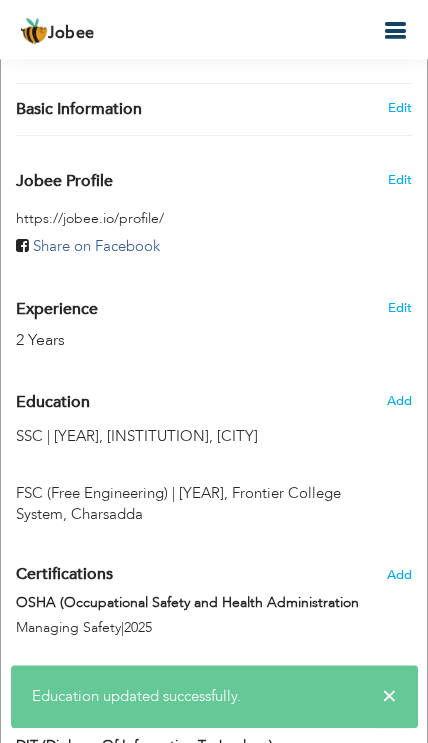 scroll, scrollTop: 762, scrollLeft: 0, axis: vertical 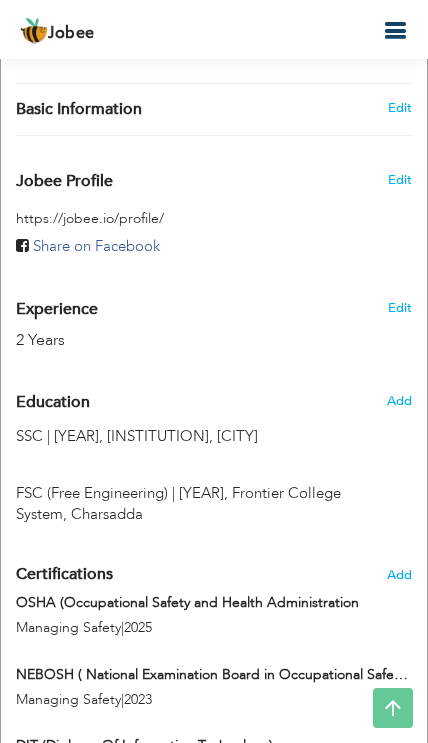 type on "SSC" 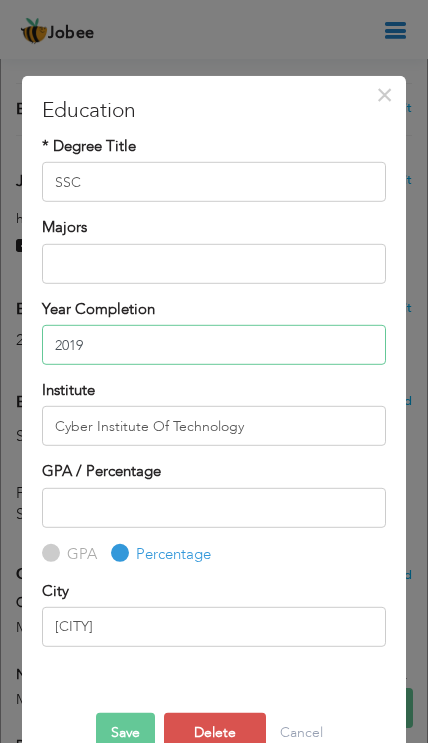 click on "2019" at bounding box center [213, 345] 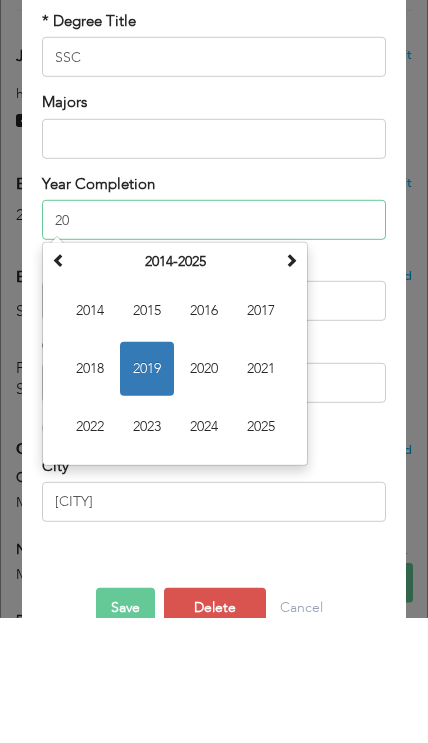 click on "2016" at bounding box center [204, 435] 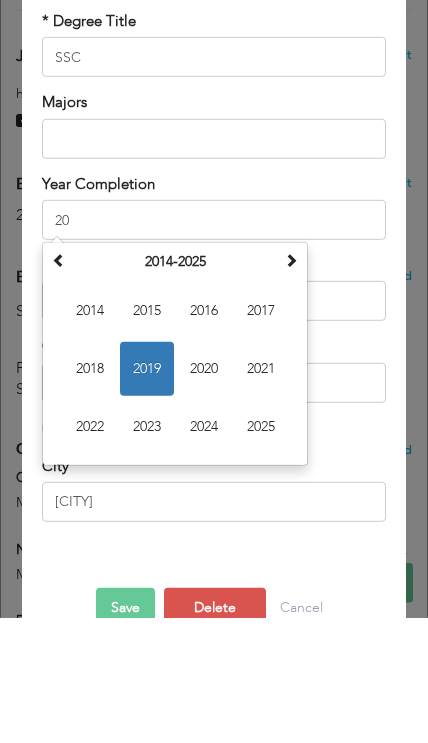 type on "2016" 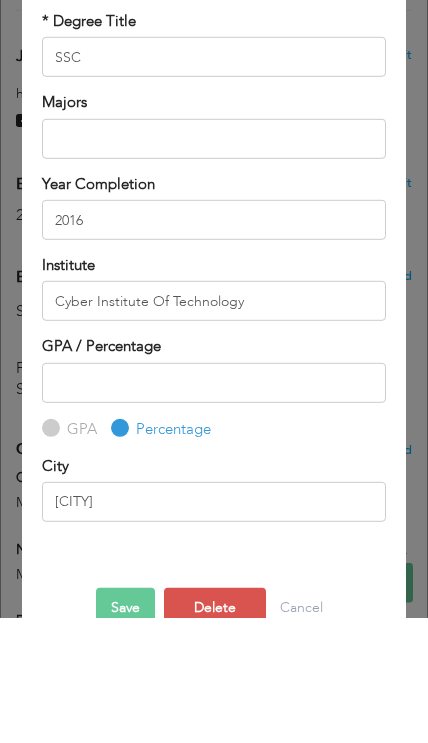 scroll, scrollTop: 888, scrollLeft: 0, axis: vertical 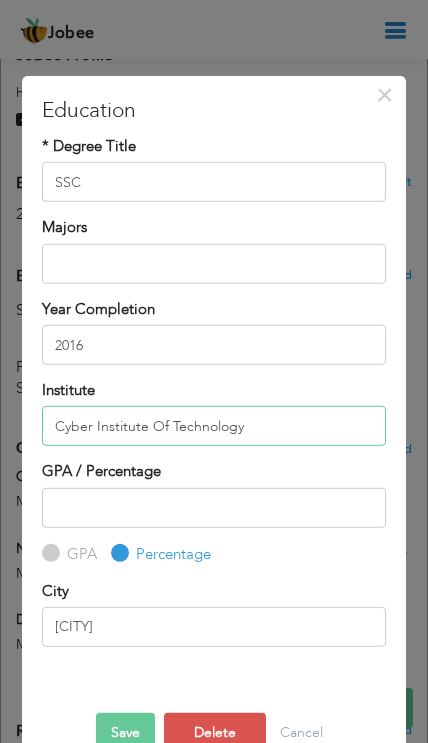 click on "Cyber Institute Of Technology" at bounding box center [213, 426] 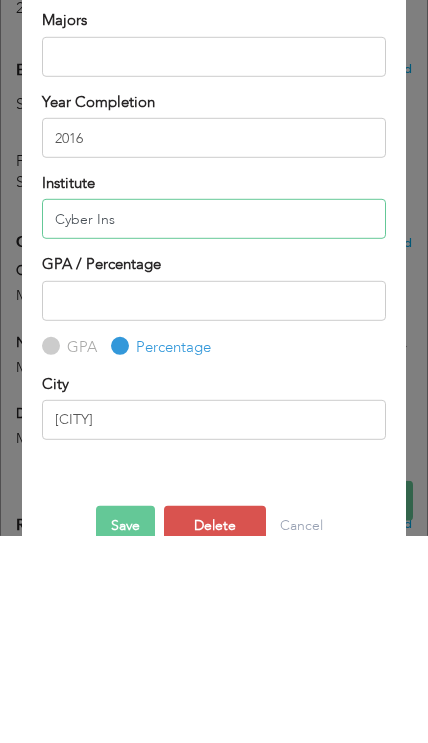 type on "Cyber In" 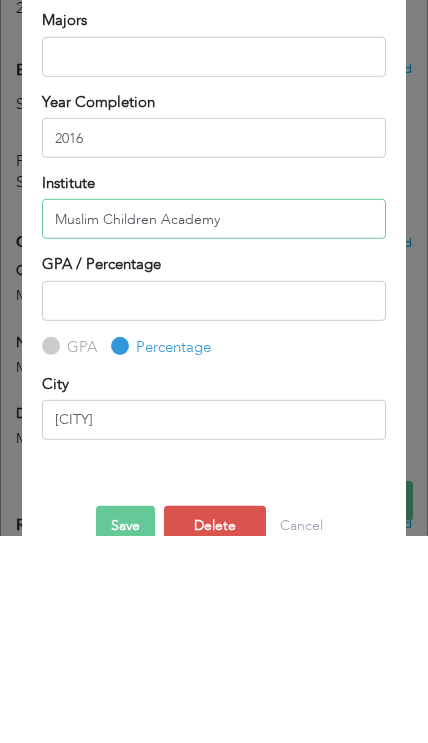type on "Muslim Children Academy" 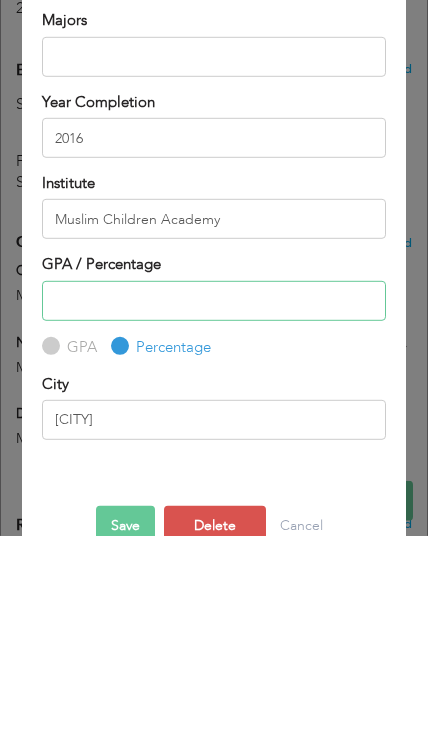 click at bounding box center [213, 508] 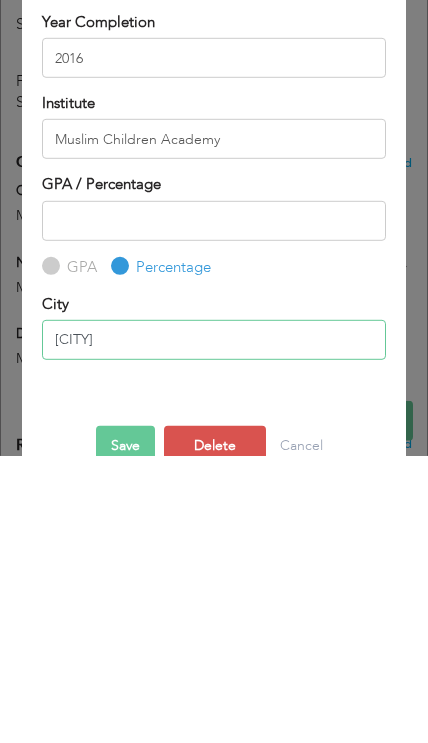 click on "Shabqadar" at bounding box center [213, 627] 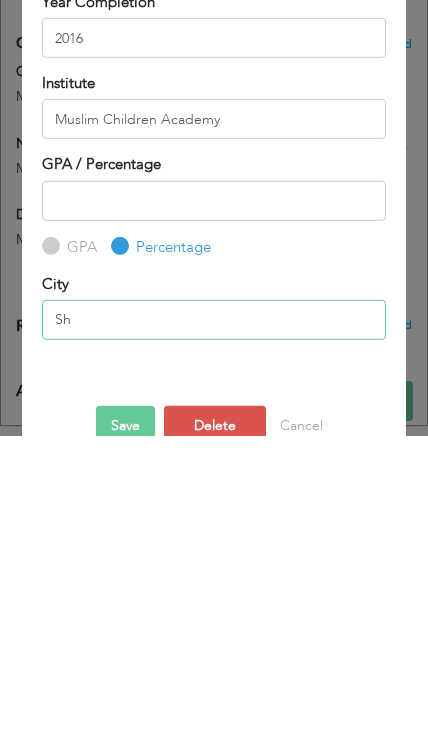 type on "S" 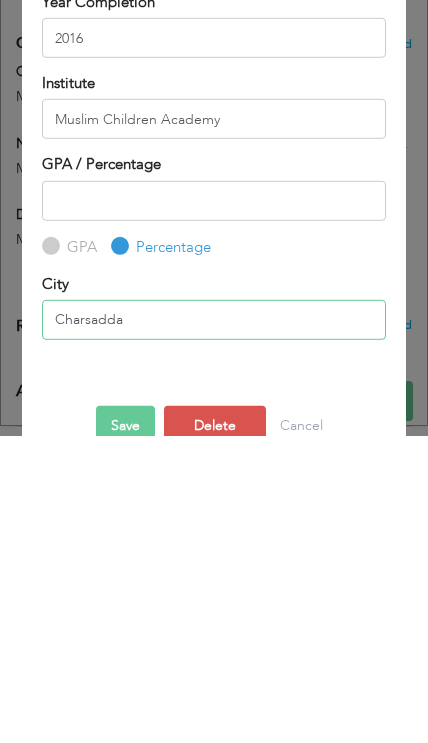 type on "Charsadda" 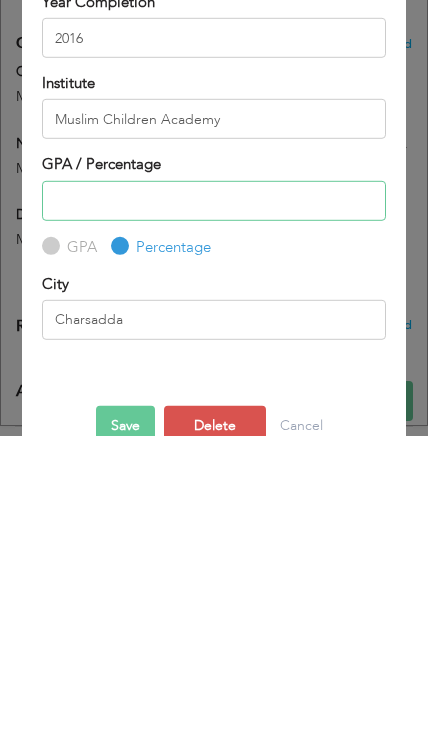 click at bounding box center [213, 508] 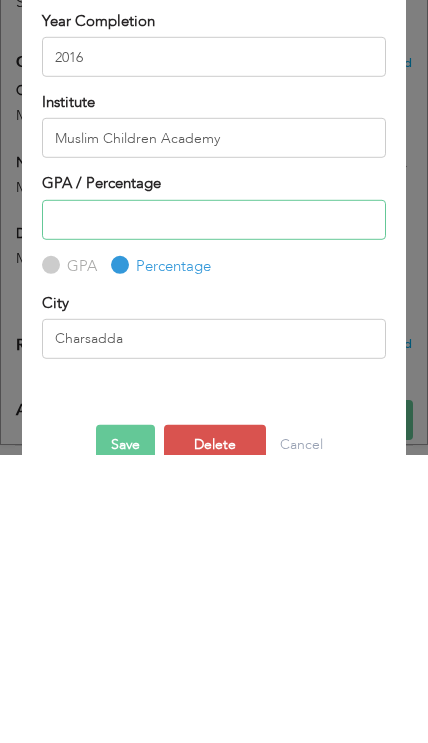 scroll, scrollTop: 1274, scrollLeft: 0, axis: vertical 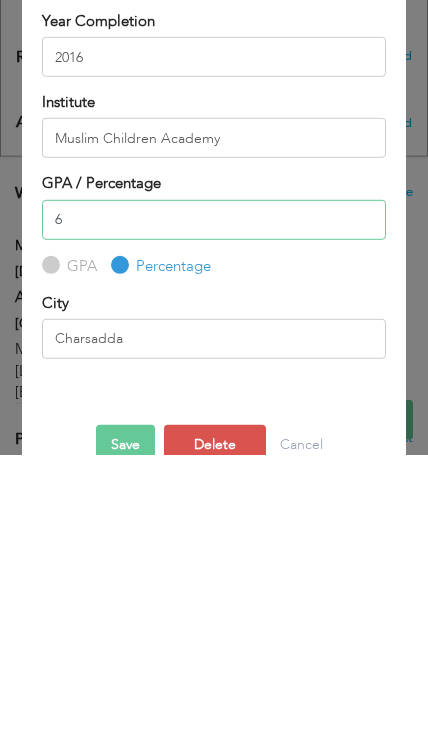 type on "68" 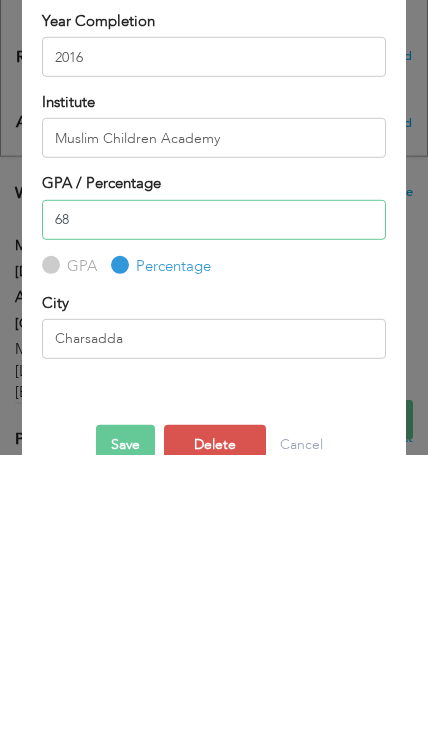 type 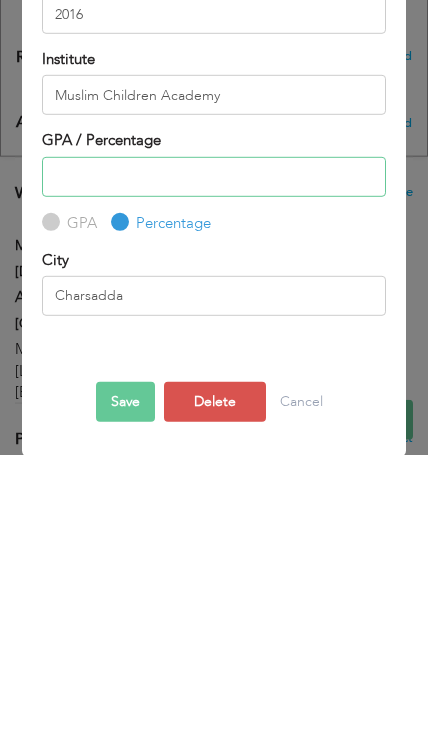 scroll, scrollTop: 42, scrollLeft: 0, axis: vertical 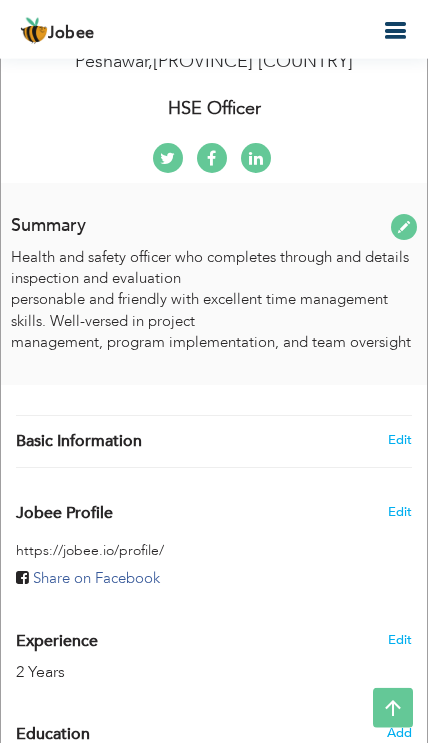 click at bounding box center (395, 31) 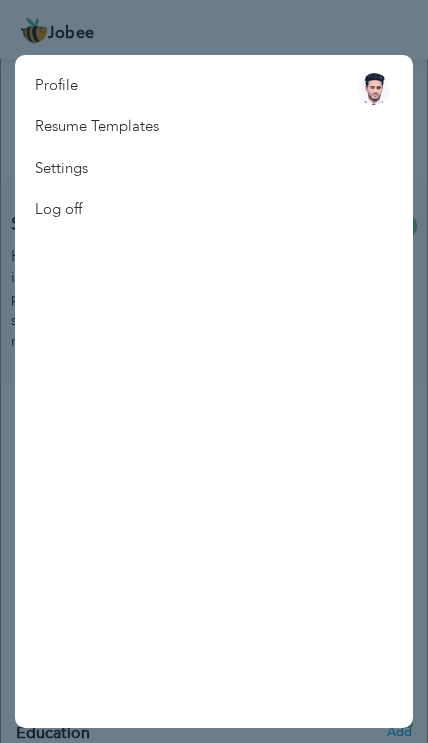 click on "Profile
Resume Templates
Resume Templates
Cover Letters
About
My Resume
Welcome
Settings
Log off" at bounding box center (214, 391) 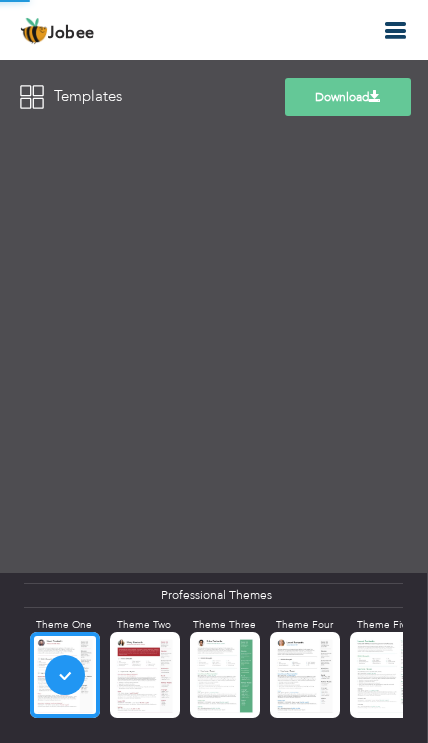 scroll, scrollTop: 0, scrollLeft: 0, axis: both 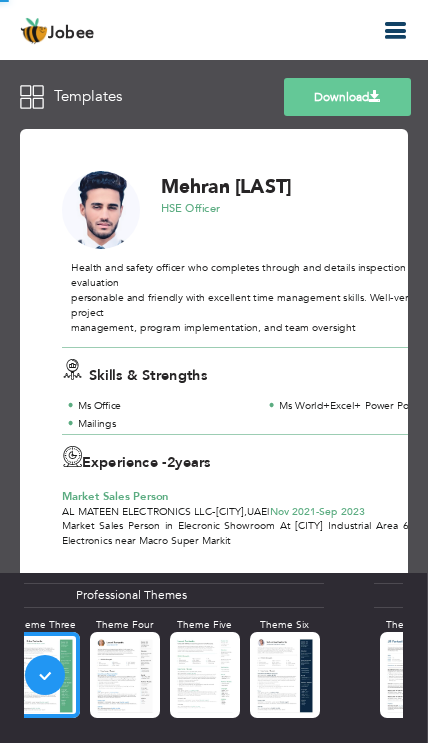 click on "Download" at bounding box center (347, 97) 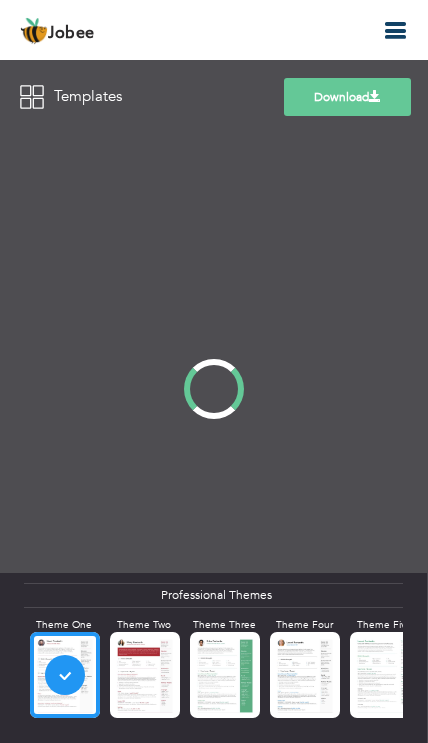 scroll, scrollTop: 1, scrollLeft: 0, axis: vertical 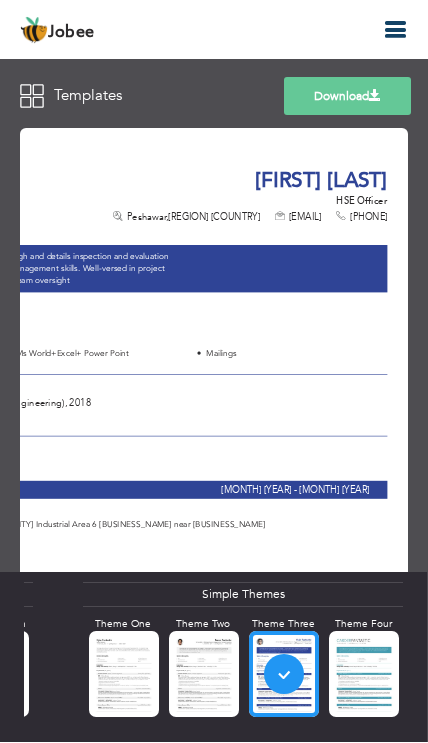 click on "Download" at bounding box center [347, 97] 